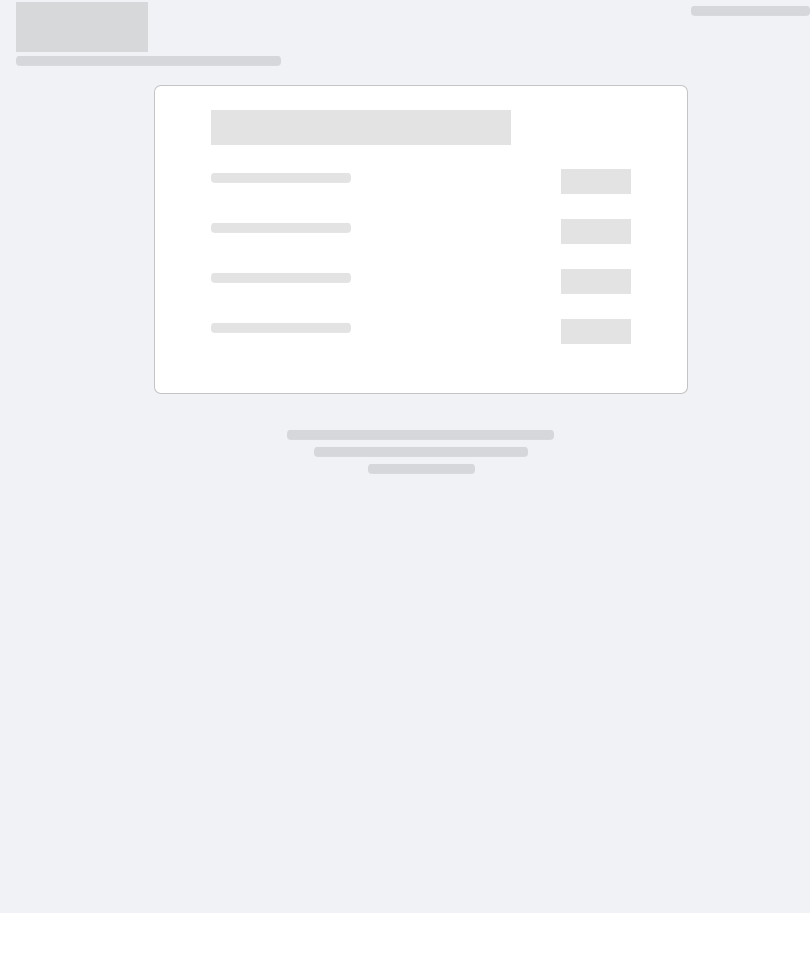 scroll, scrollTop: 64, scrollLeft: 0, axis: vertical 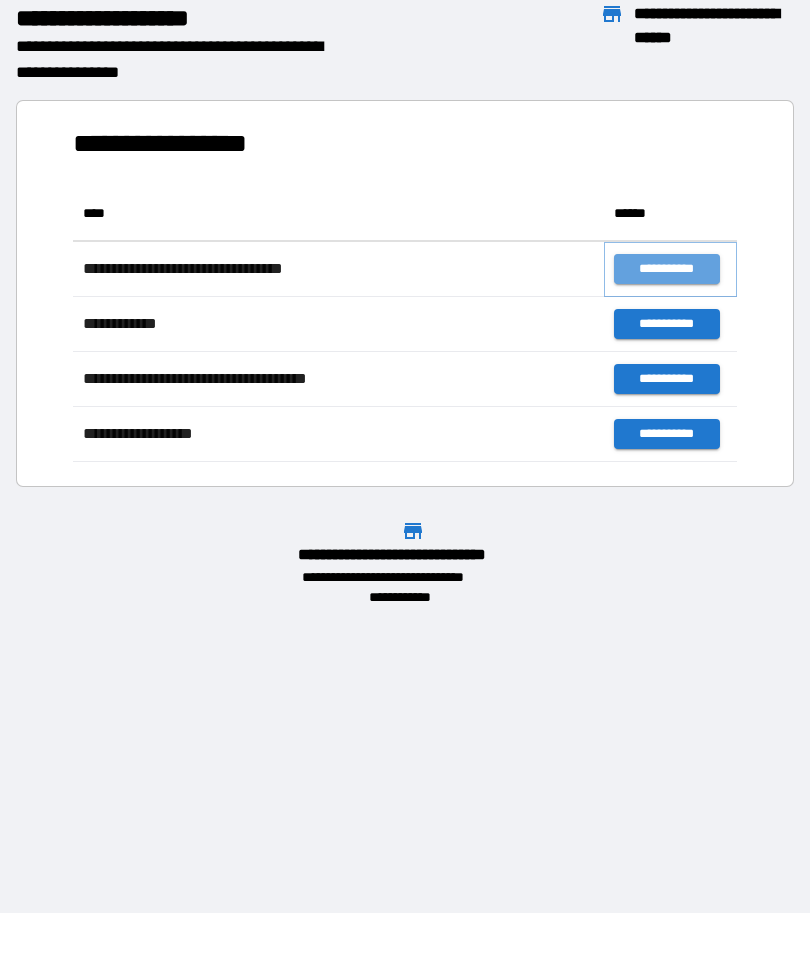click on "**********" at bounding box center [666, 269] 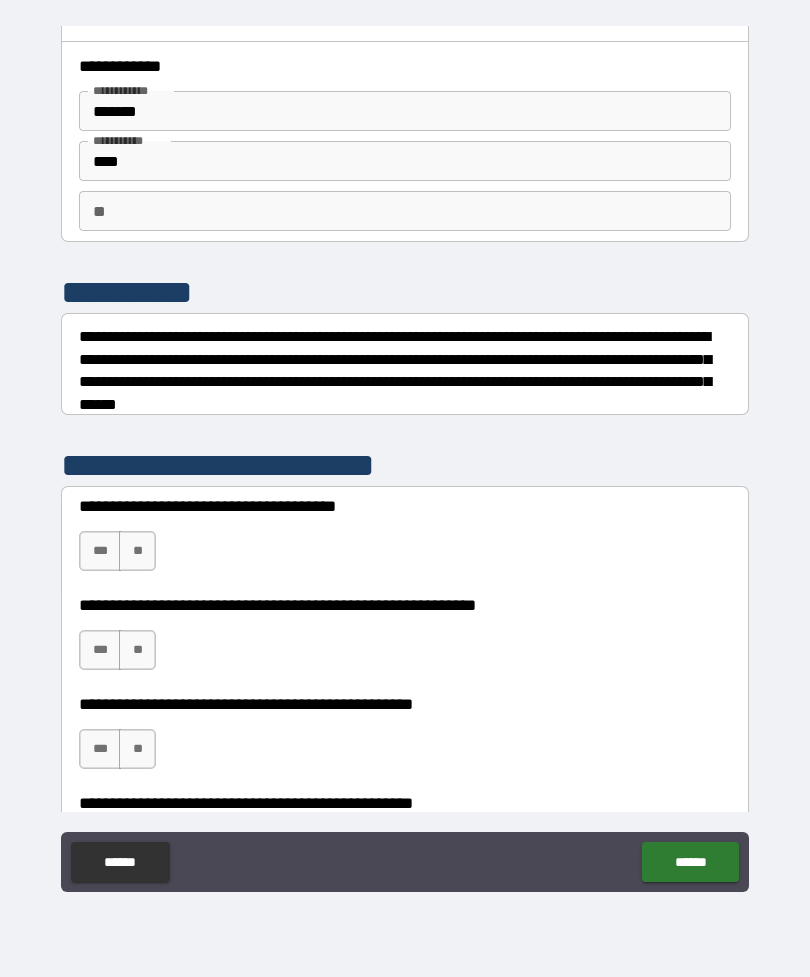 scroll, scrollTop: 29, scrollLeft: 0, axis: vertical 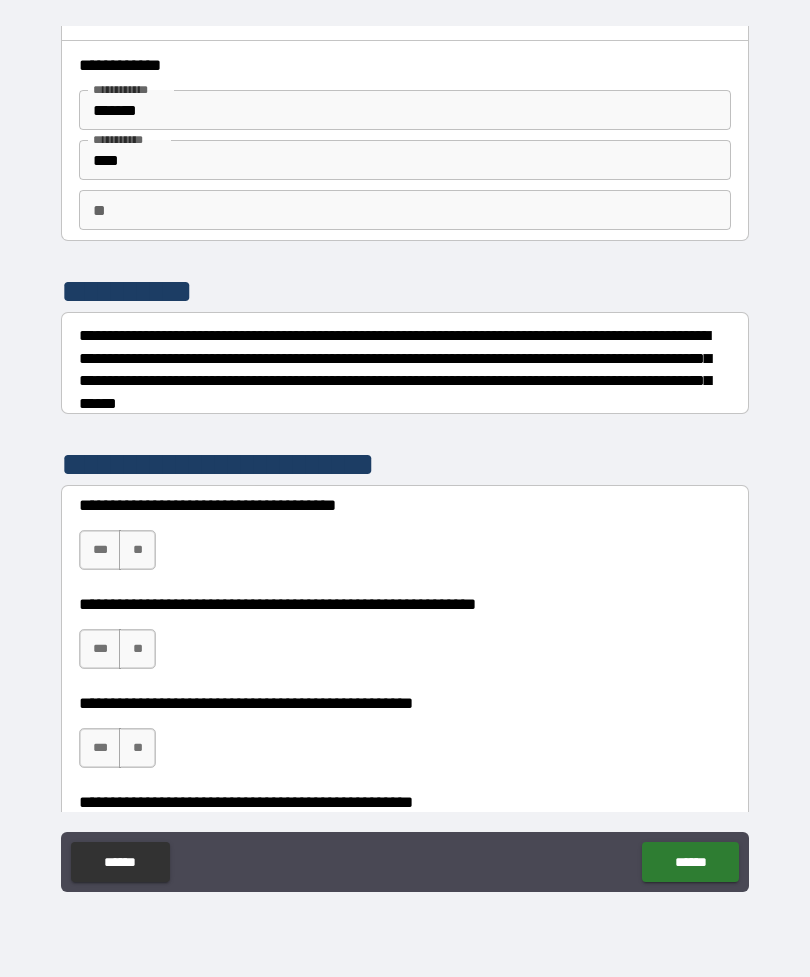 click on "**" at bounding box center [137, 550] 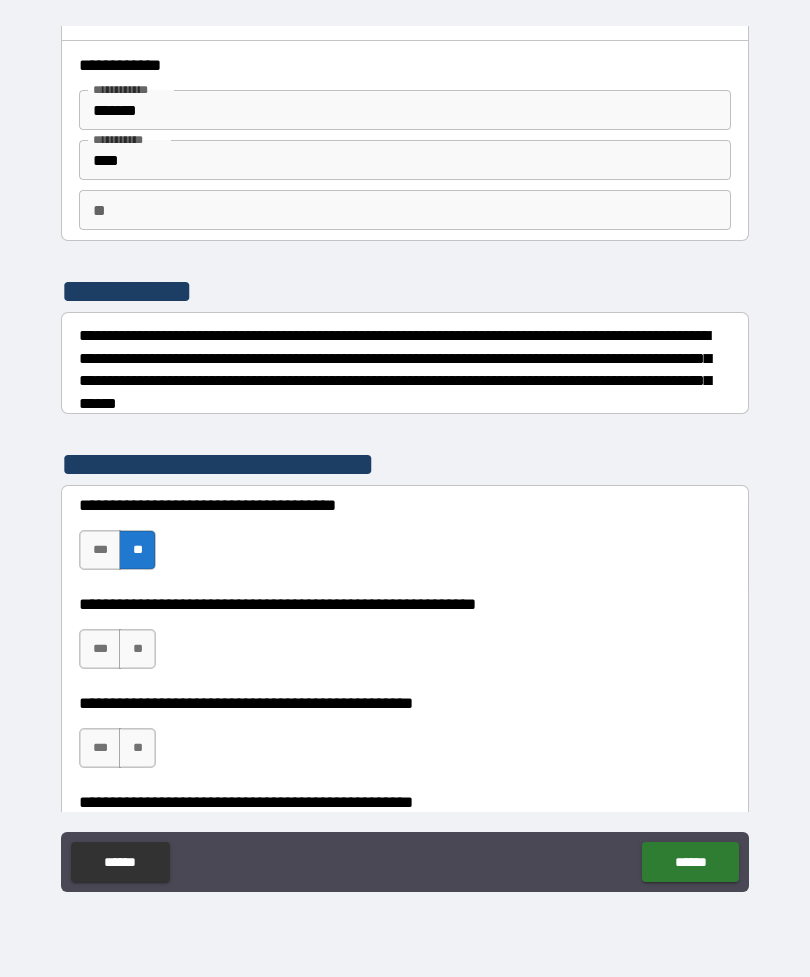 click on "**" at bounding box center [137, 649] 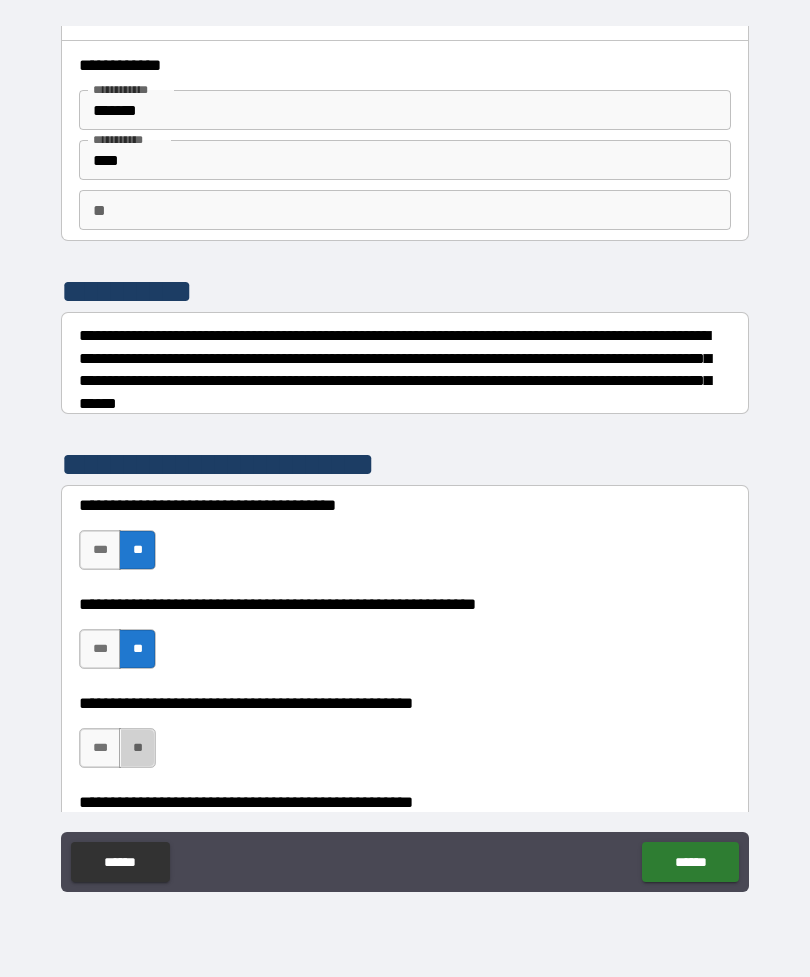 click on "**" at bounding box center [137, 748] 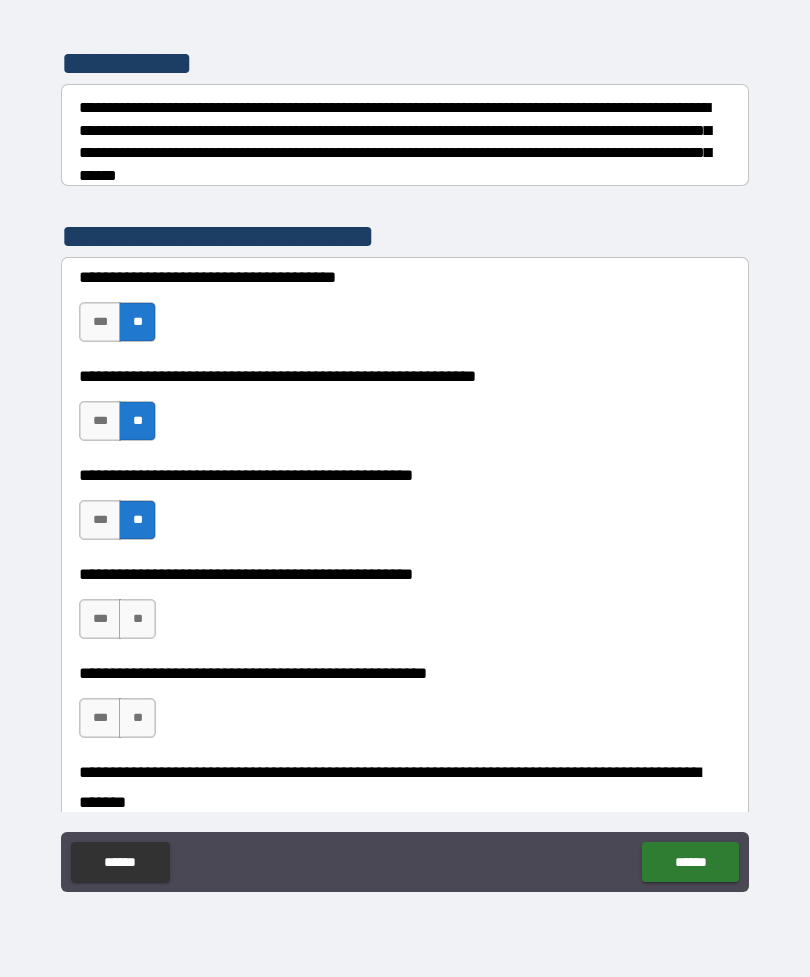 scroll, scrollTop: 260, scrollLeft: 0, axis: vertical 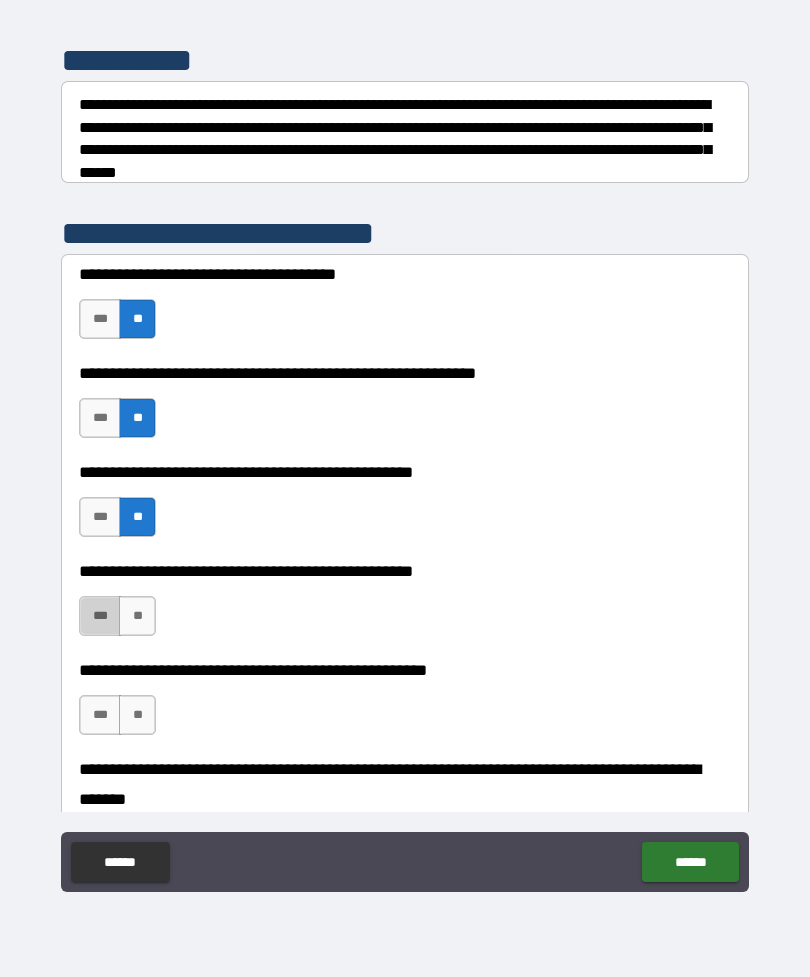 click on "***" at bounding box center [100, 616] 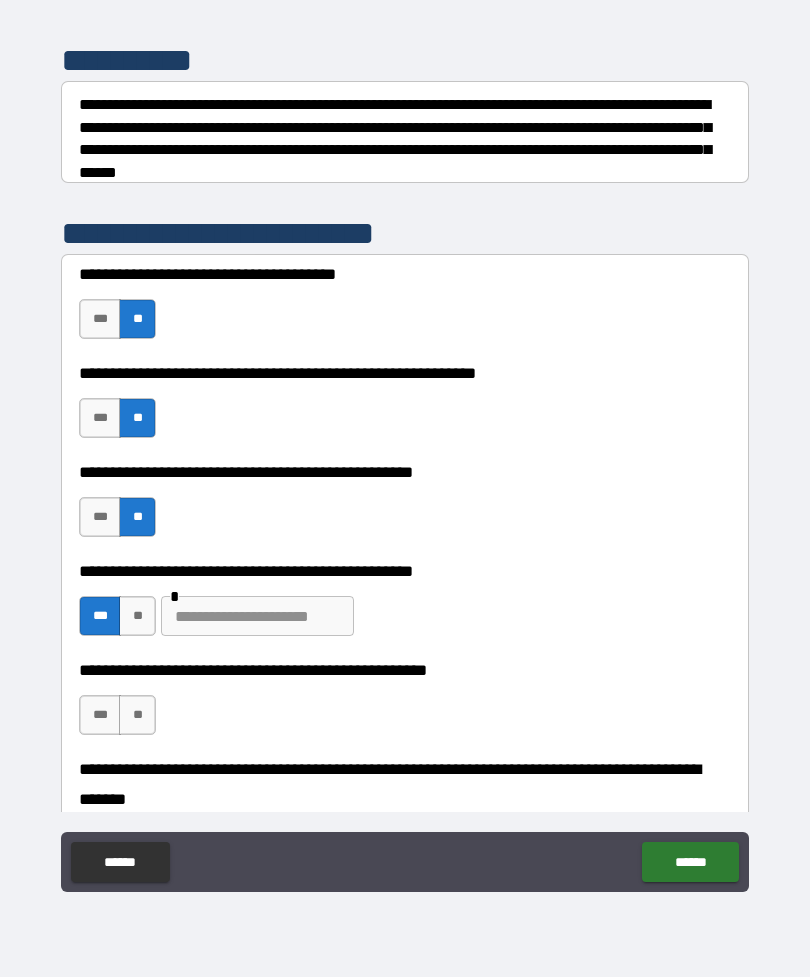 click on "**" at bounding box center (137, 715) 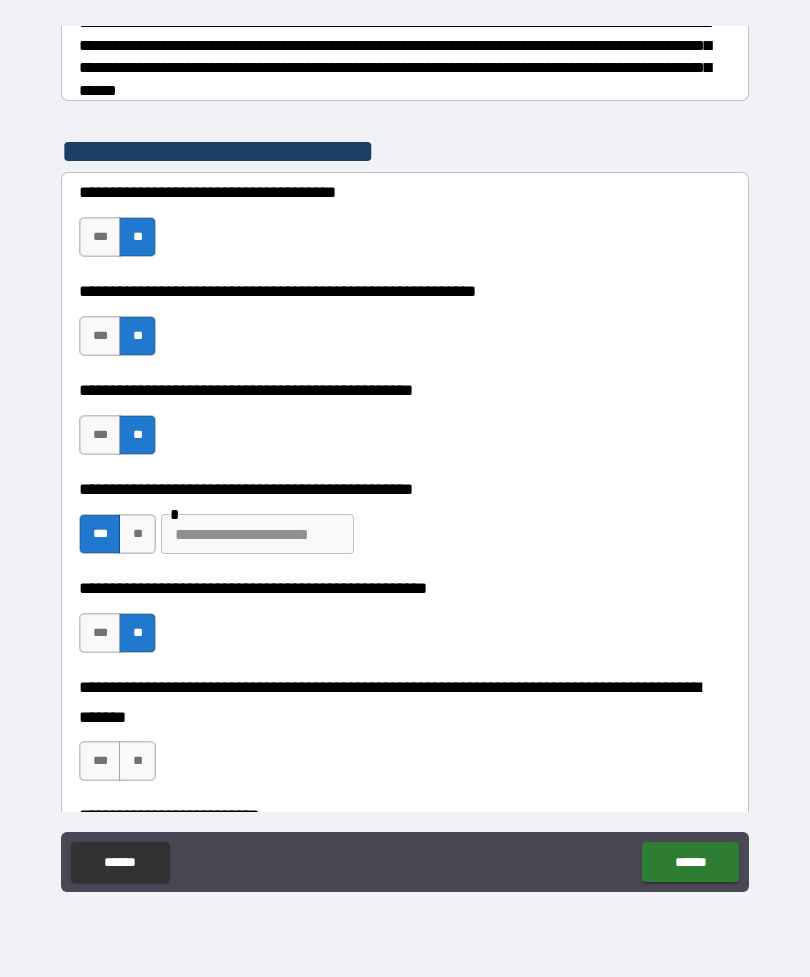 scroll, scrollTop: 358, scrollLeft: 0, axis: vertical 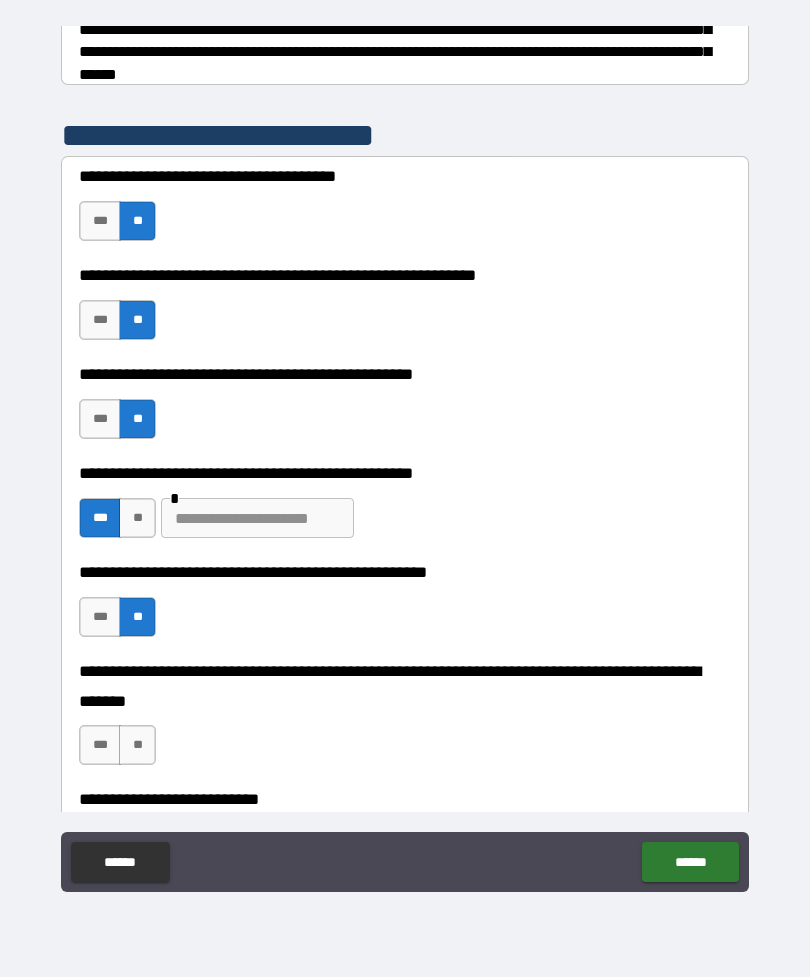 click on "**" at bounding box center (137, 745) 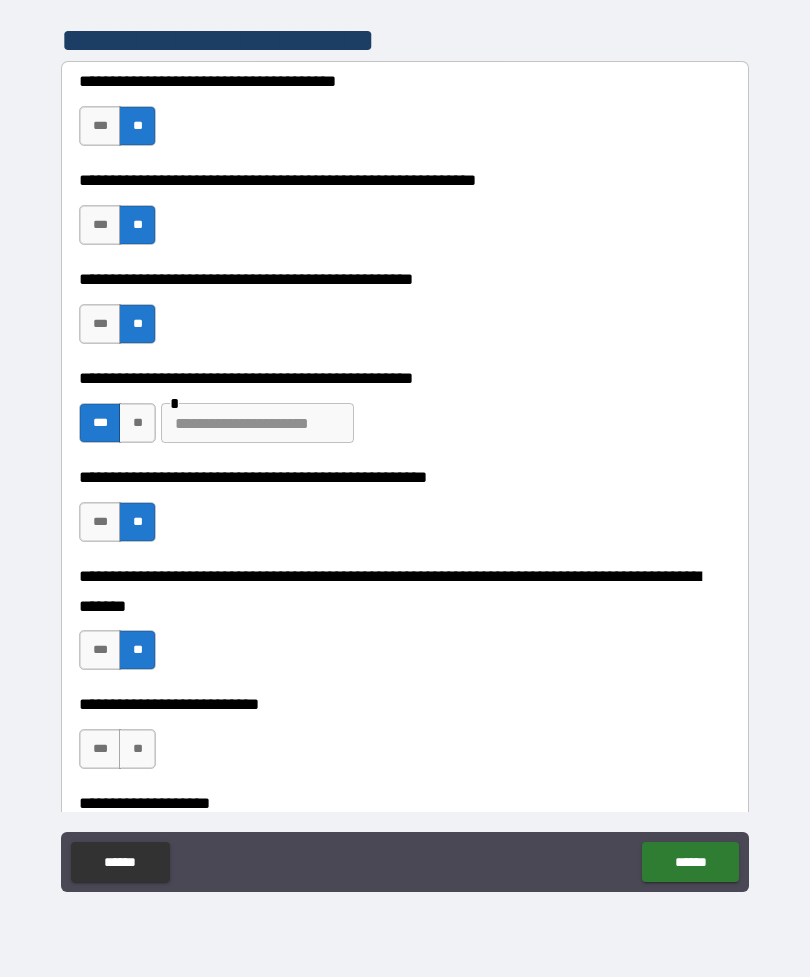 scroll, scrollTop: 464, scrollLeft: 0, axis: vertical 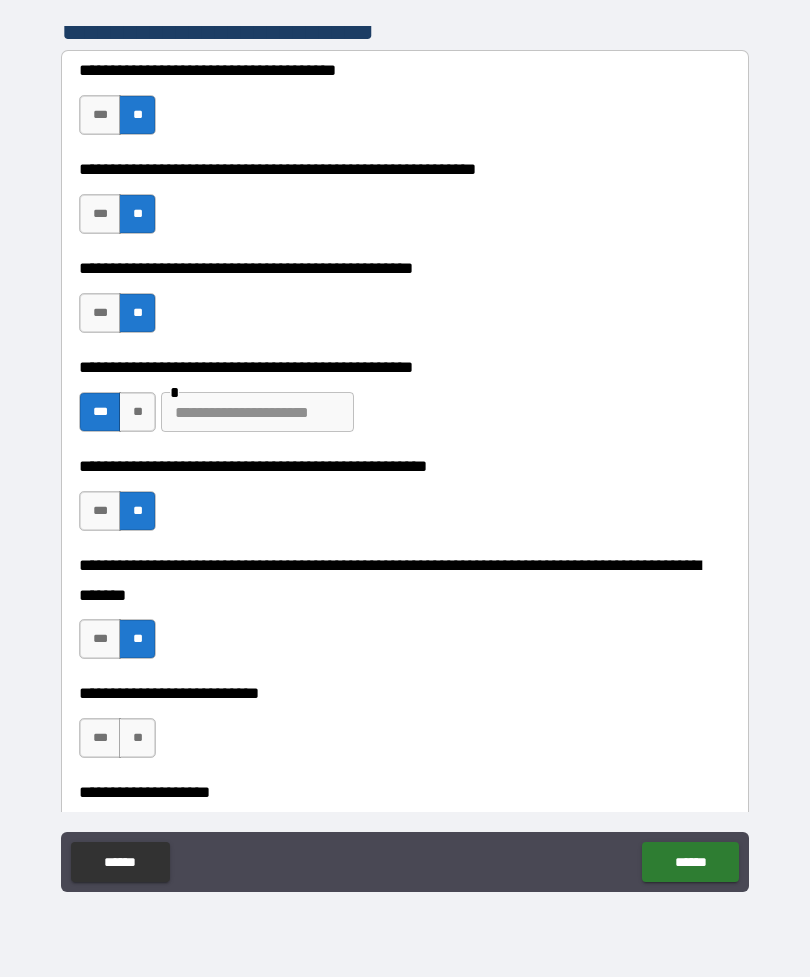 click on "**" at bounding box center (137, 738) 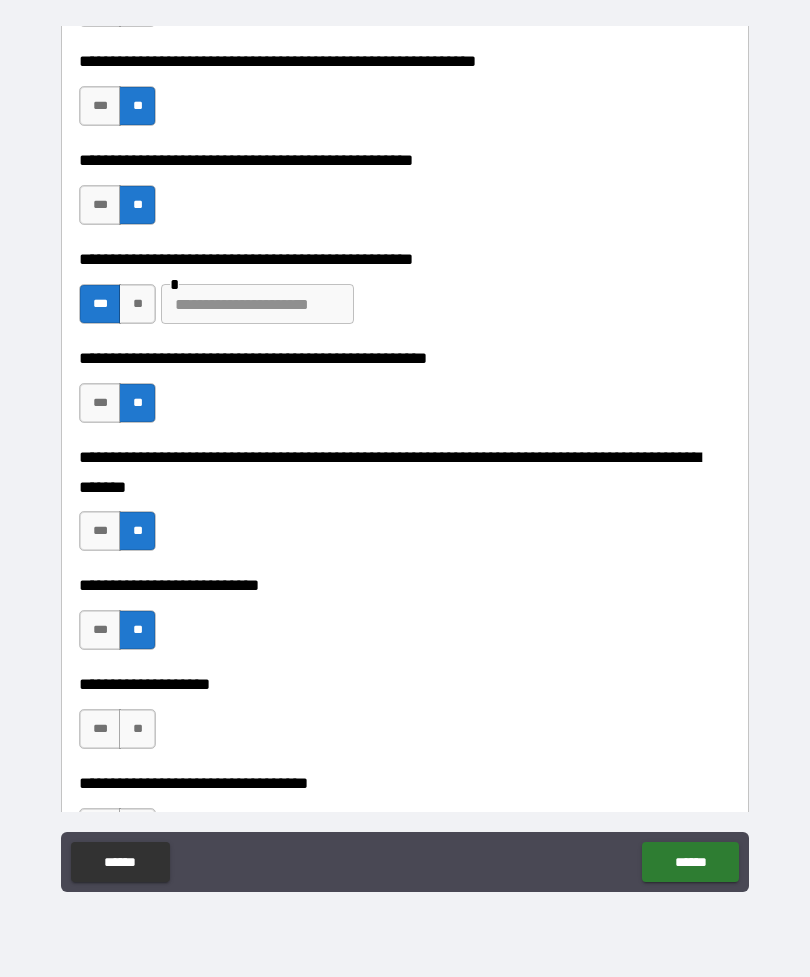scroll, scrollTop: 573, scrollLeft: 0, axis: vertical 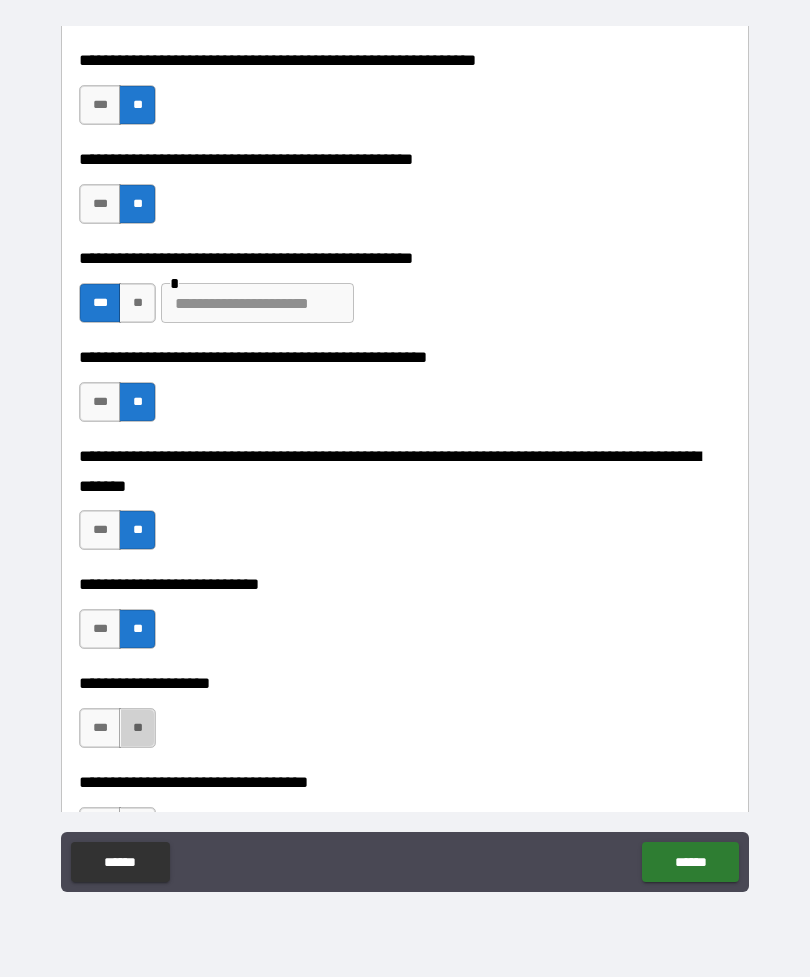 click on "**" at bounding box center [137, 728] 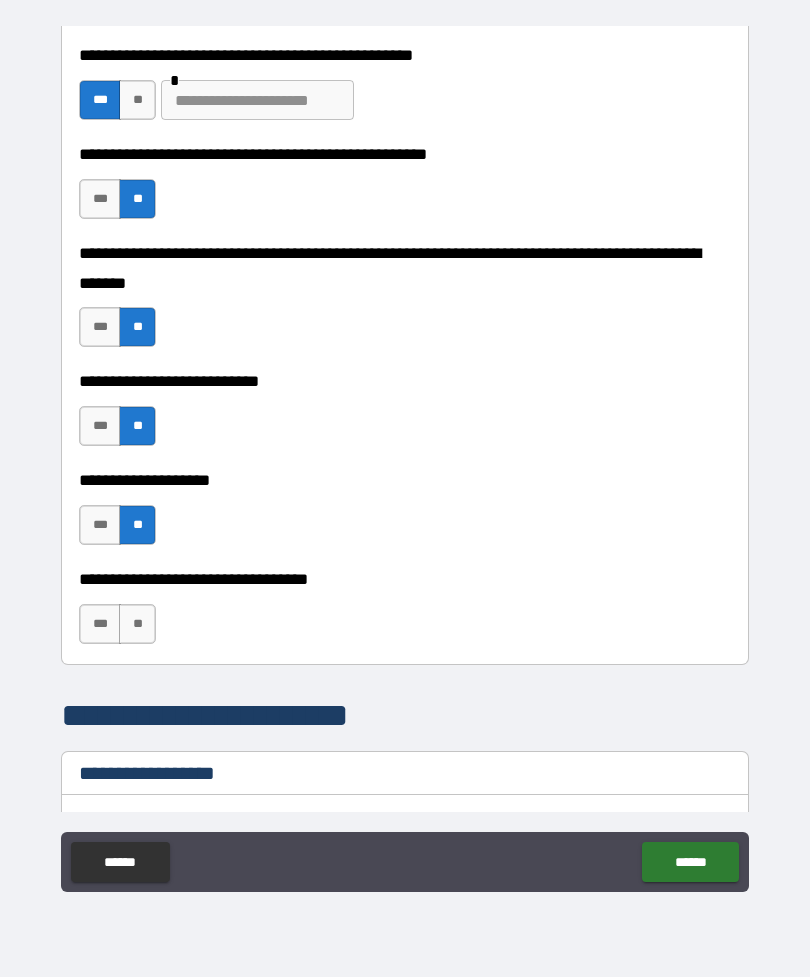 scroll, scrollTop: 778, scrollLeft: 0, axis: vertical 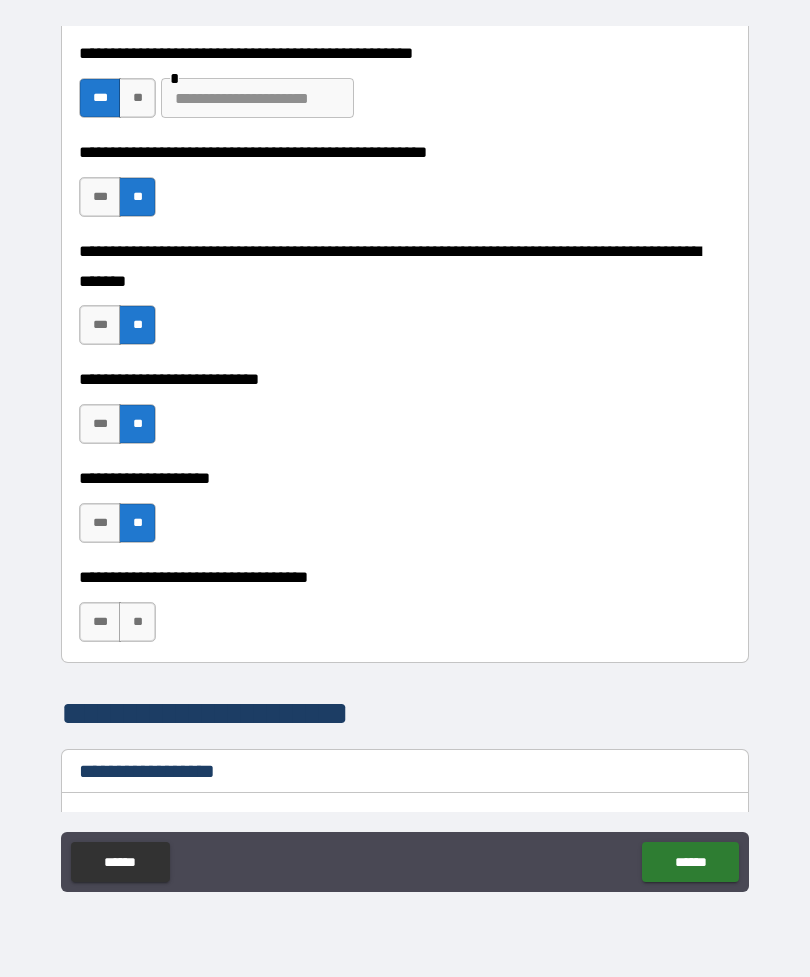 click on "**" at bounding box center (137, 622) 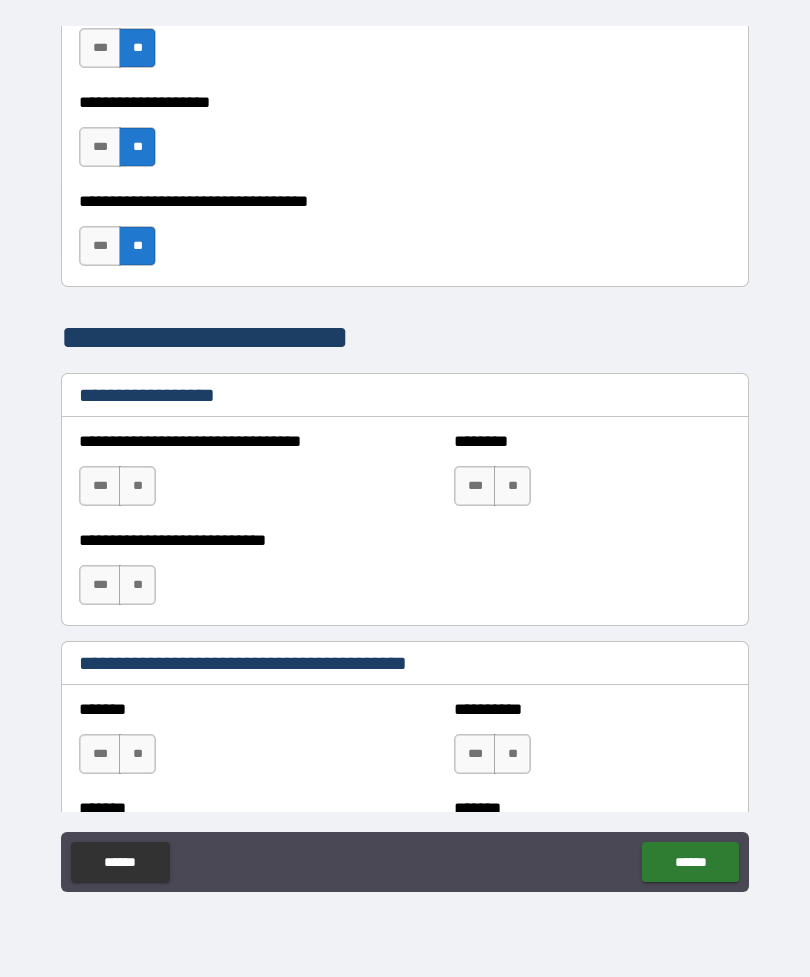 scroll, scrollTop: 1155, scrollLeft: 0, axis: vertical 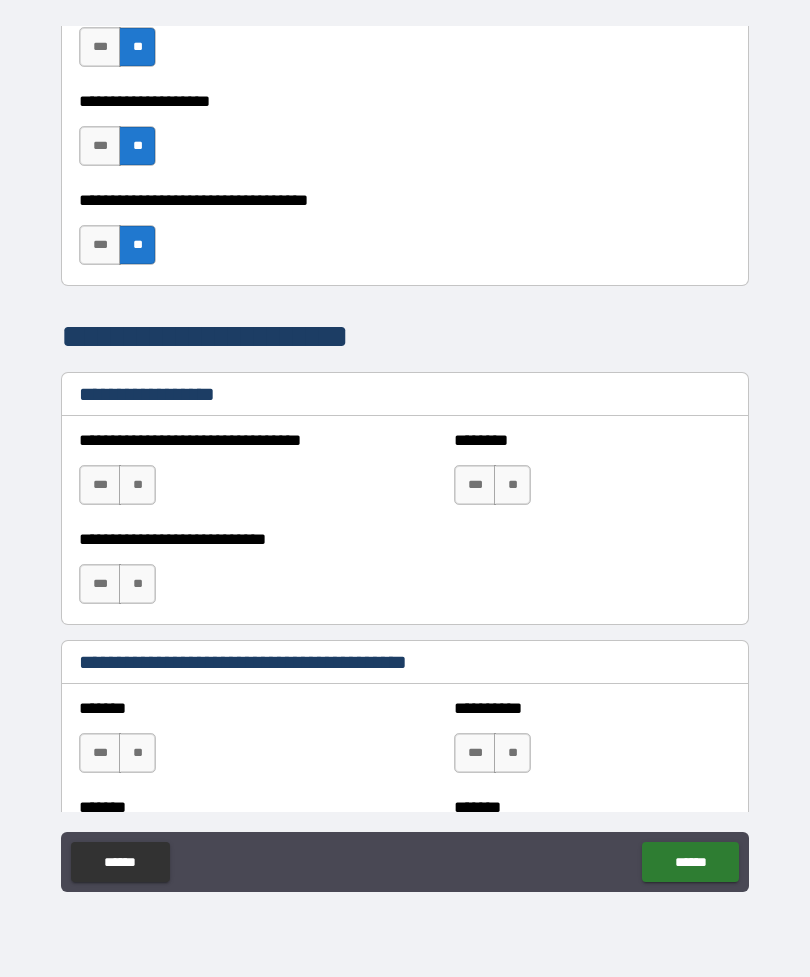 click on "**" at bounding box center [137, 485] 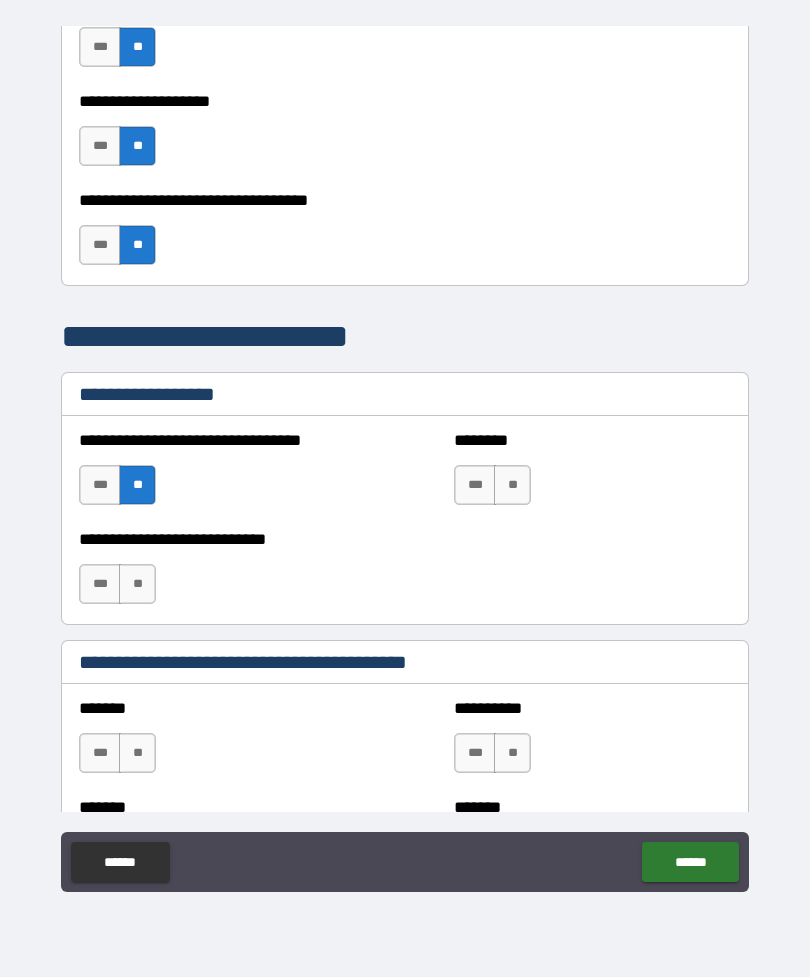click on "**" at bounding box center [512, 485] 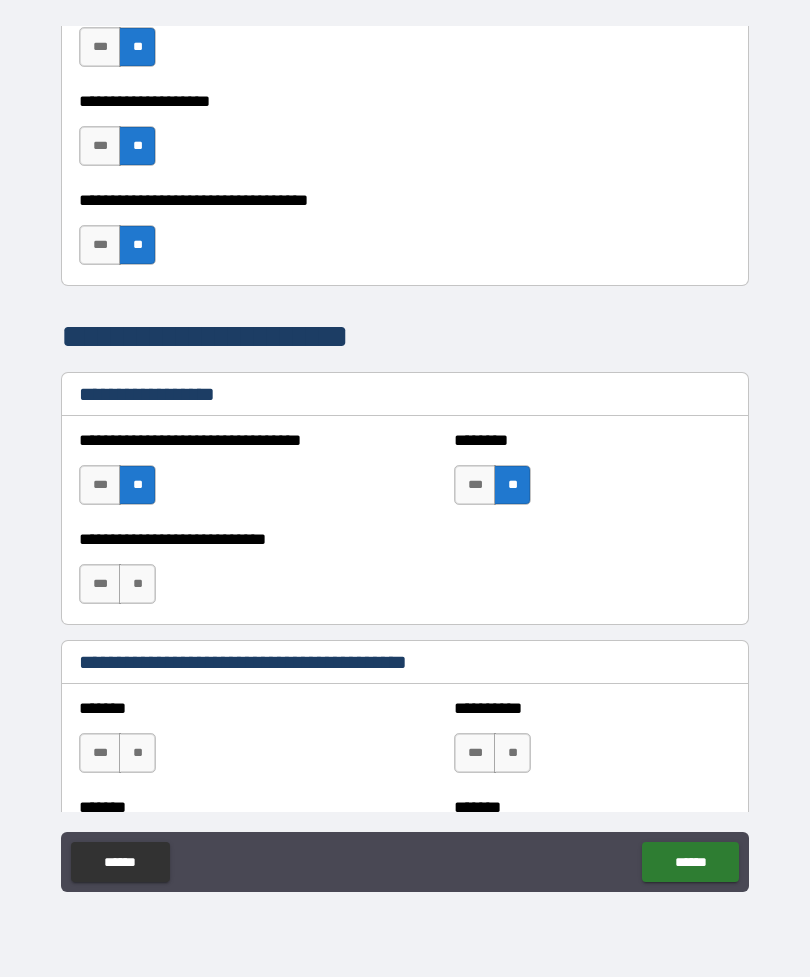 click on "**" at bounding box center (137, 584) 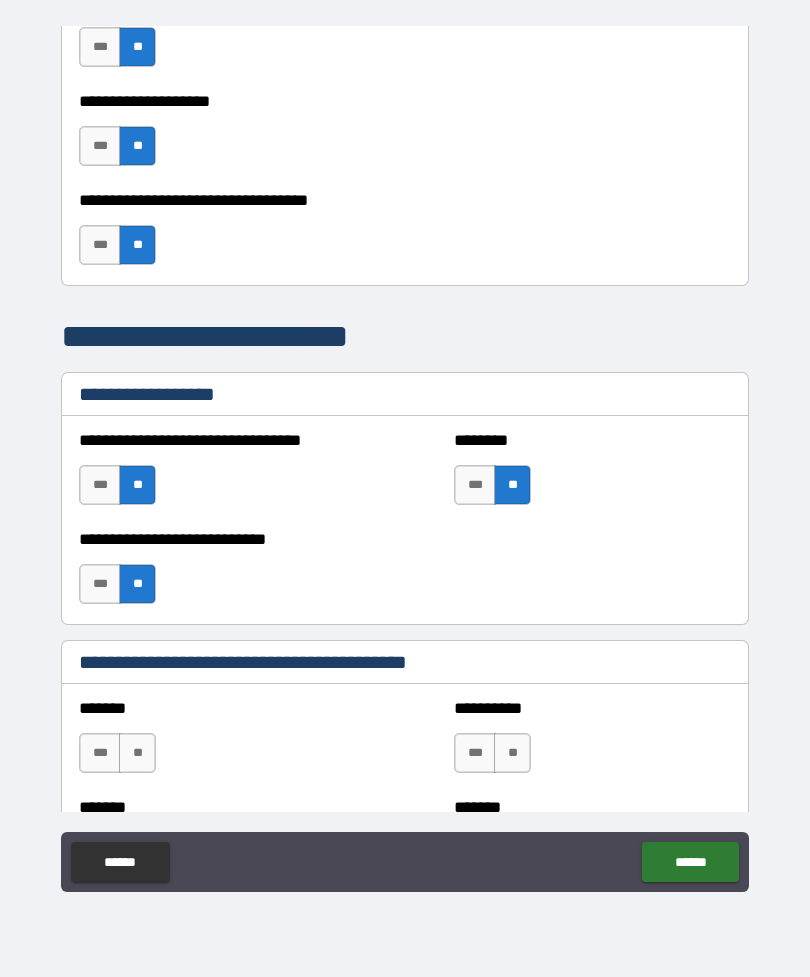 click on "**" at bounding box center (137, 753) 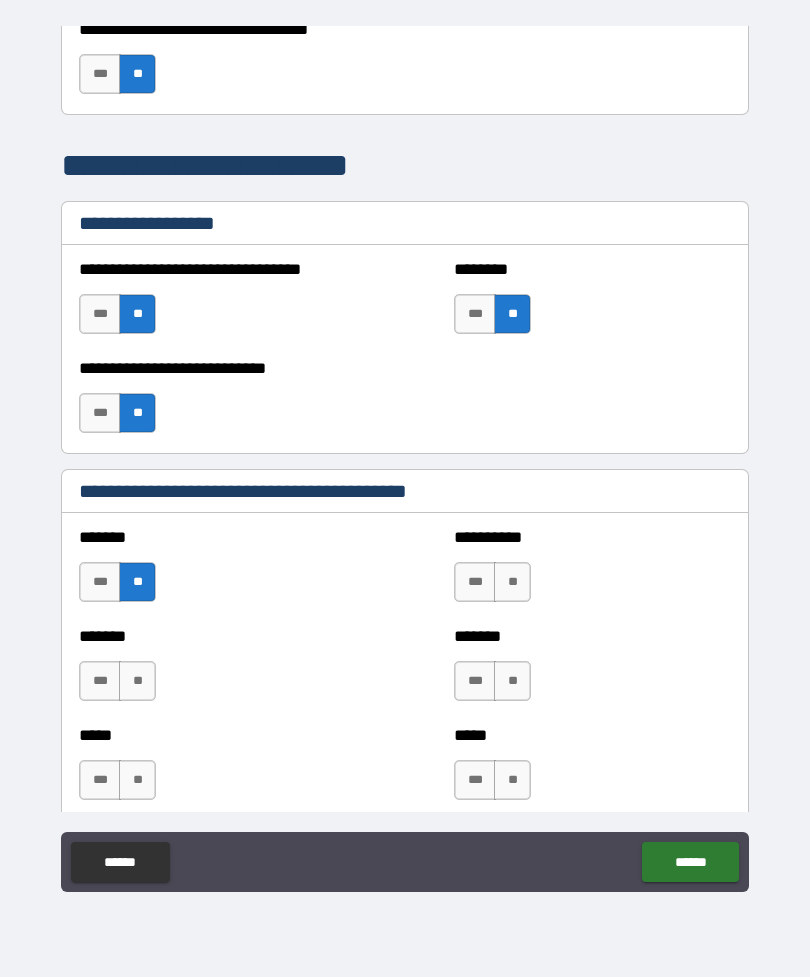 scroll, scrollTop: 1324, scrollLeft: 0, axis: vertical 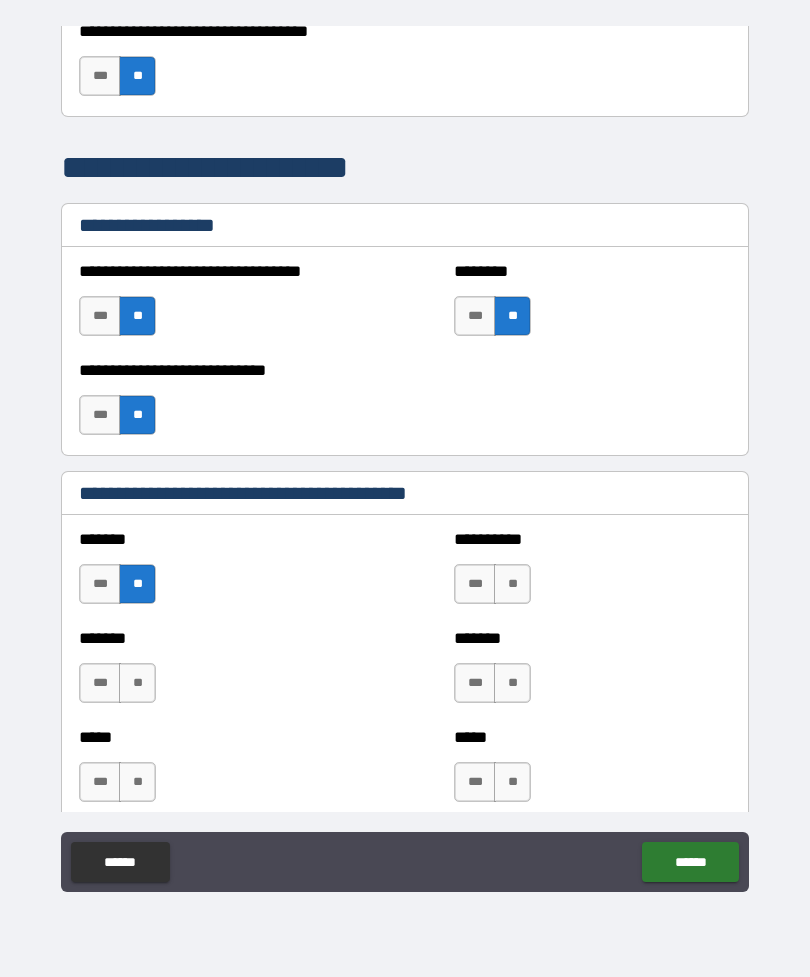 click on "**" at bounding box center [512, 584] 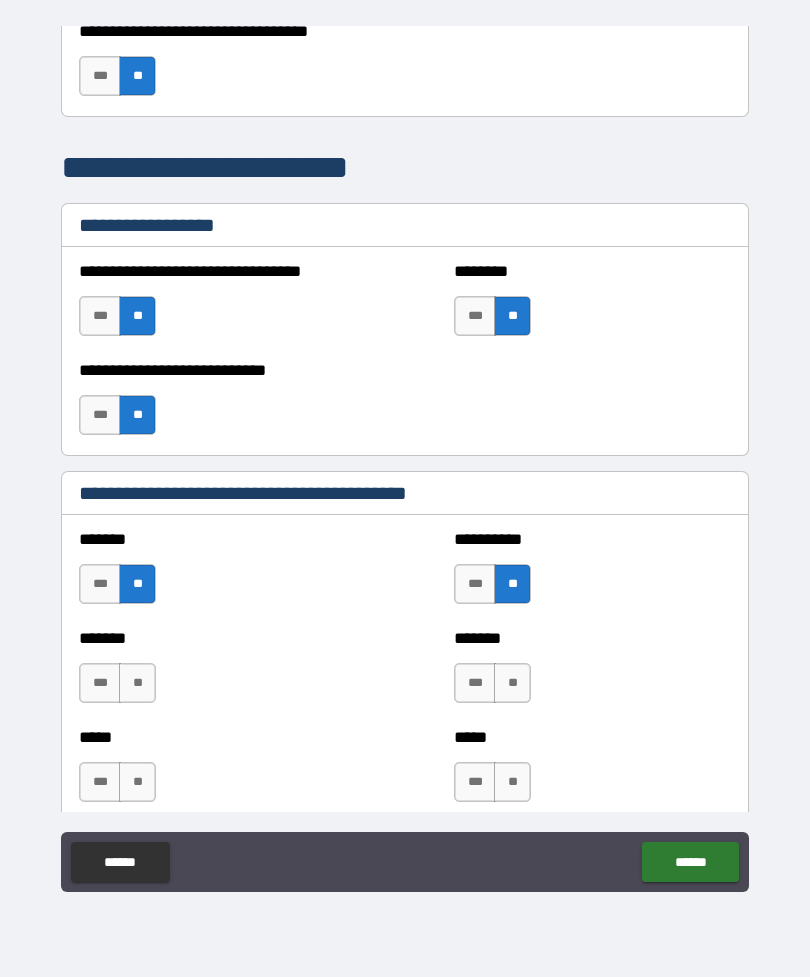 click on "**" at bounding box center [137, 683] 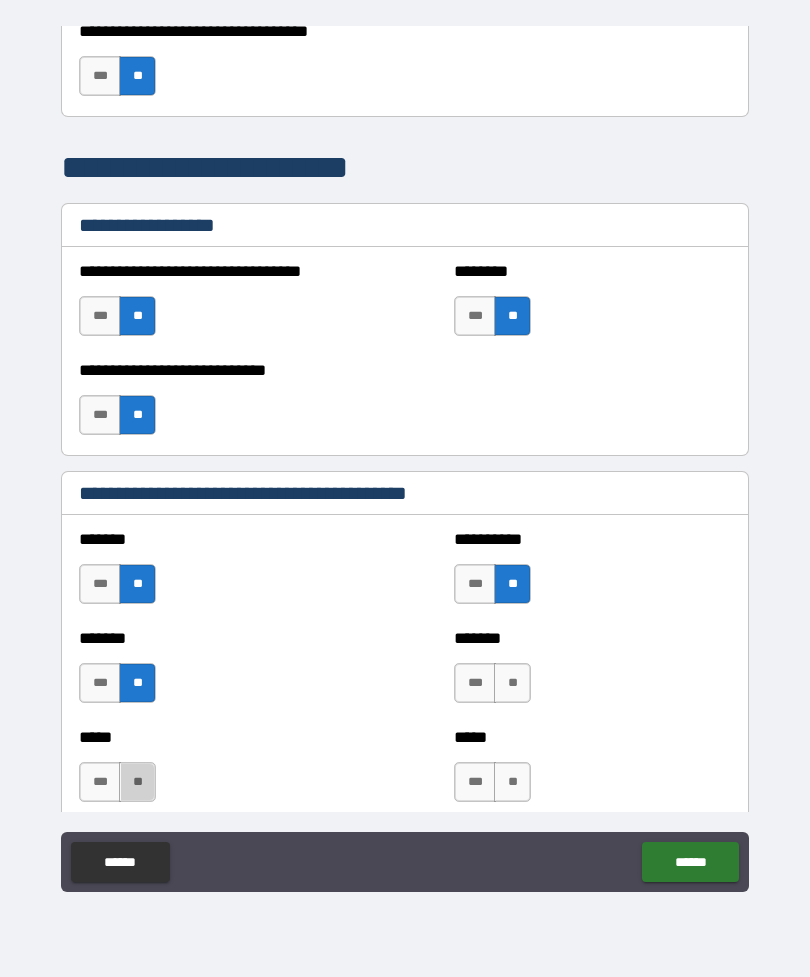 click on "**" at bounding box center [137, 782] 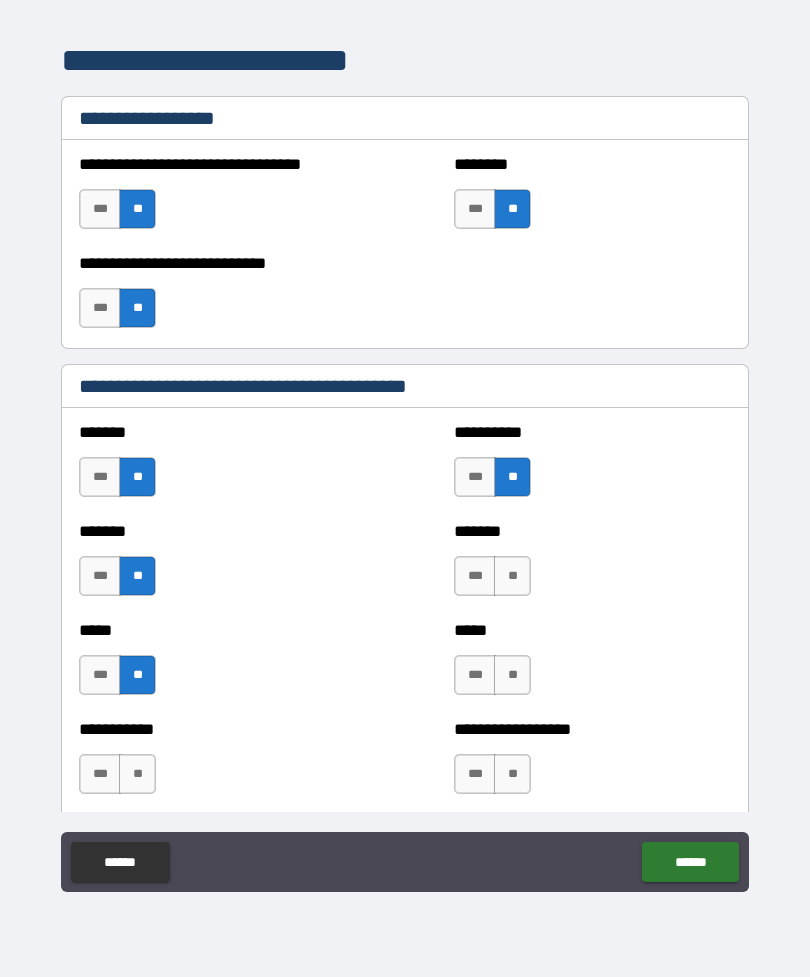scroll, scrollTop: 1442, scrollLeft: 0, axis: vertical 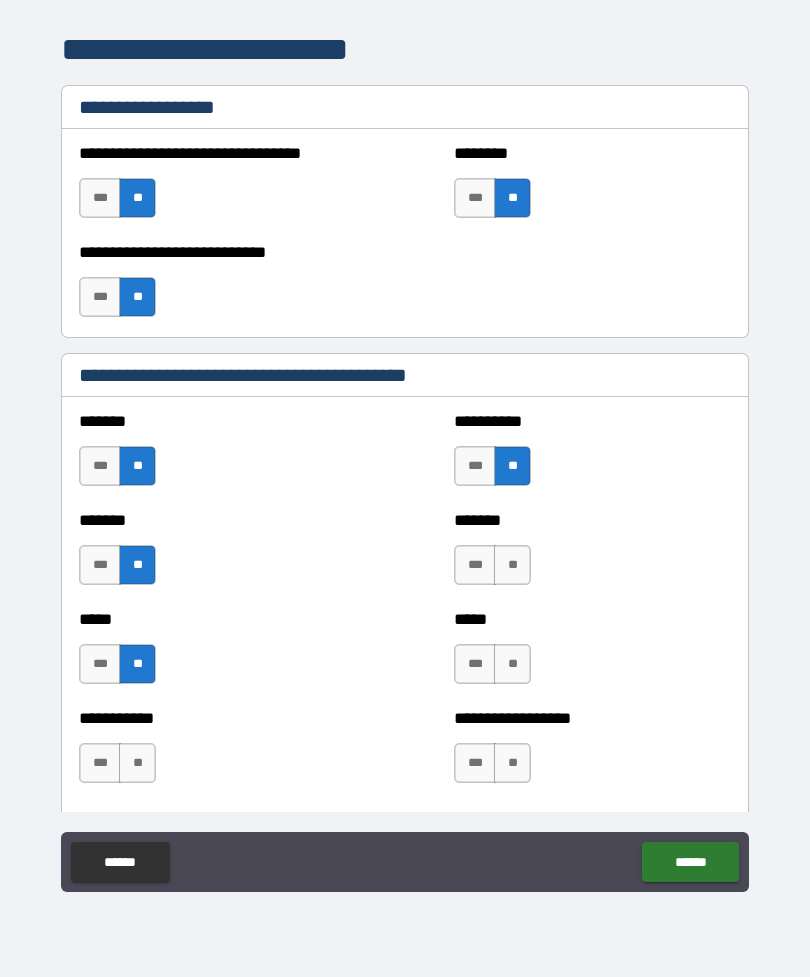 click on "**" at bounding box center [512, 565] 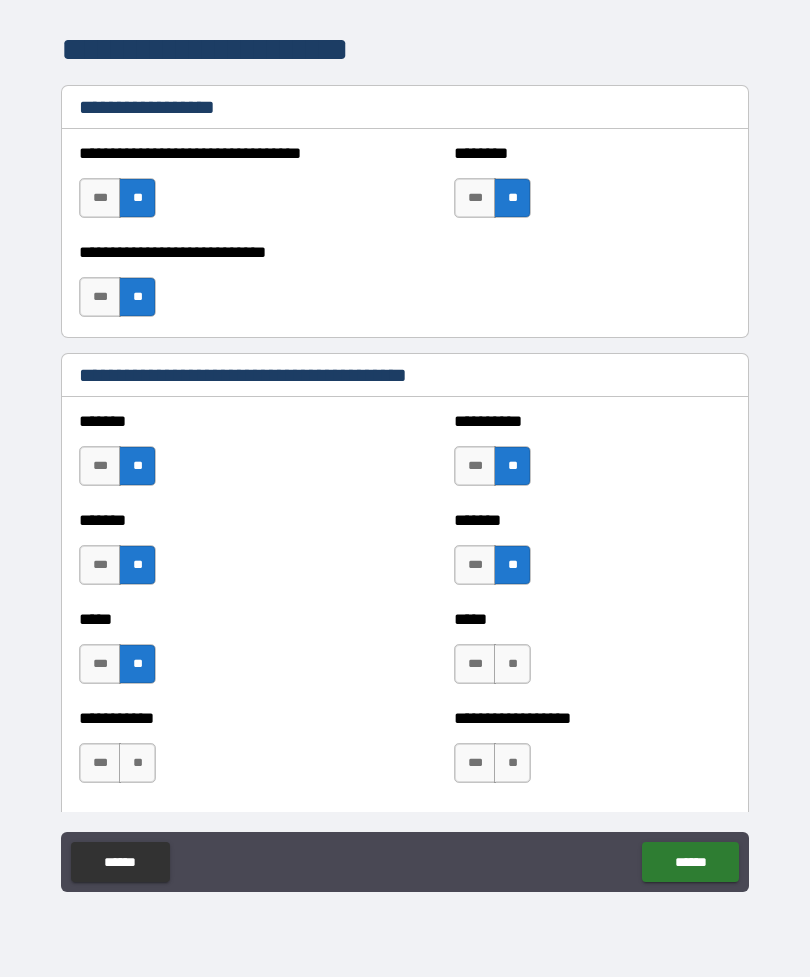 click on "**" at bounding box center [512, 664] 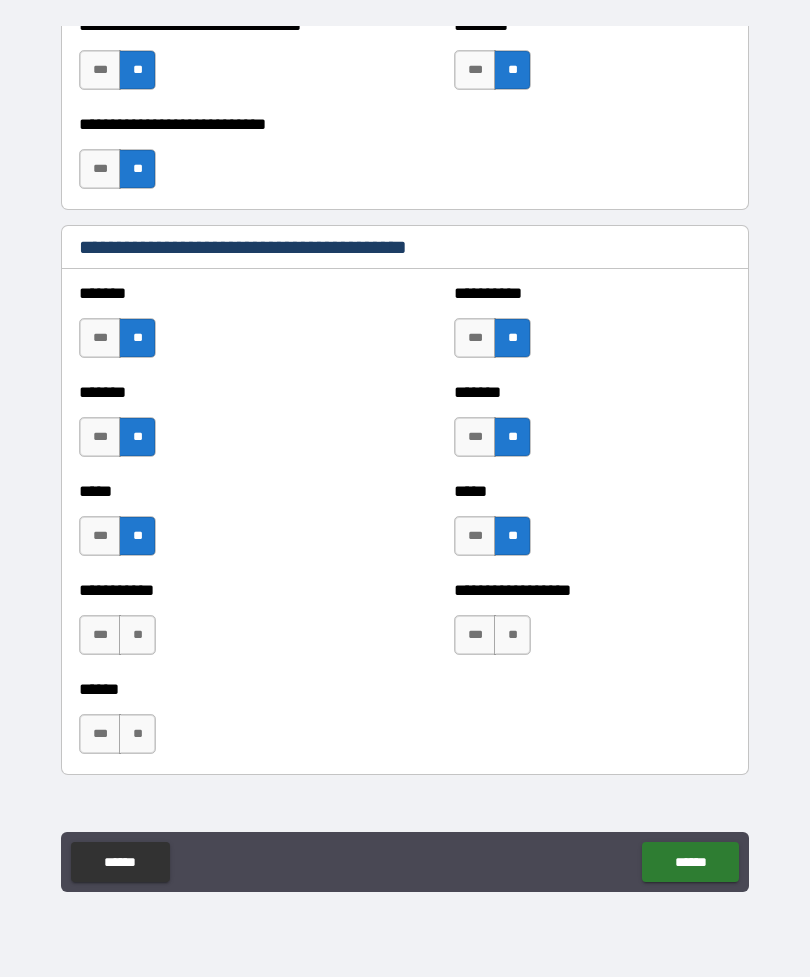 scroll, scrollTop: 1571, scrollLeft: 0, axis: vertical 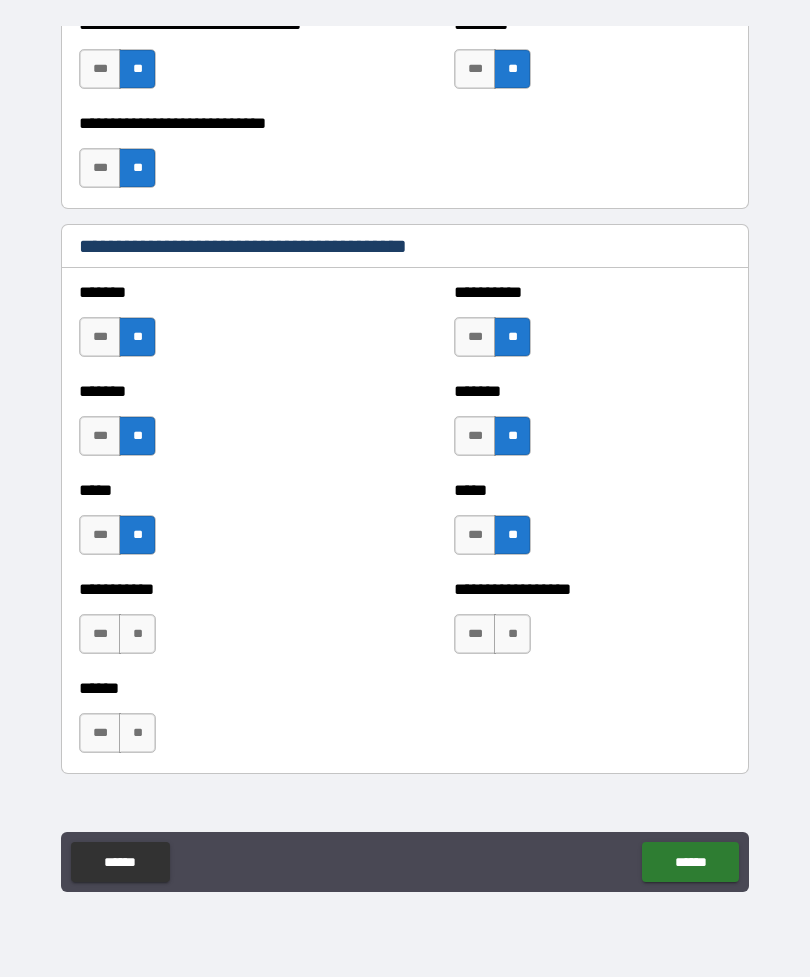click on "**" at bounding box center [512, 634] 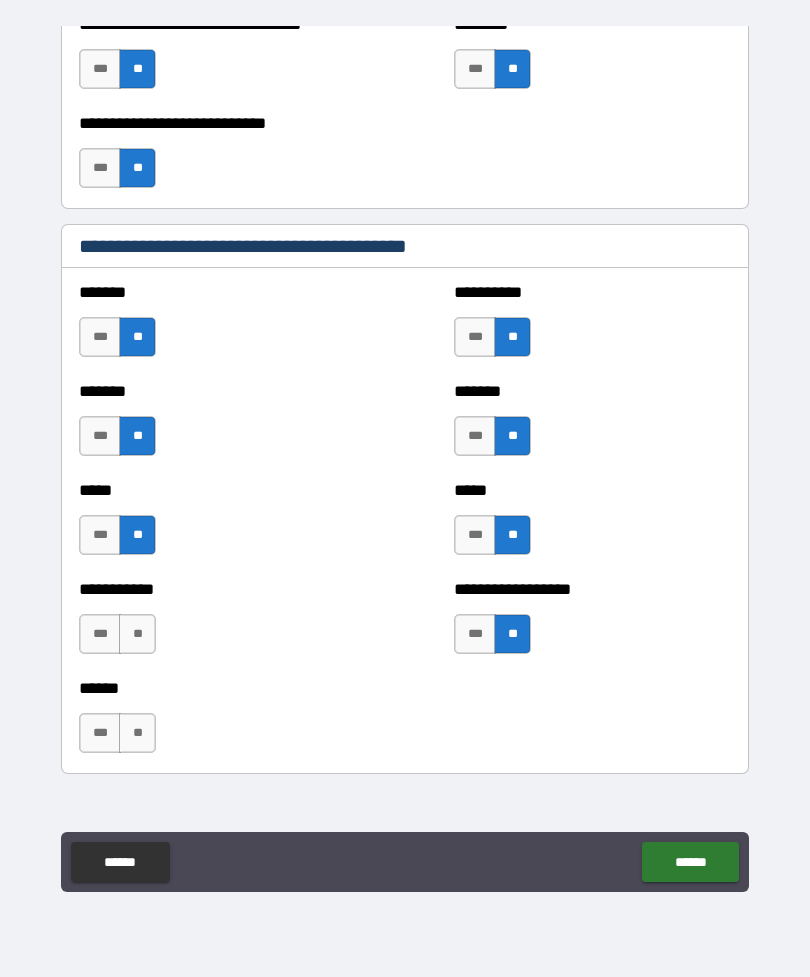 click on "**" at bounding box center (137, 634) 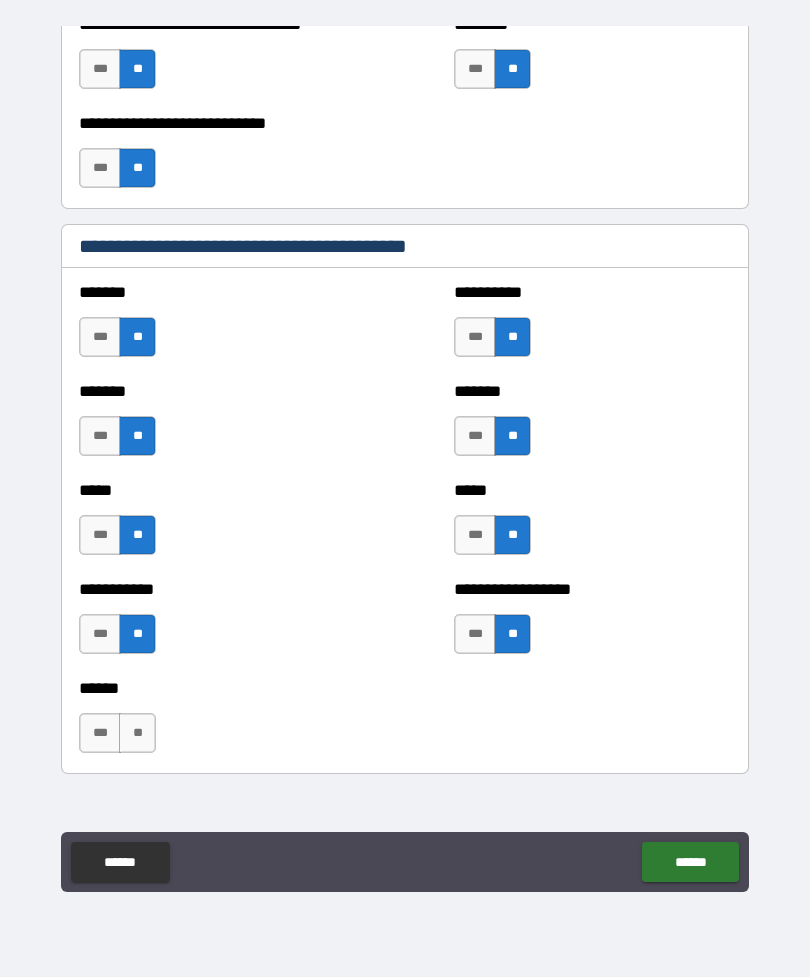 click on "***" at bounding box center [100, 733] 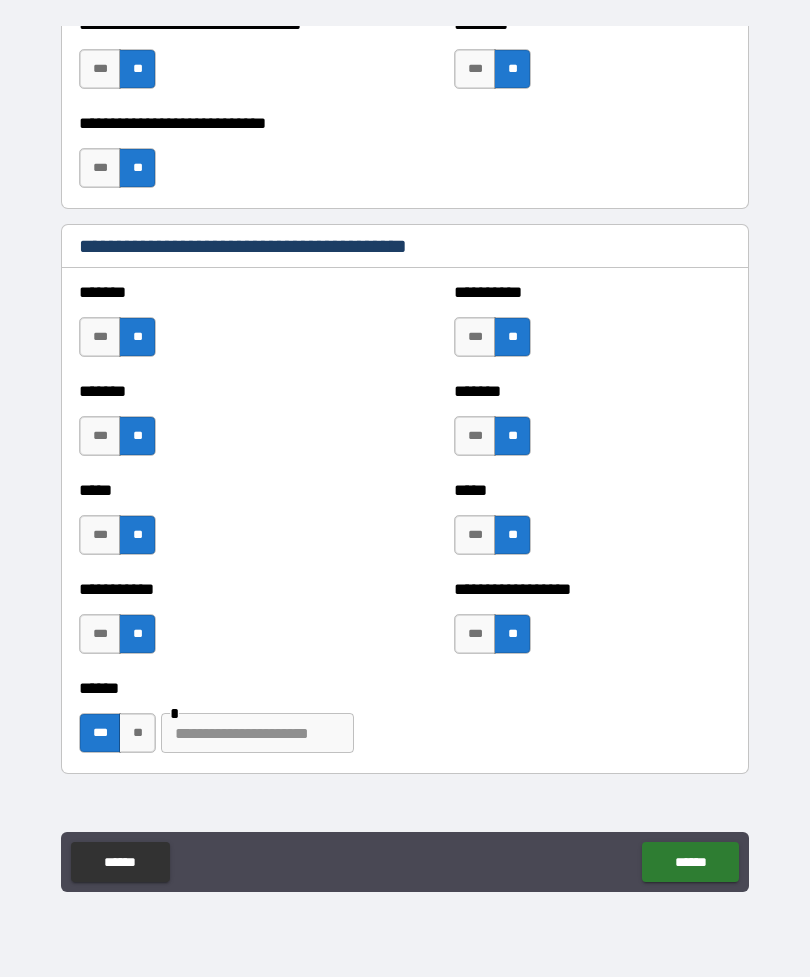 click at bounding box center [257, 733] 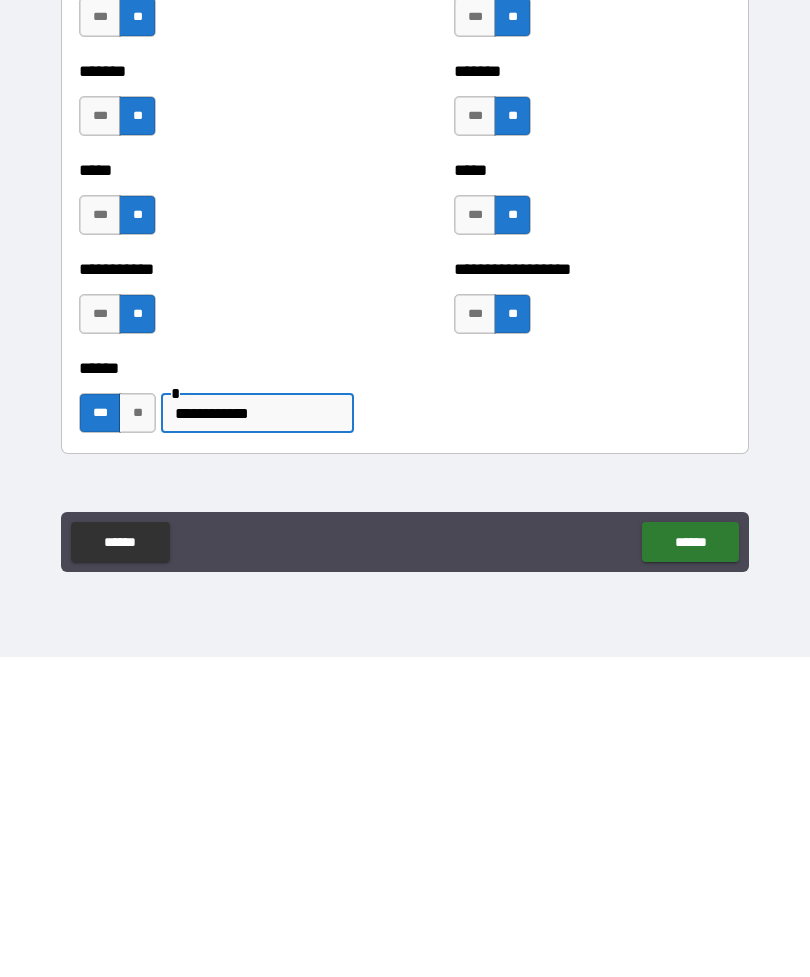type on "**********" 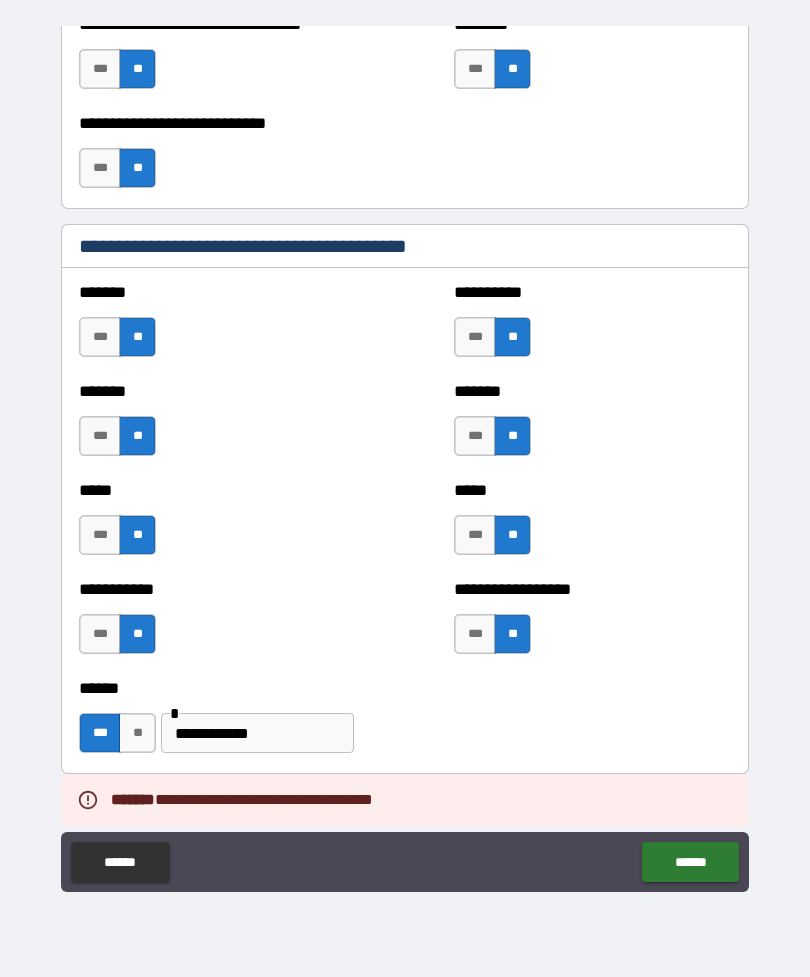 click on "**********" at bounding box center [257, 733] 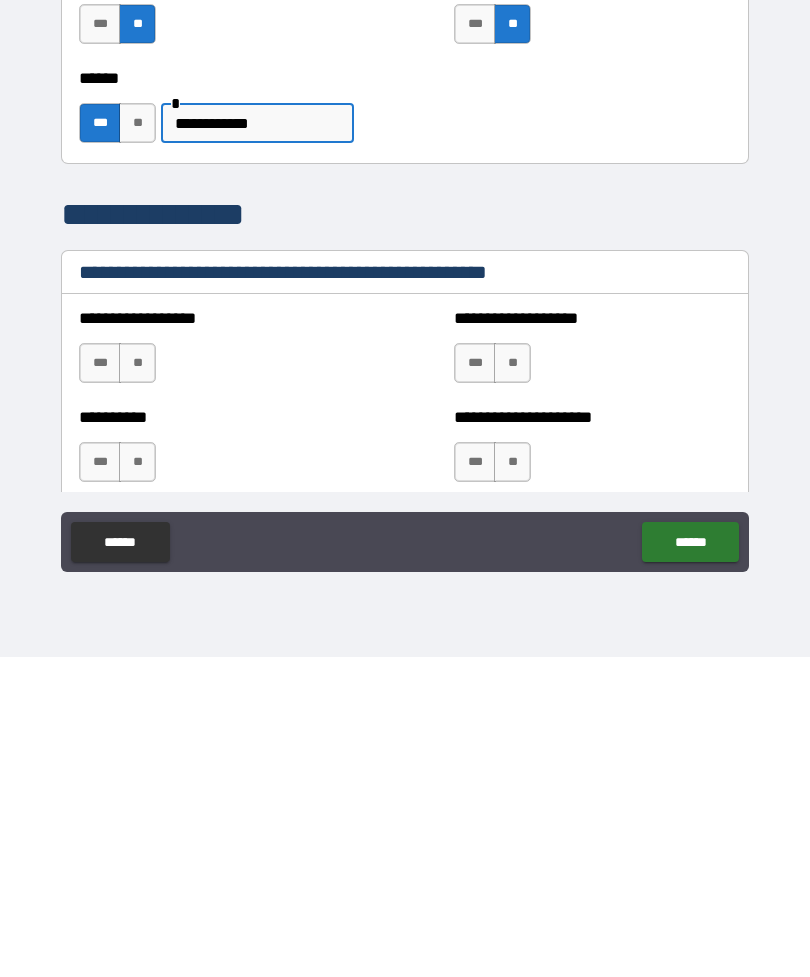 scroll, scrollTop: 1884, scrollLeft: 0, axis: vertical 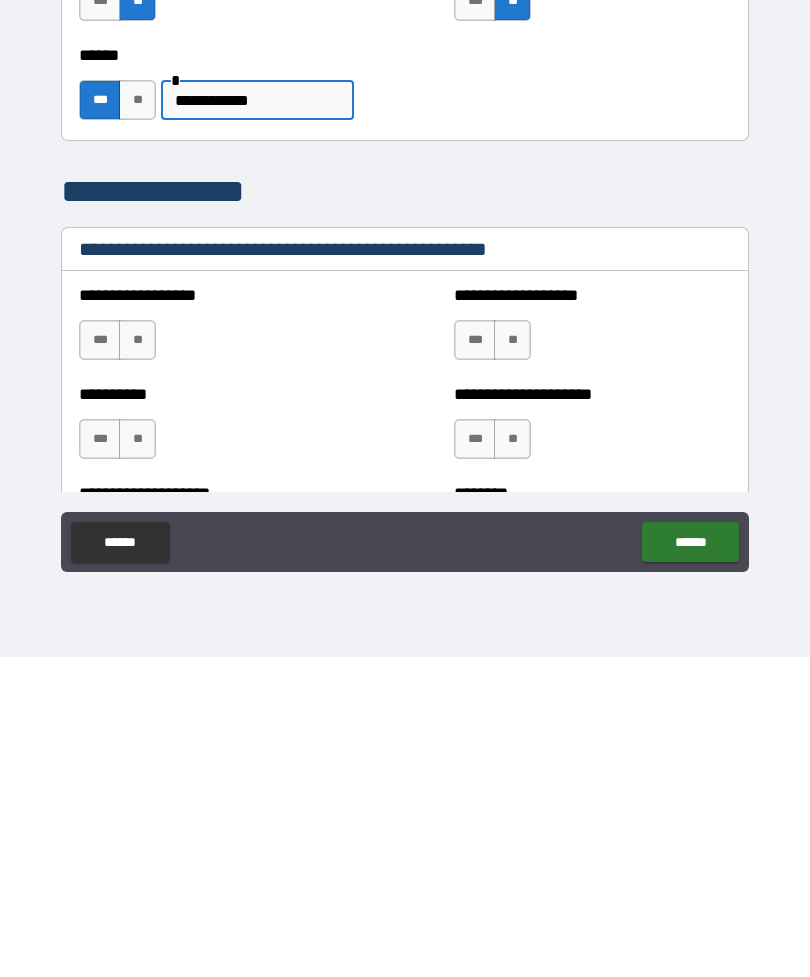 click on "**" at bounding box center [137, 660] 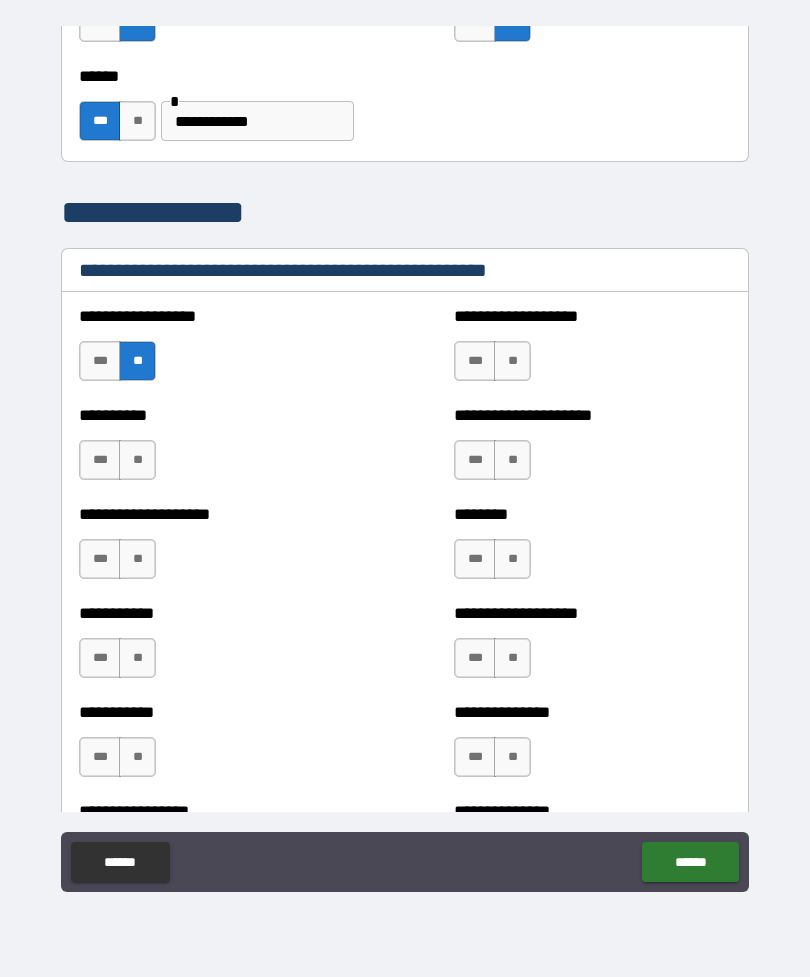 scroll, scrollTop: 2189, scrollLeft: 0, axis: vertical 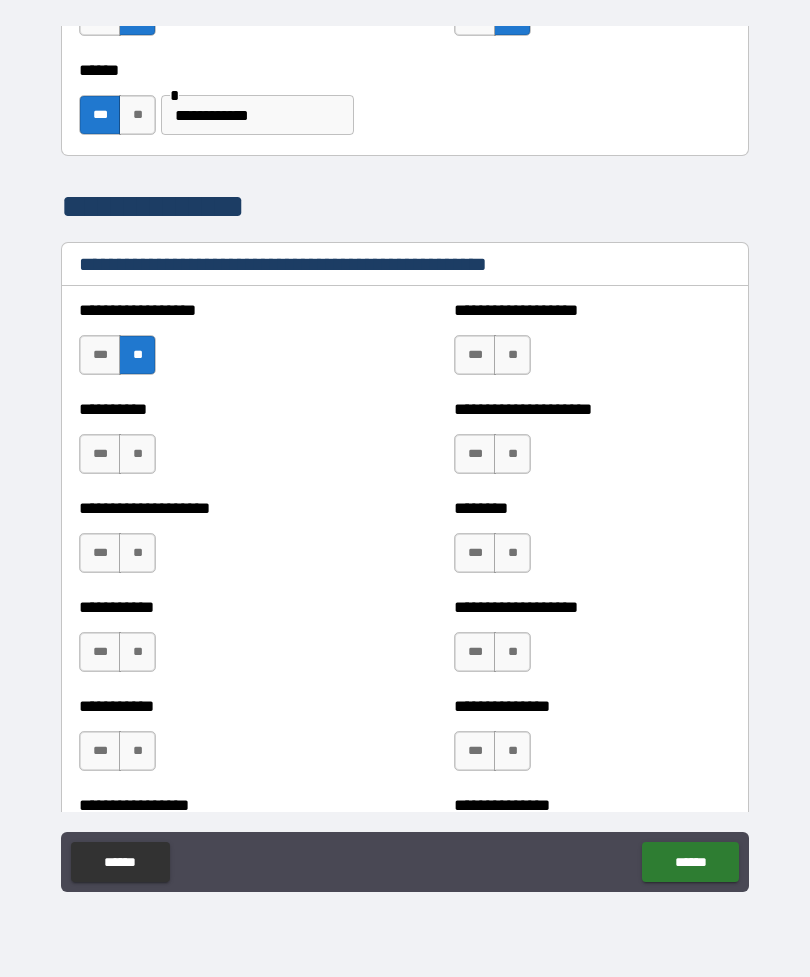click on "**" at bounding box center [137, 454] 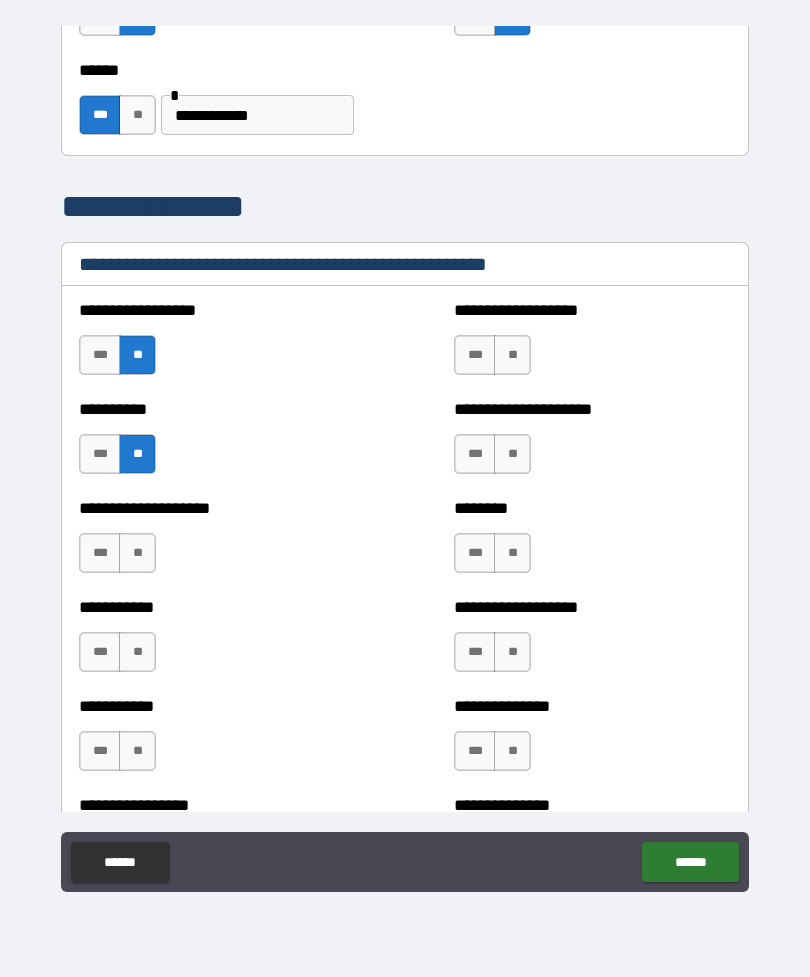 click on "**" at bounding box center (137, 553) 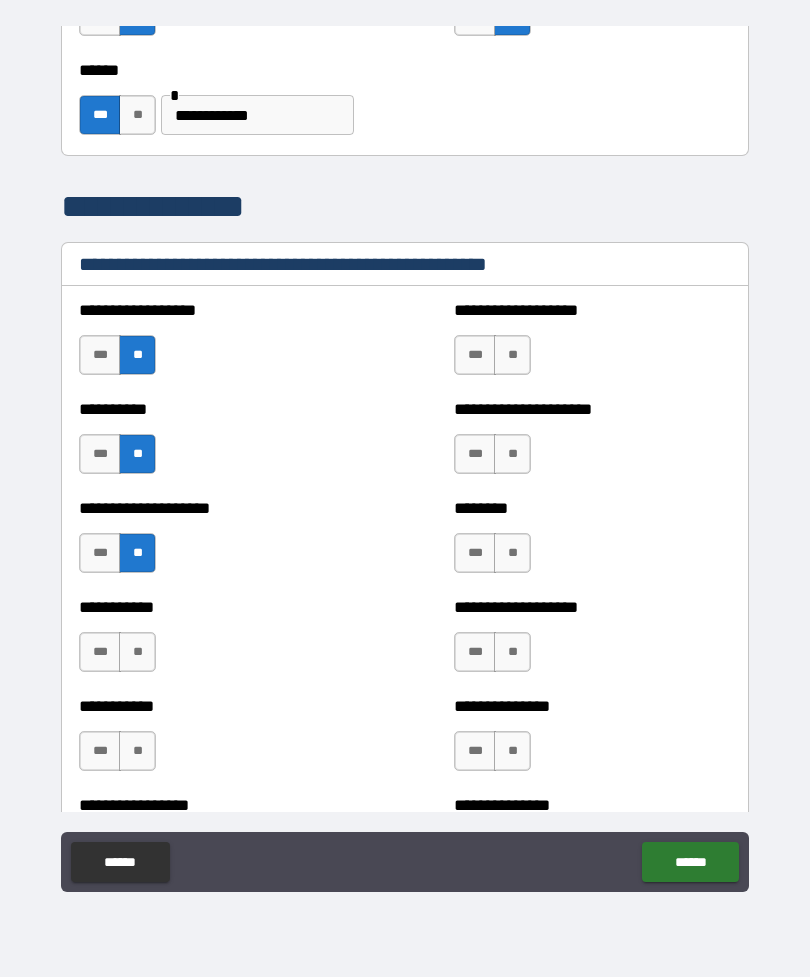 click on "**" at bounding box center (137, 652) 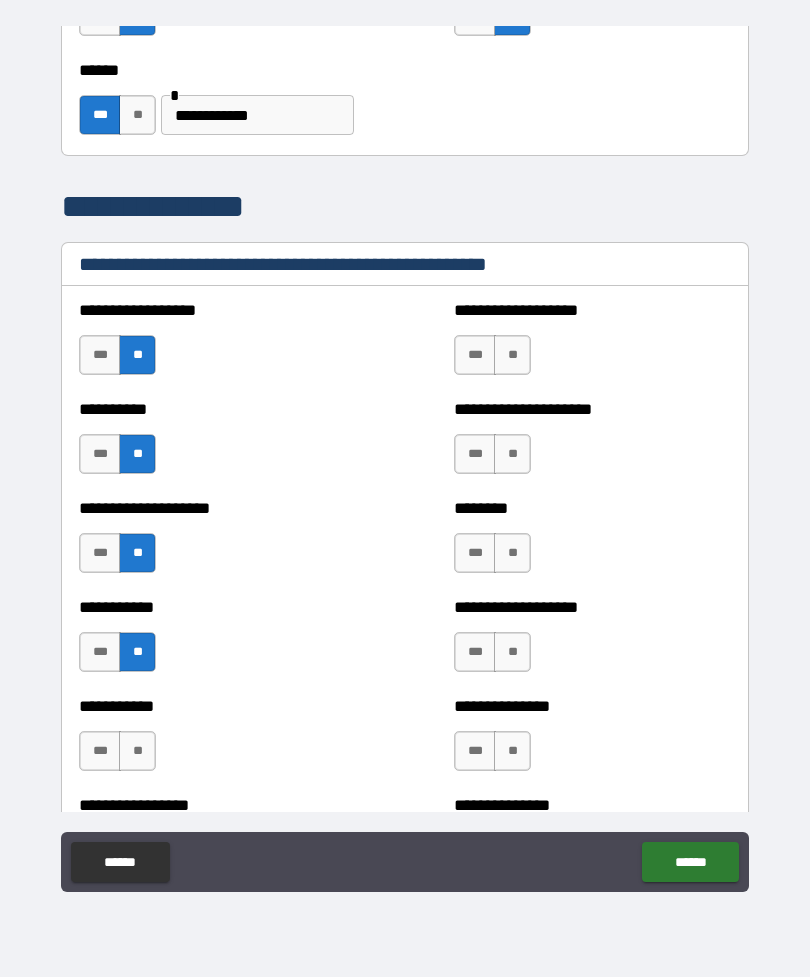 click on "**" at bounding box center (137, 751) 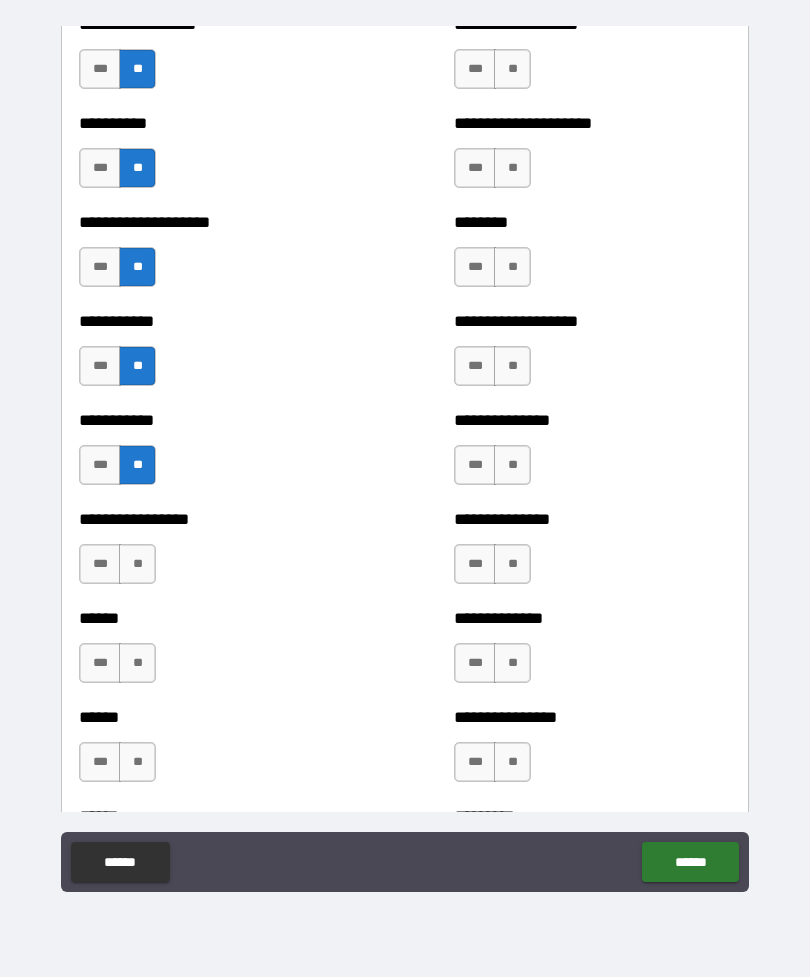scroll, scrollTop: 2483, scrollLeft: 0, axis: vertical 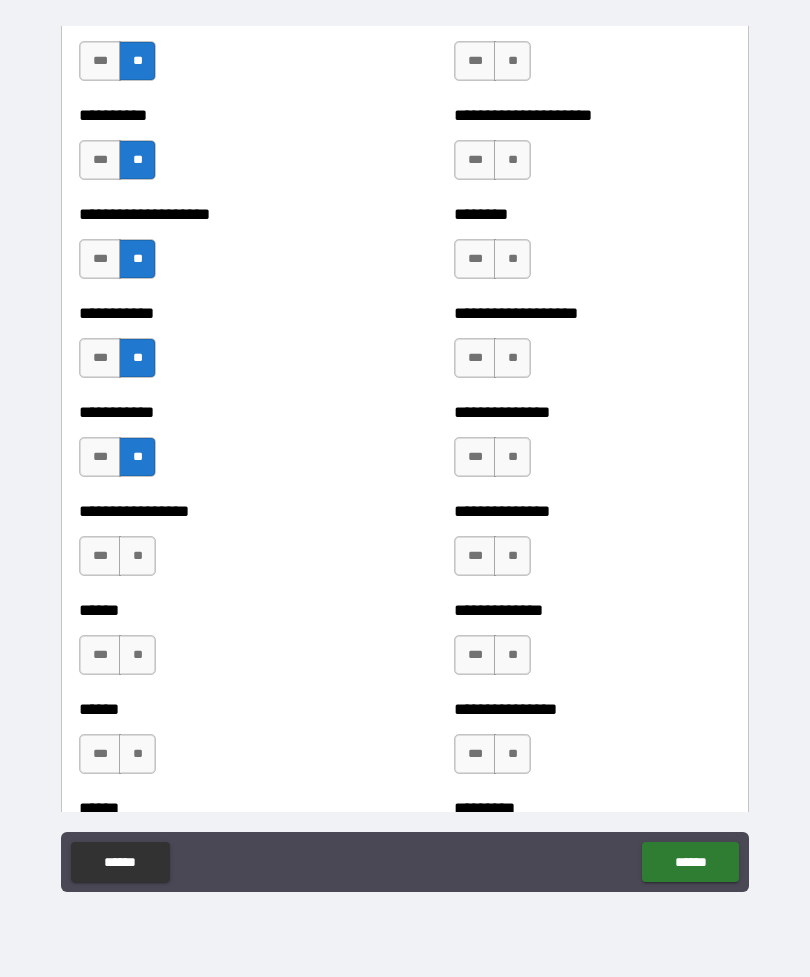click on "**" at bounding box center [137, 556] 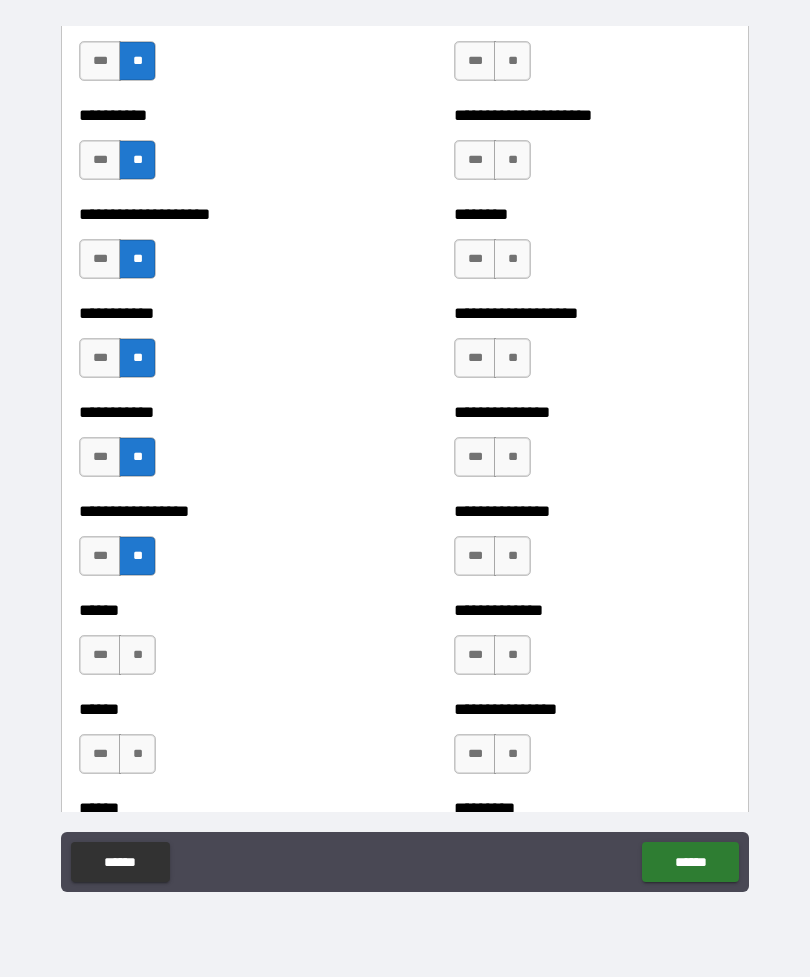 click on "**" at bounding box center [137, 655] 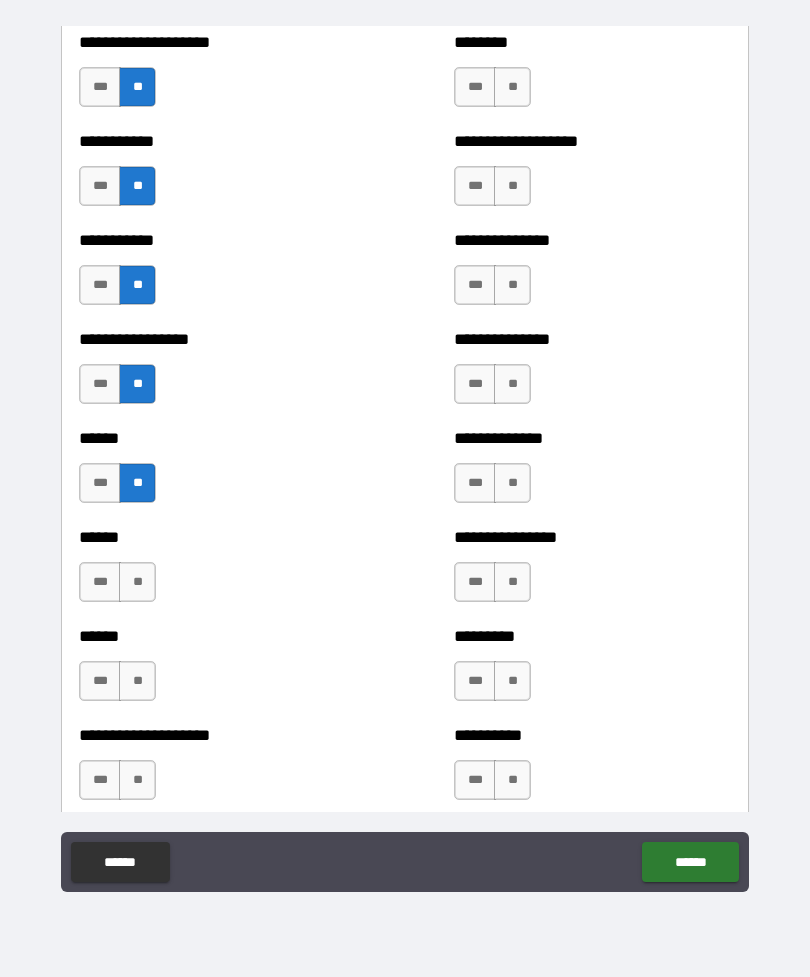 scroll, scrollTop: 2680, scrollLeft: 0, axis: vertical 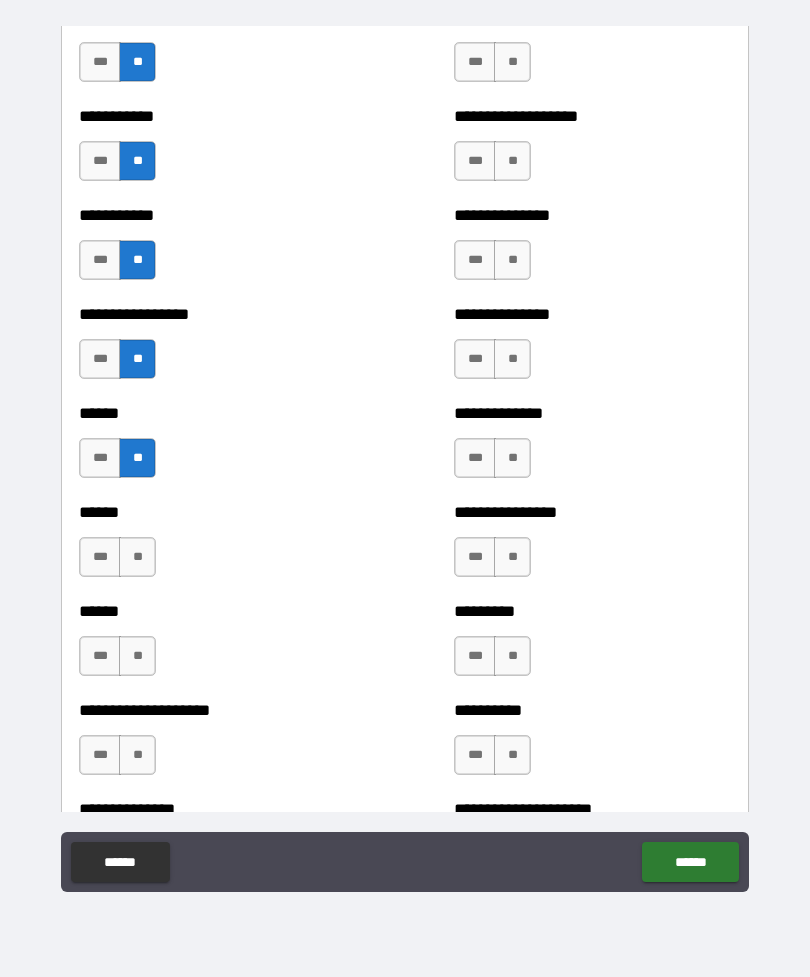 click on "**" at bounding box center [137, 557] 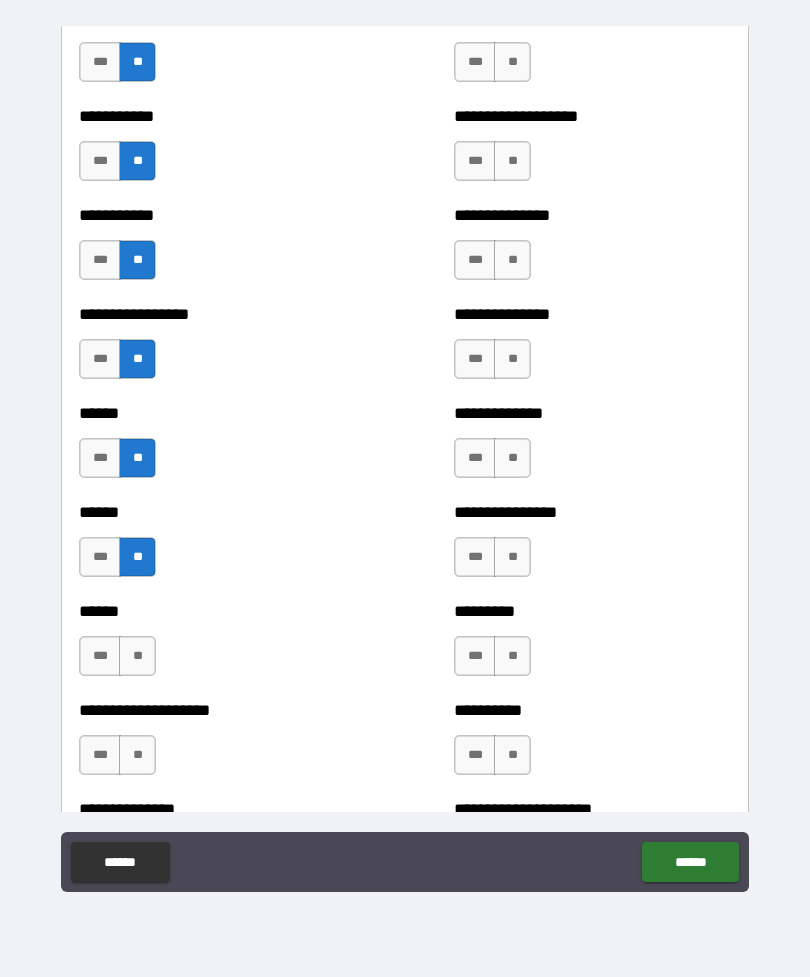 click on "**" at bounding box center [137, 656] 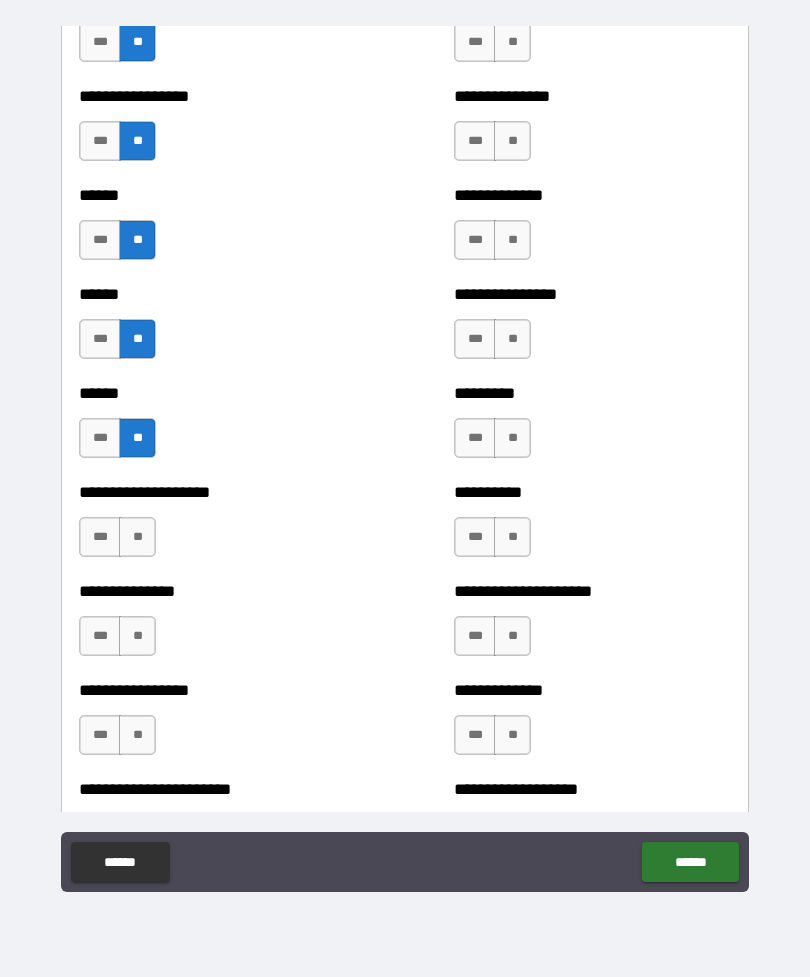 scroll, scrollTop: 2907, scrollLeft: 0, axis: vertical 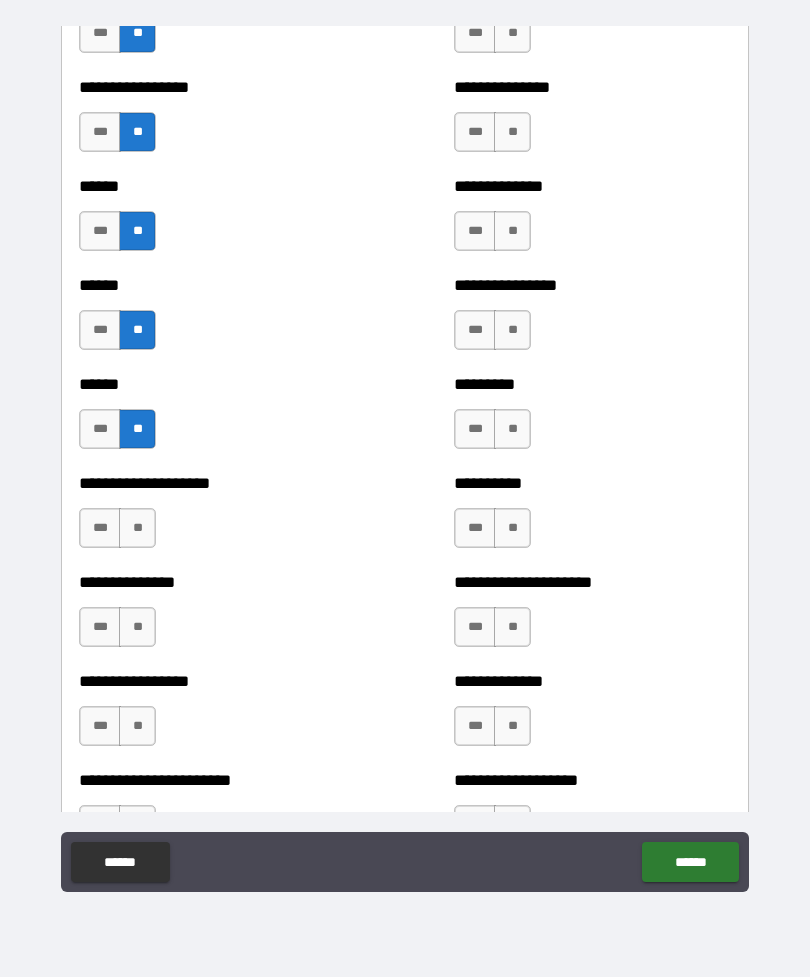 click on "***" at bounding box center (100, 528) 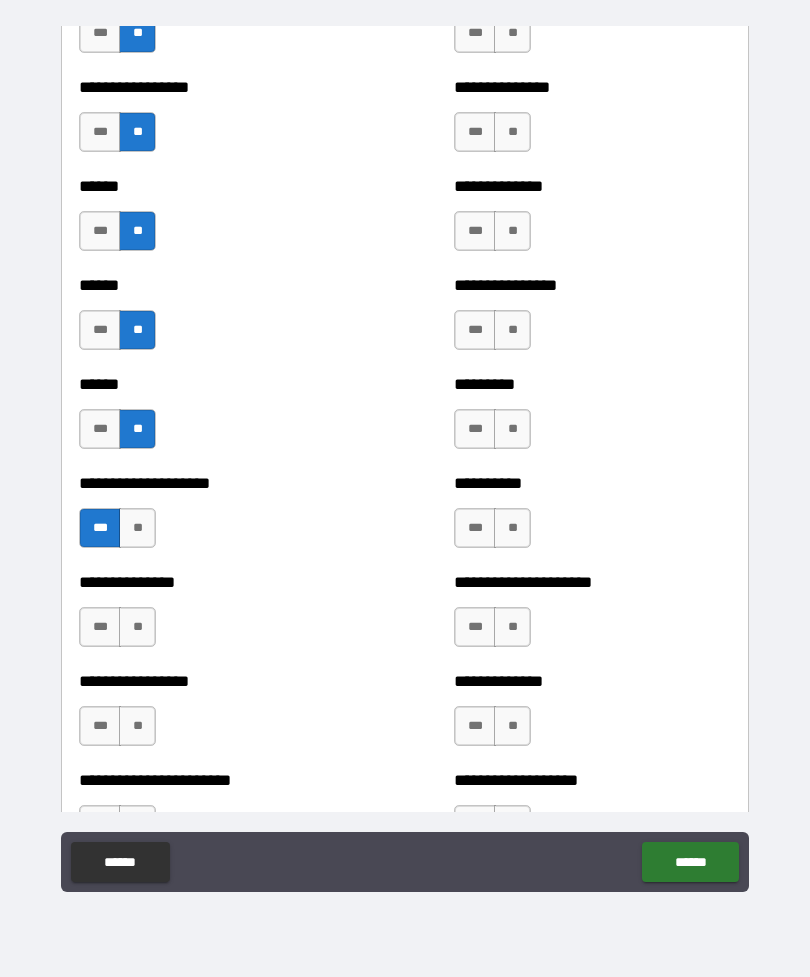 click on "**" at bounding box center [137, 627] 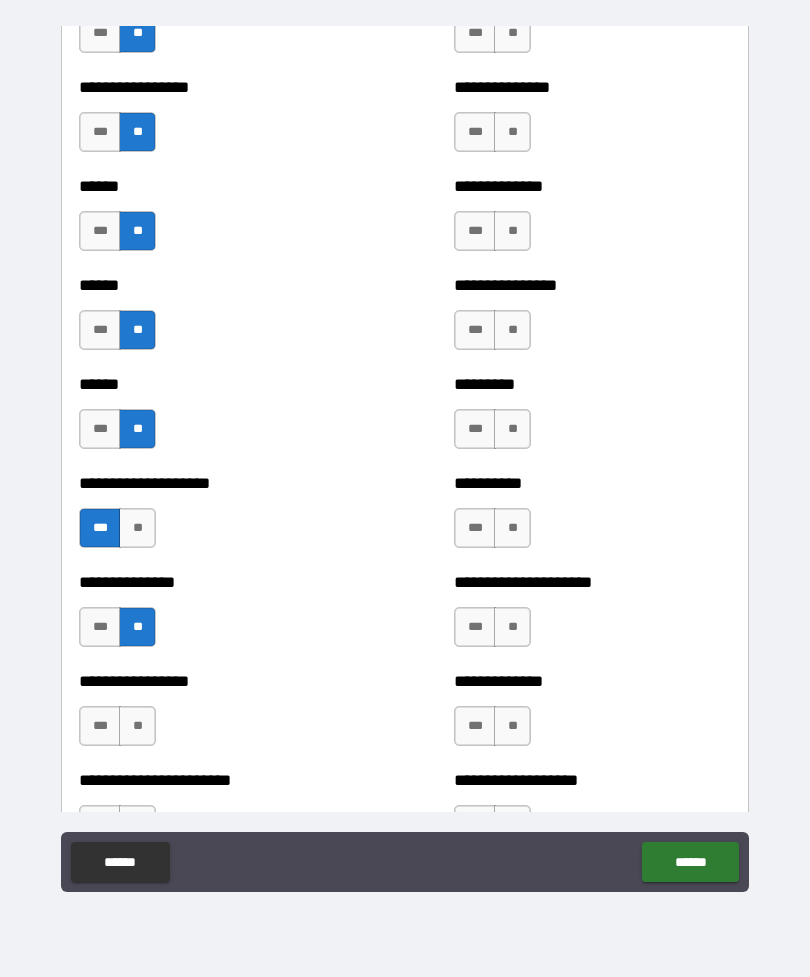 click on "**" at bounding box center [137, 726] 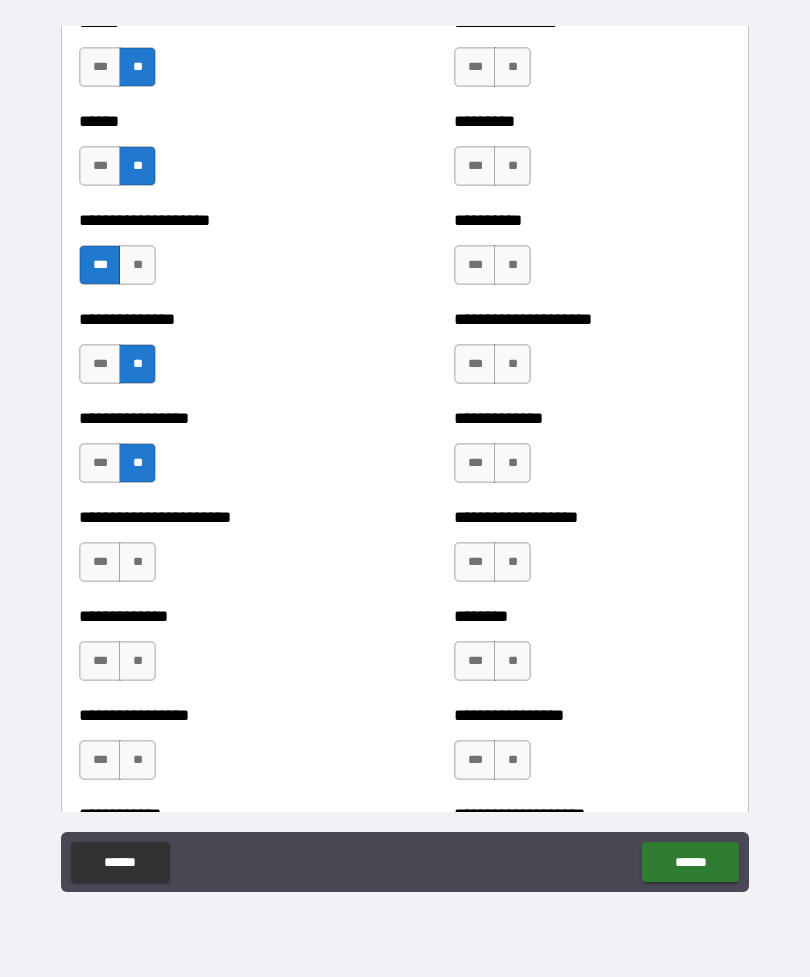 scroll, scrollTop: 3174, scrollLeft: 0, axis: vertical 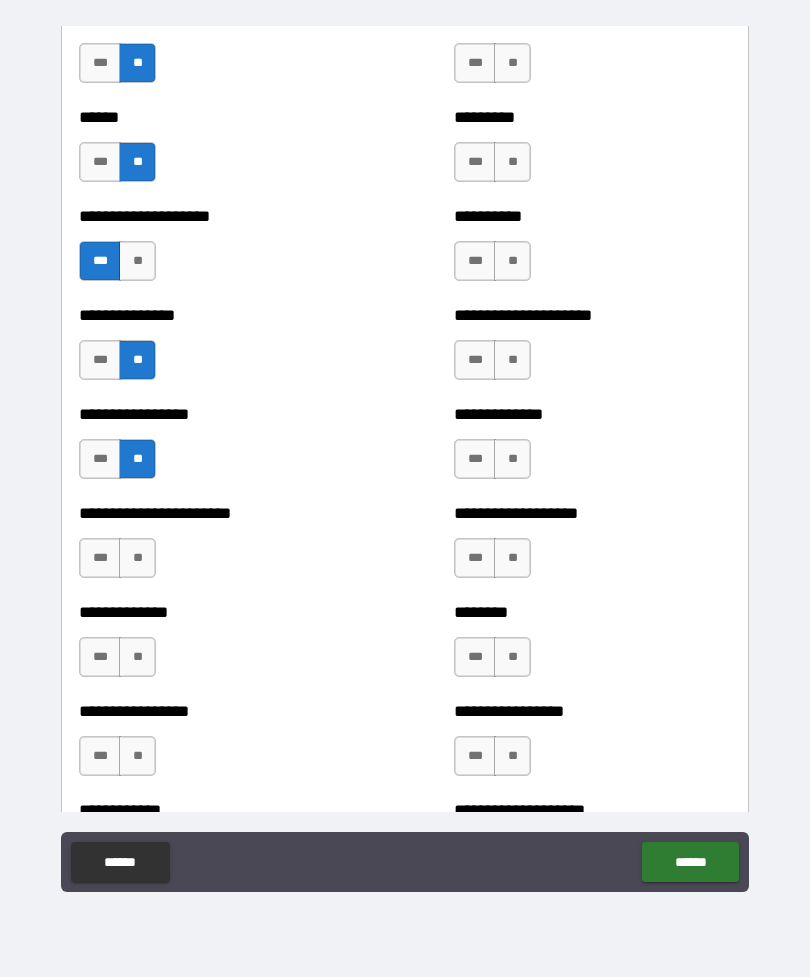 click on "**" at bounding box center [137, 558] 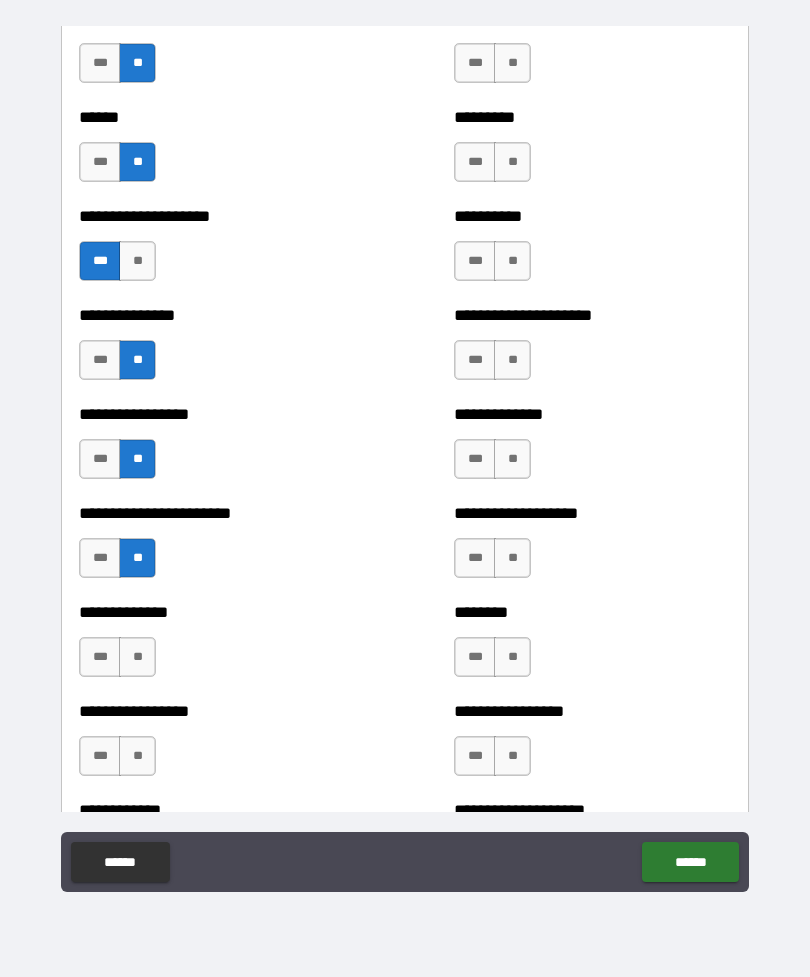 click on "**" at bounding box center [137, 657] 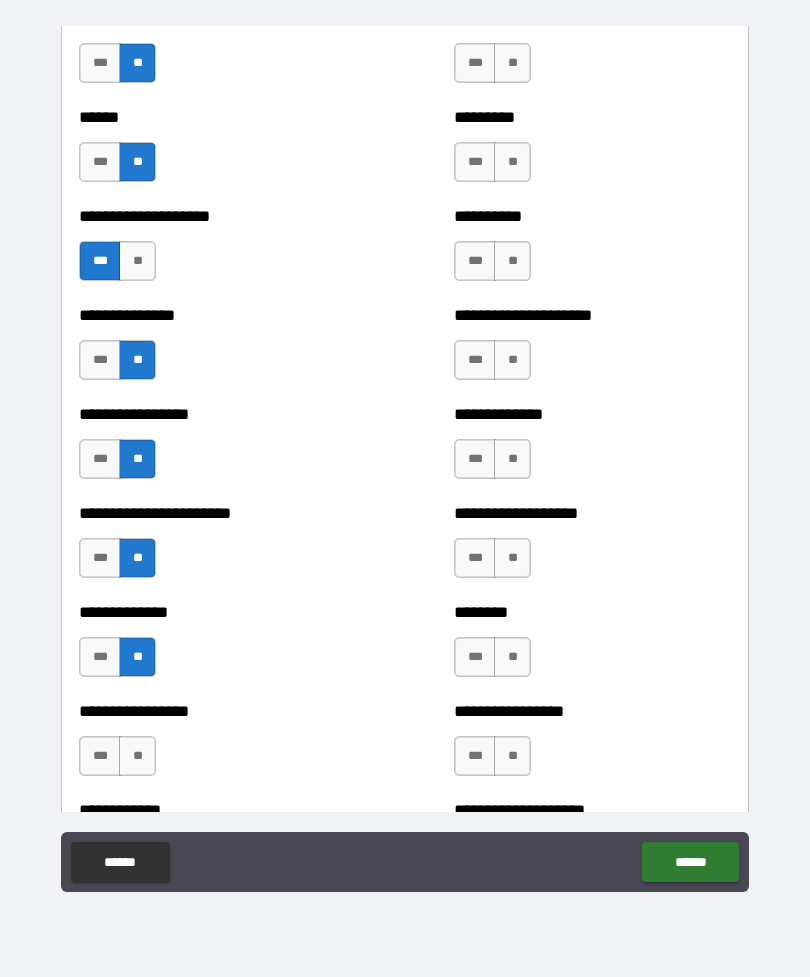 click on "**" at bounding box center [137, 756] 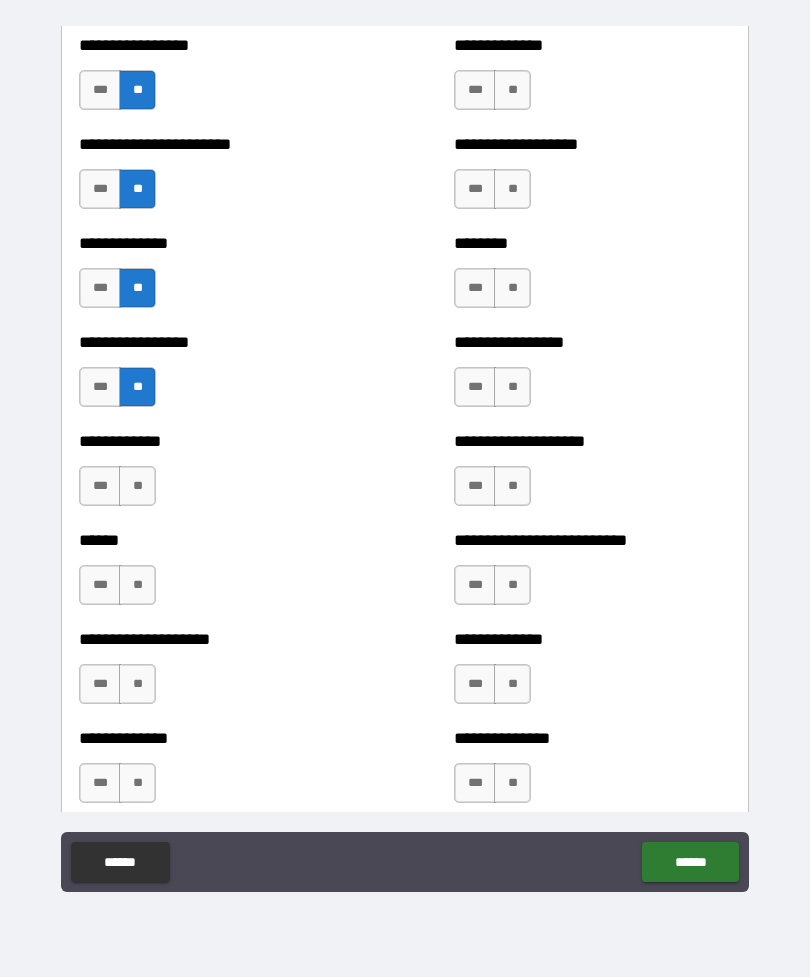 scroll, scrollTop: 3546, scrollLeft: 0, axis: vertical 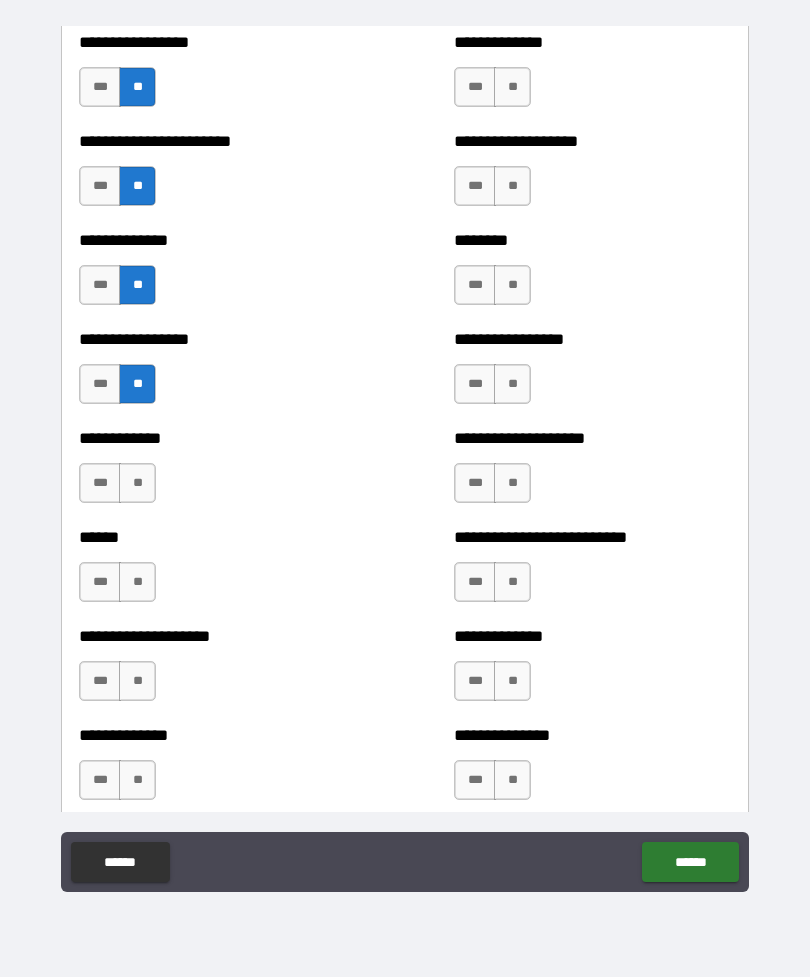 click on "**" at bounding box center (137, 483) 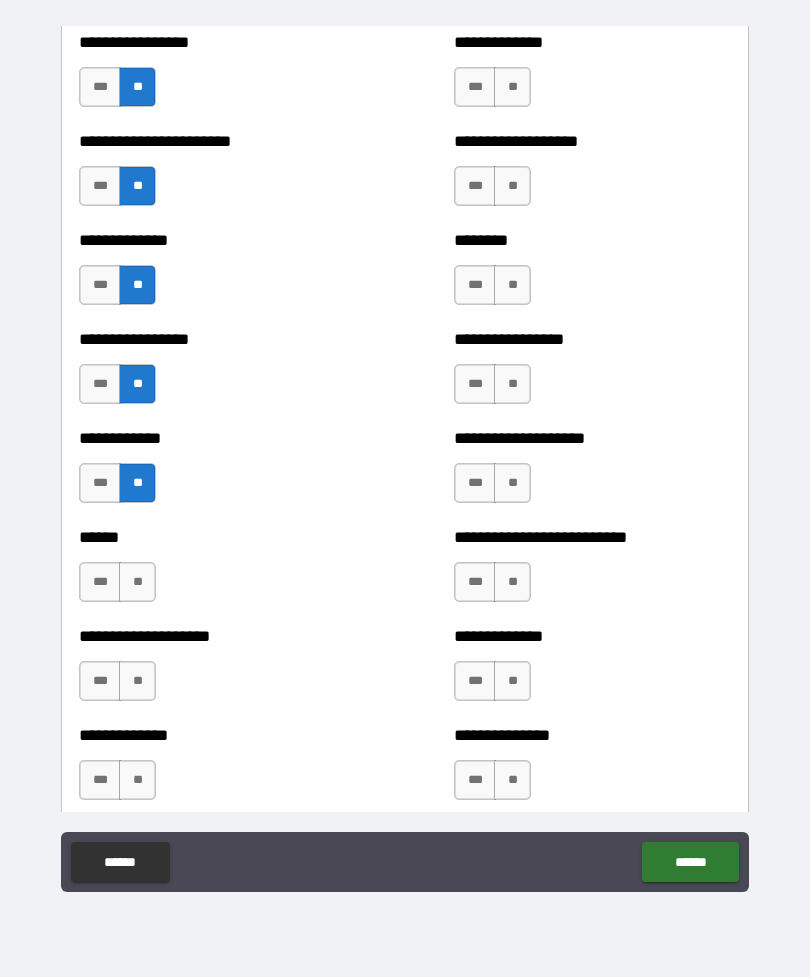 click on "**" at bounding box center [137, 582] 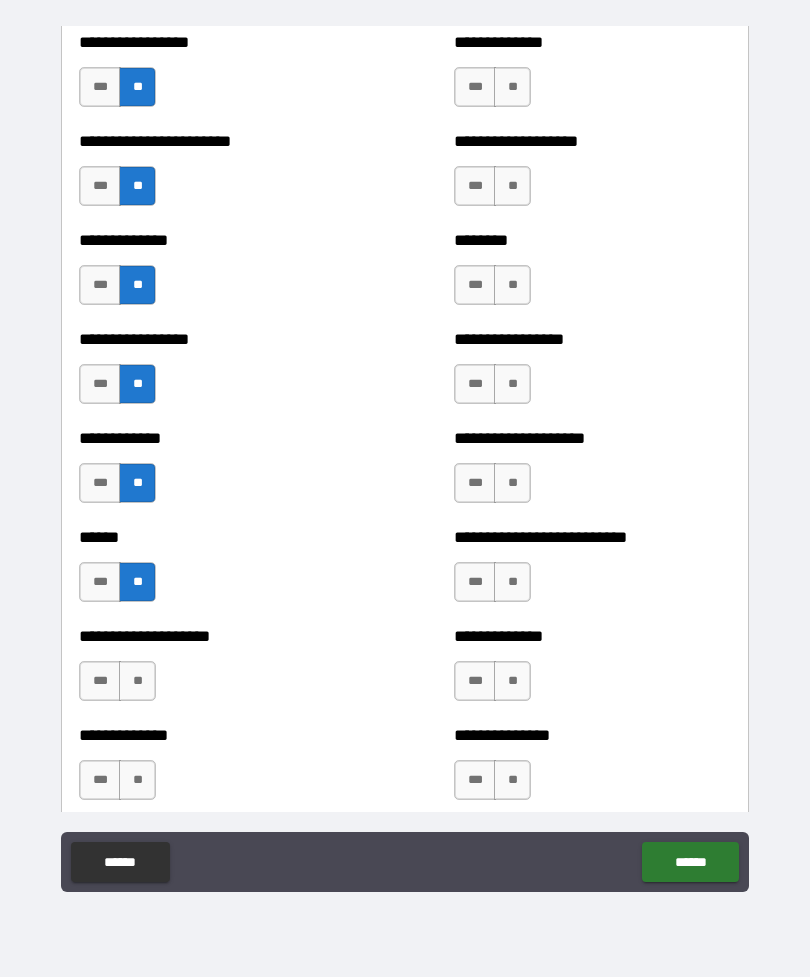 click on "**" at bounding box center [137, 681] 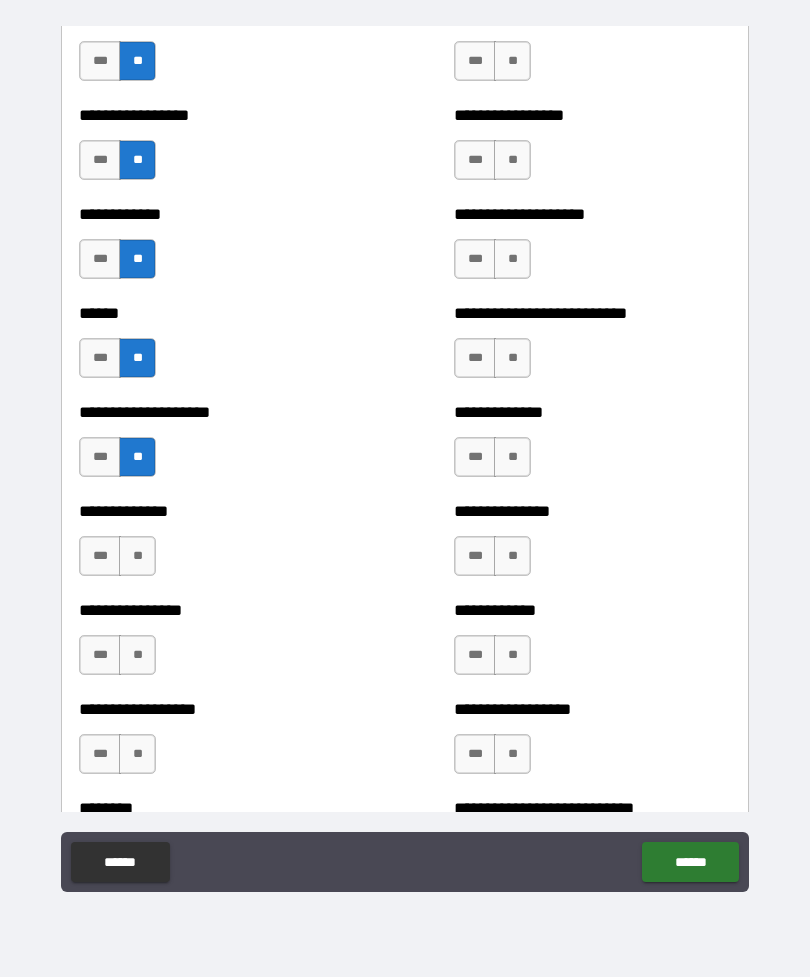 scroll, scrollTop: 3813, scrollLeft: 0, axis: vertical 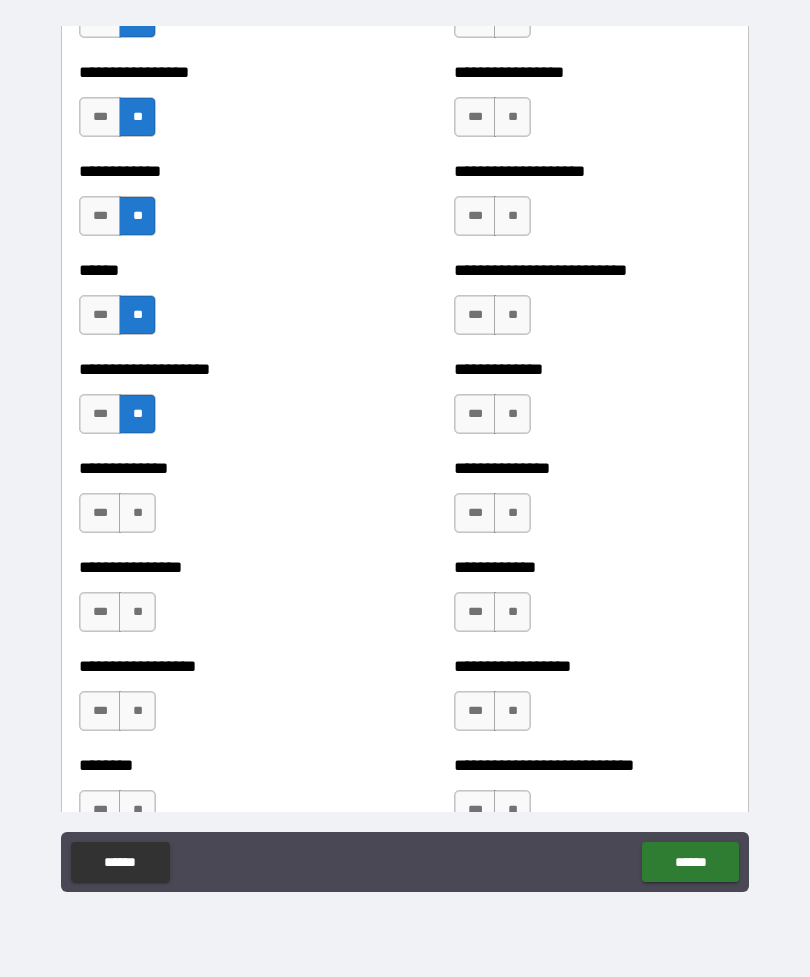 click on "**" at bounding box center (137, 513) 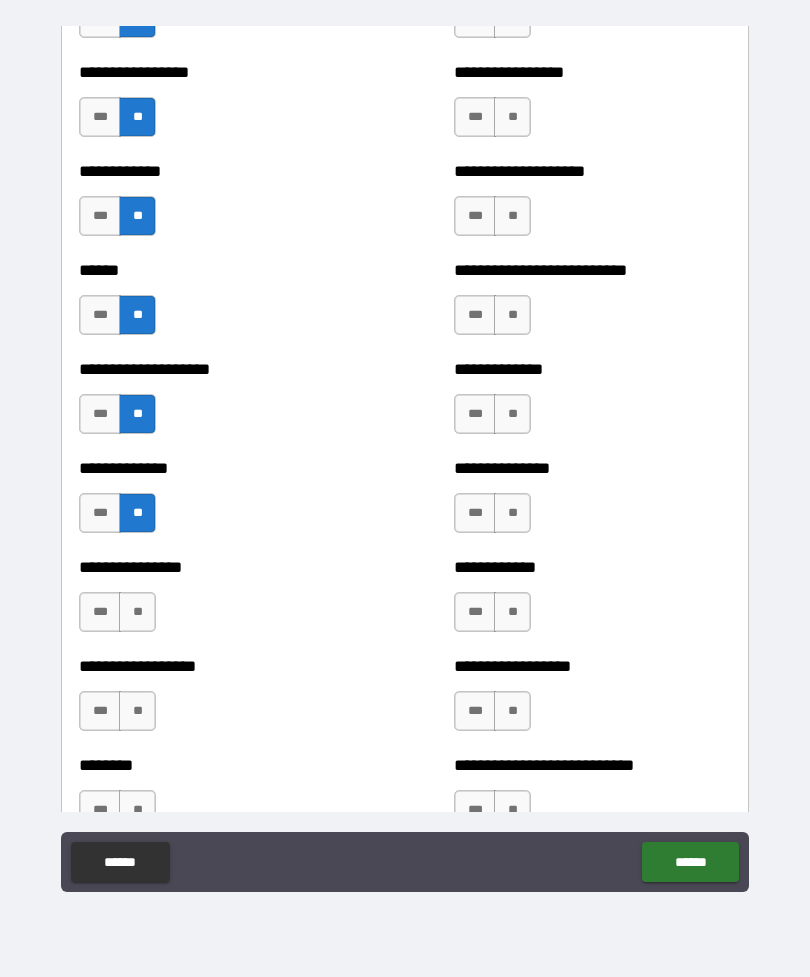 click on "**" at bounding box center (137, 612) 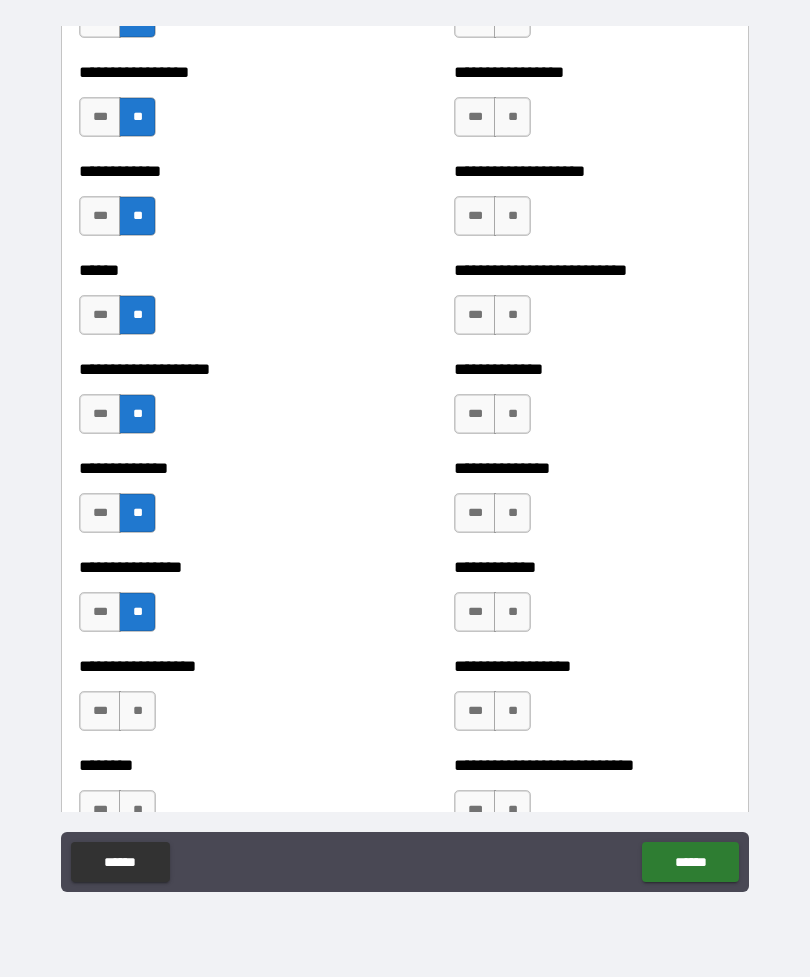 click on "**" at bounding box center (137, 711) 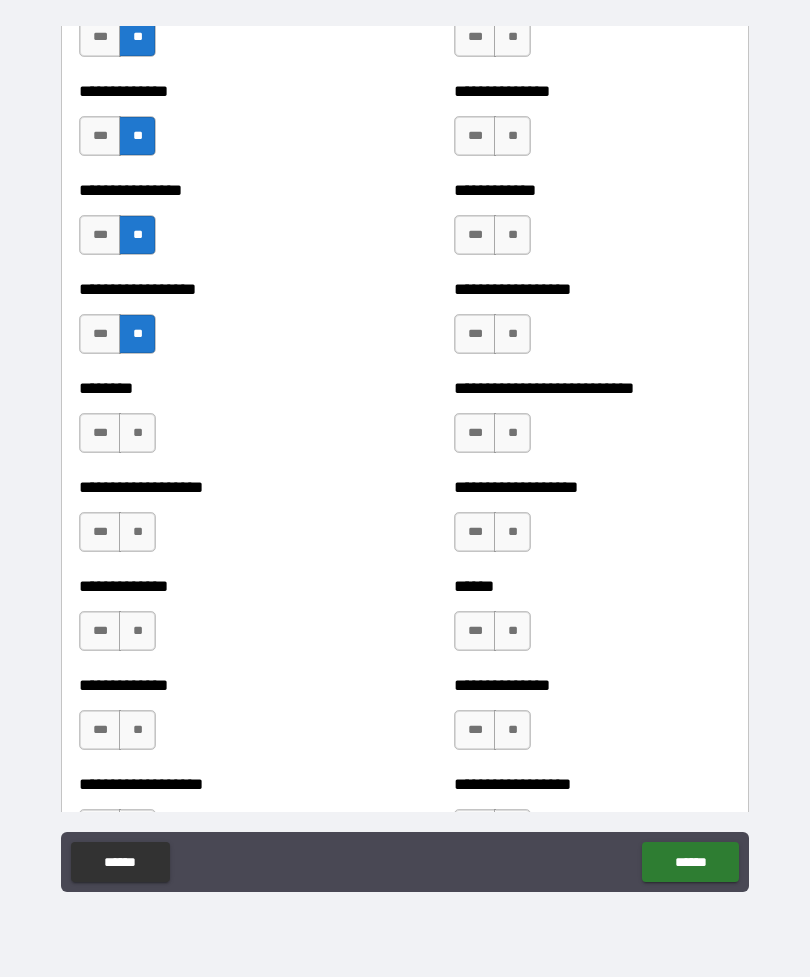 scroll, scrollTop: 4200, scrollLeft: 0, axis: vertical 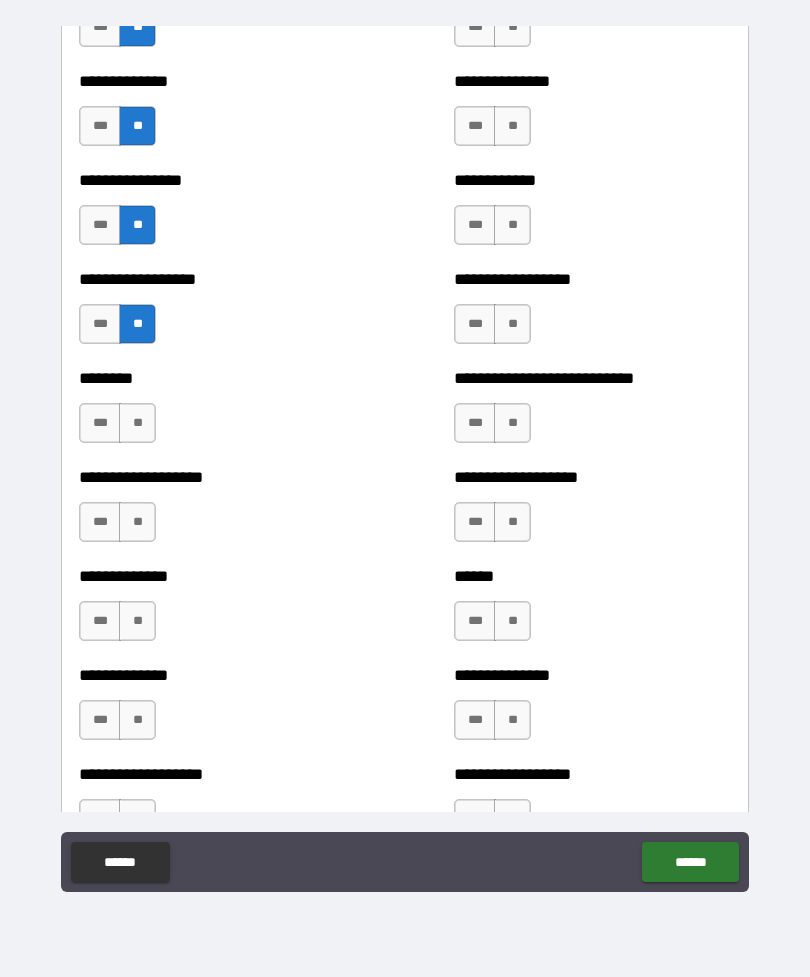 click on "**" at bounding box center (137, 522) 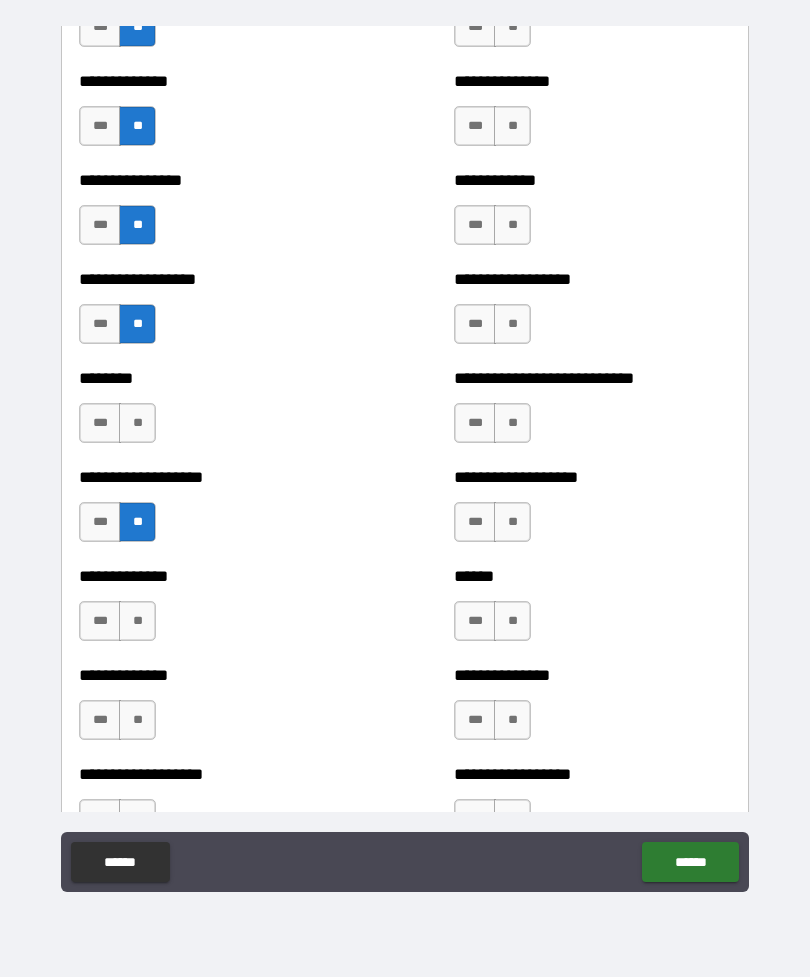 click on "**" at bounding box center [137, 423] 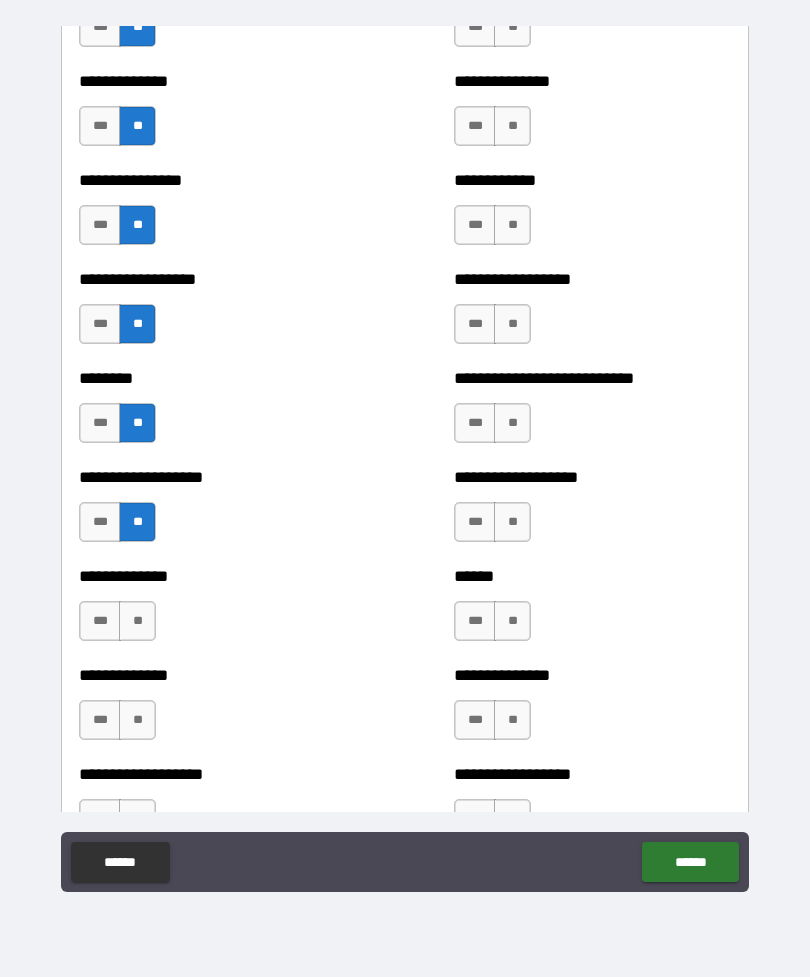 click on "**" at bounding box center (137, 621) 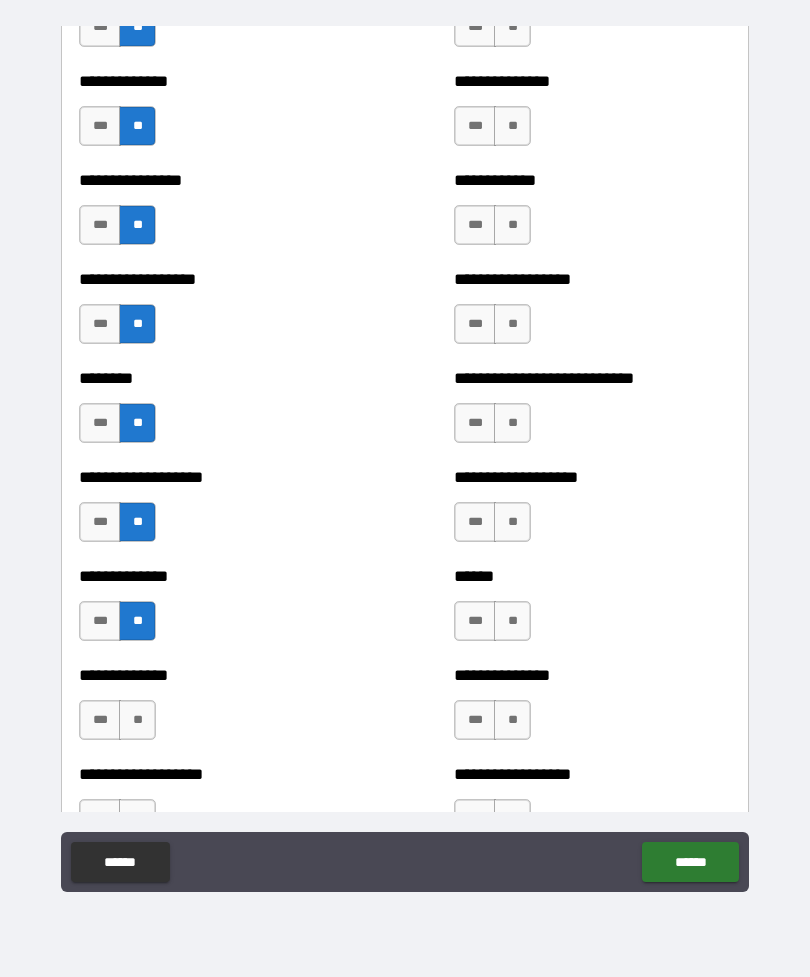 click on "**" at bounding box center (137, 720) 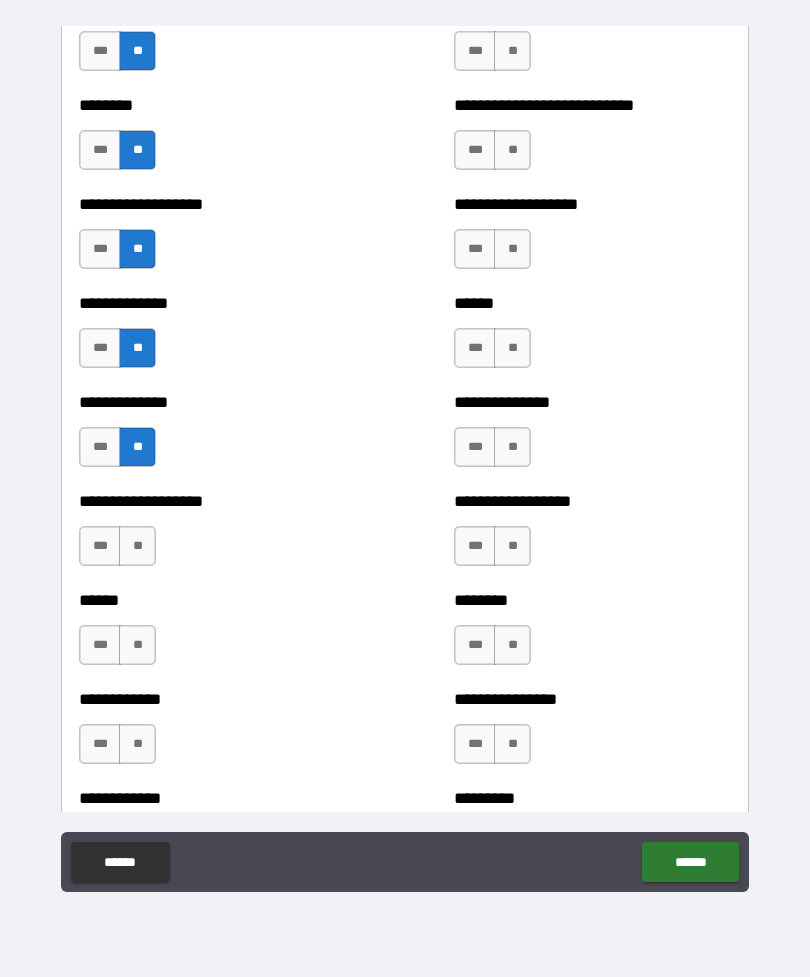scroll, scrollTop: 4475, scrollLeft: 0, axis: vertical 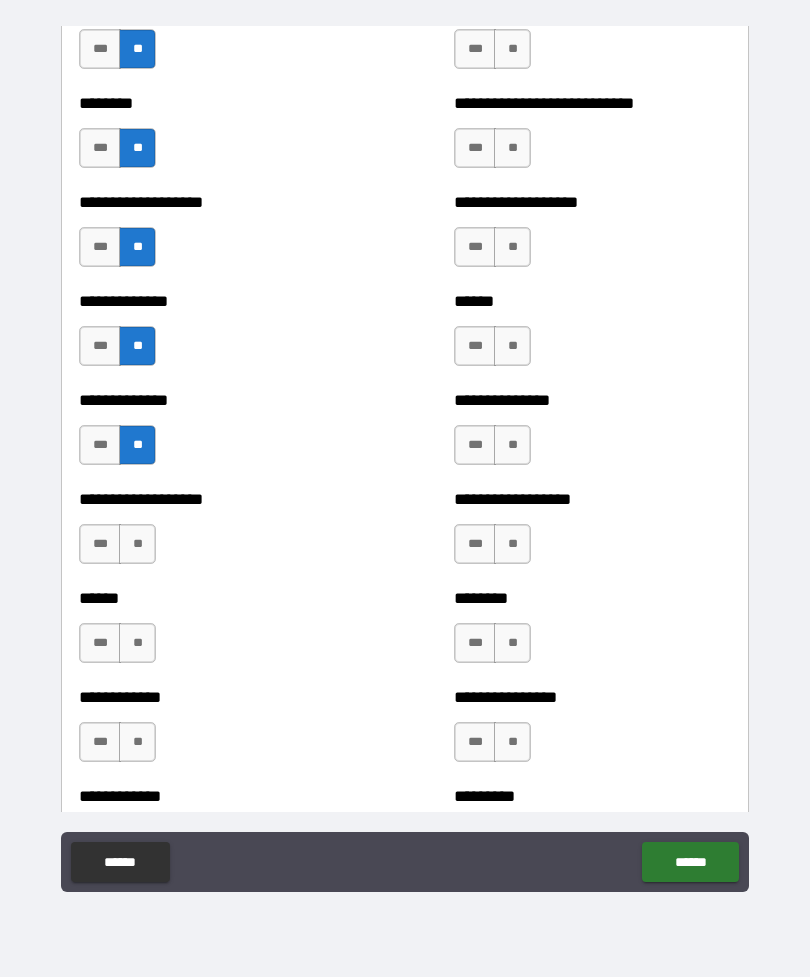 click on "**" at bounding box center (137, 544) 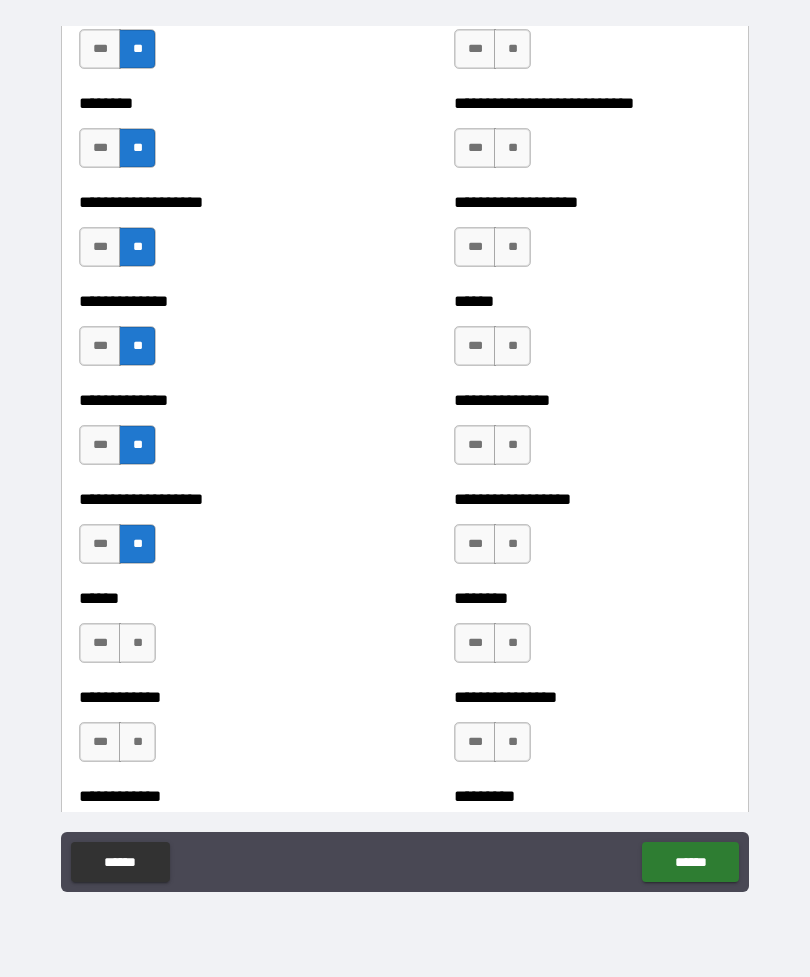 click on "**" at bounding box center (137, 643) 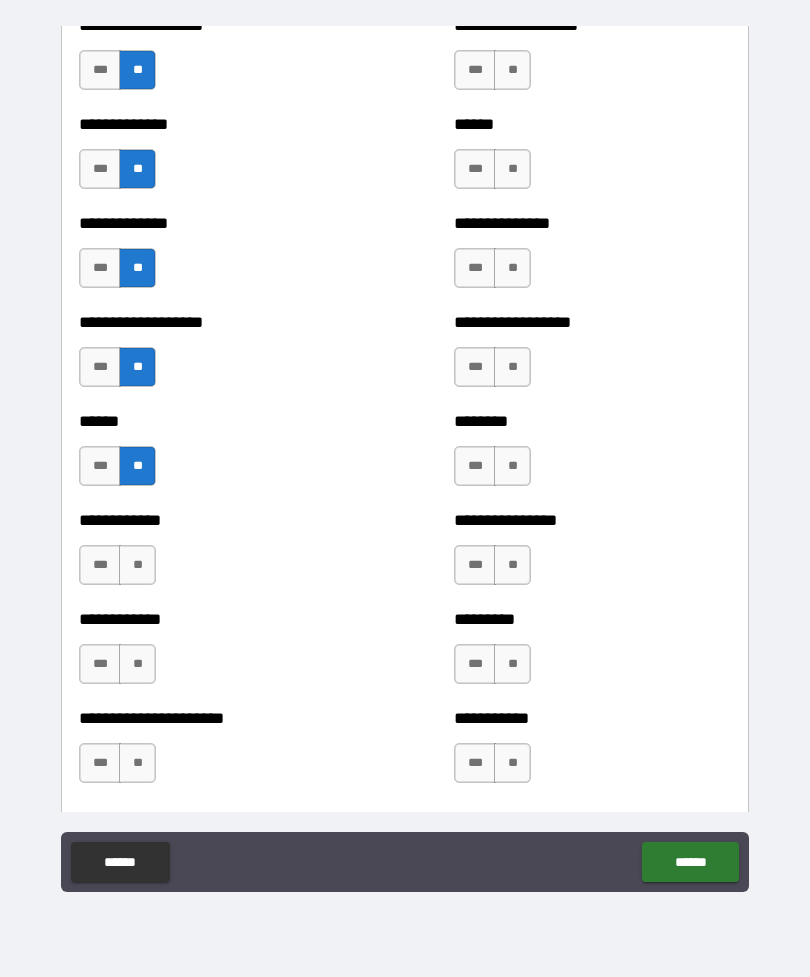 scroll, scrollTop: 4678, scrollLeft: 0, axis: vertical 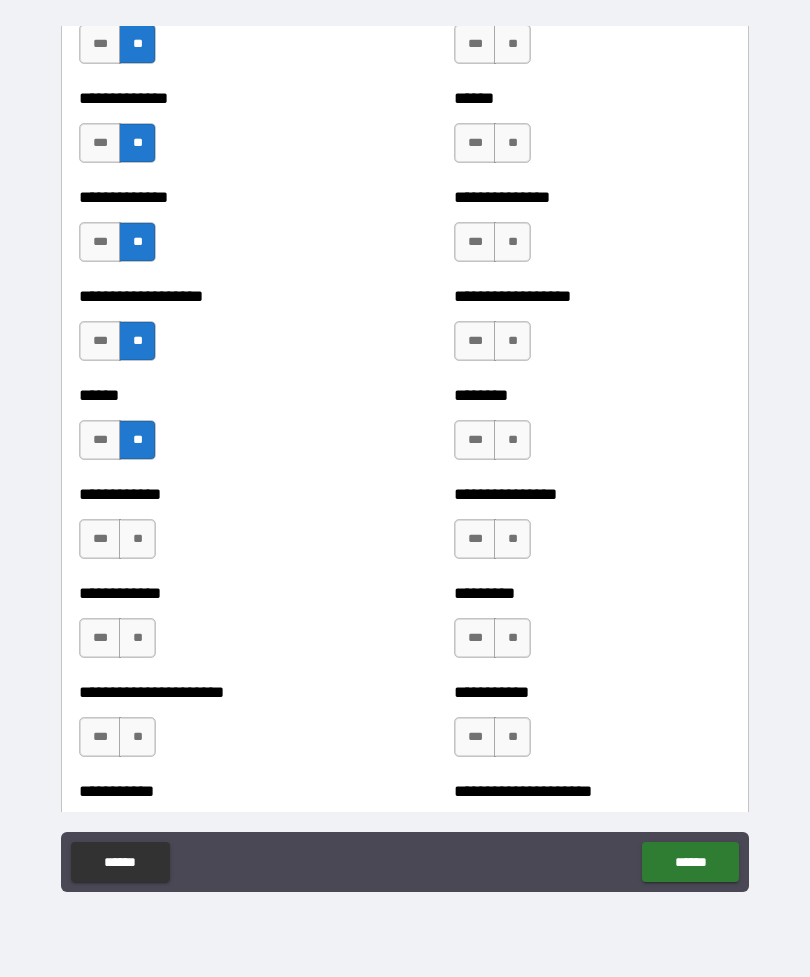 click on "**" at bounding box center [137, 539] 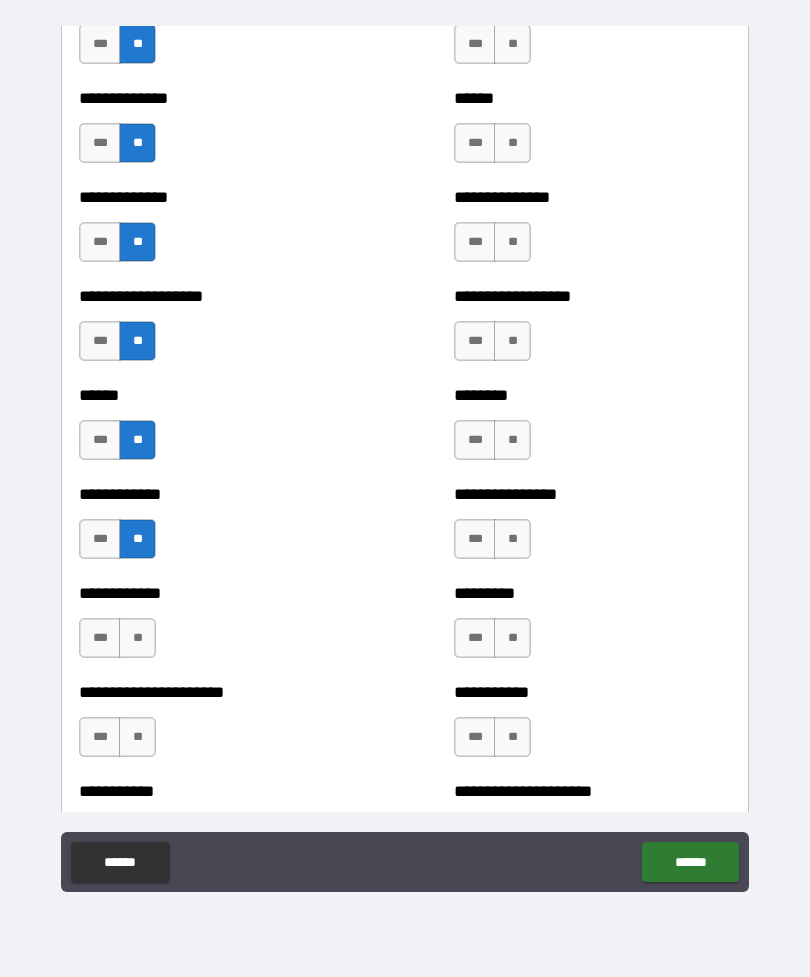 click on "**" at bounding box center [137, 638] 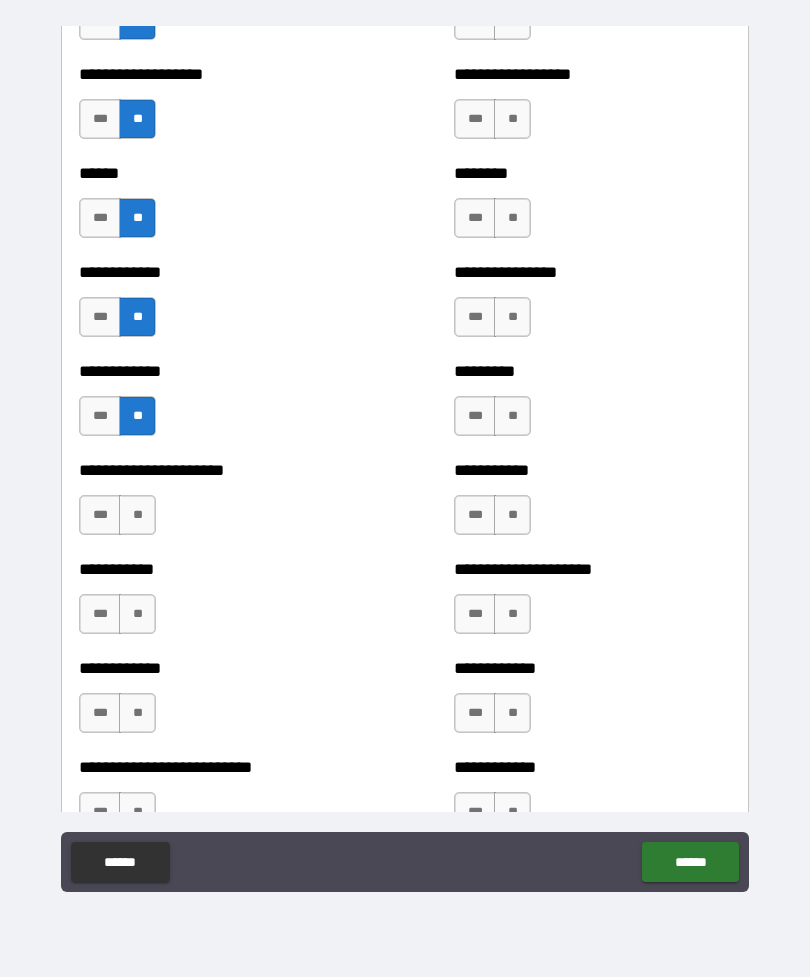 scroll, scrollTop: 4902, scrollLeft: 0, axis: vertical 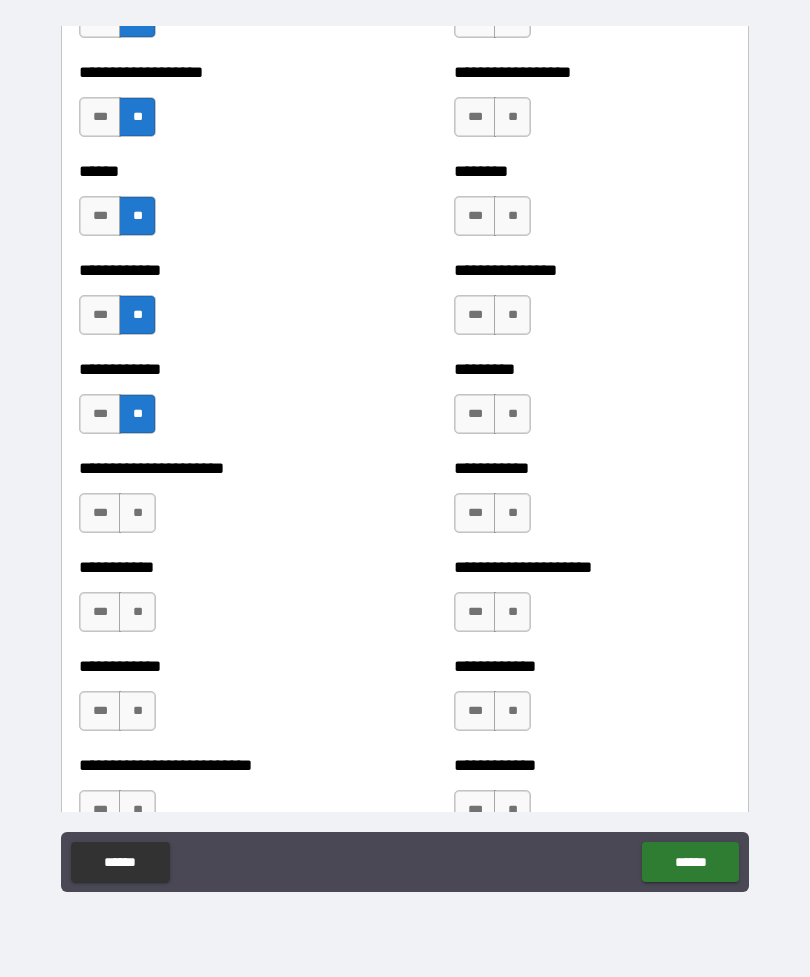 click on "**" at bounding box center (137, 513) 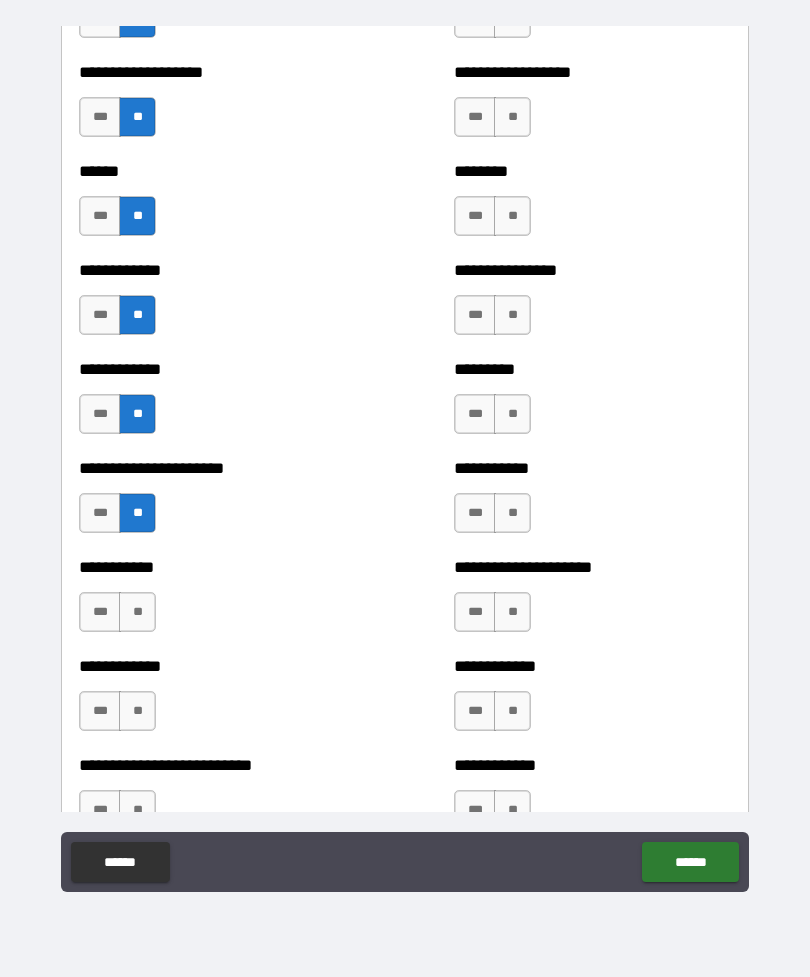 click on "**" at bounding box center (137, 612) 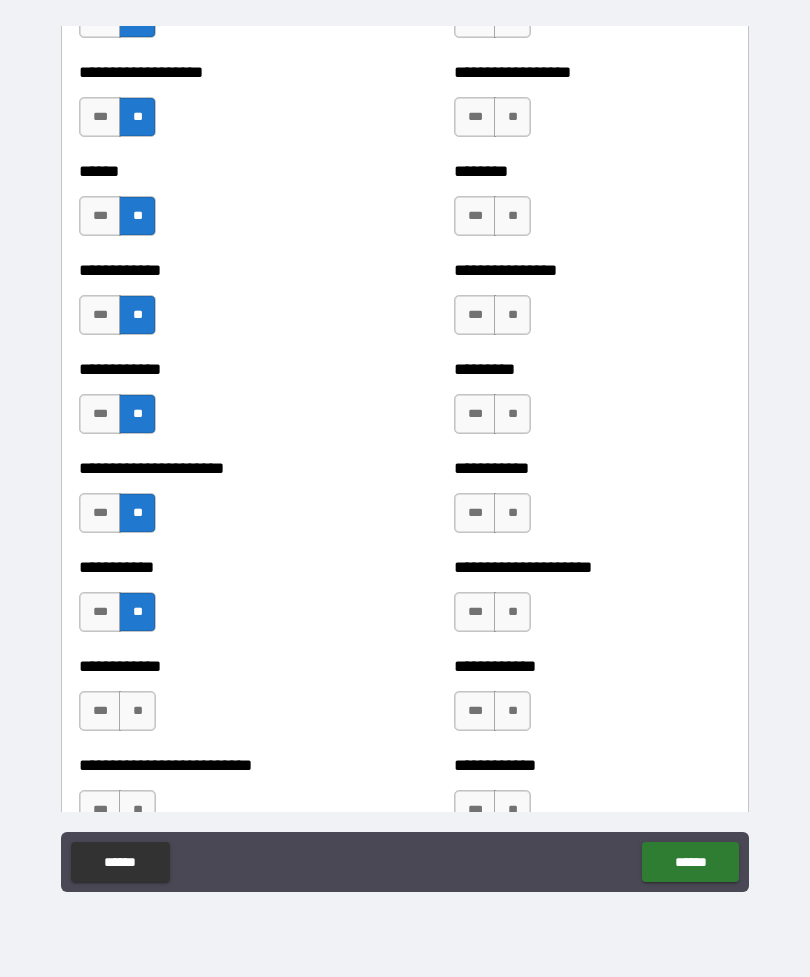 click on "**" at bounding box center (137, 711) 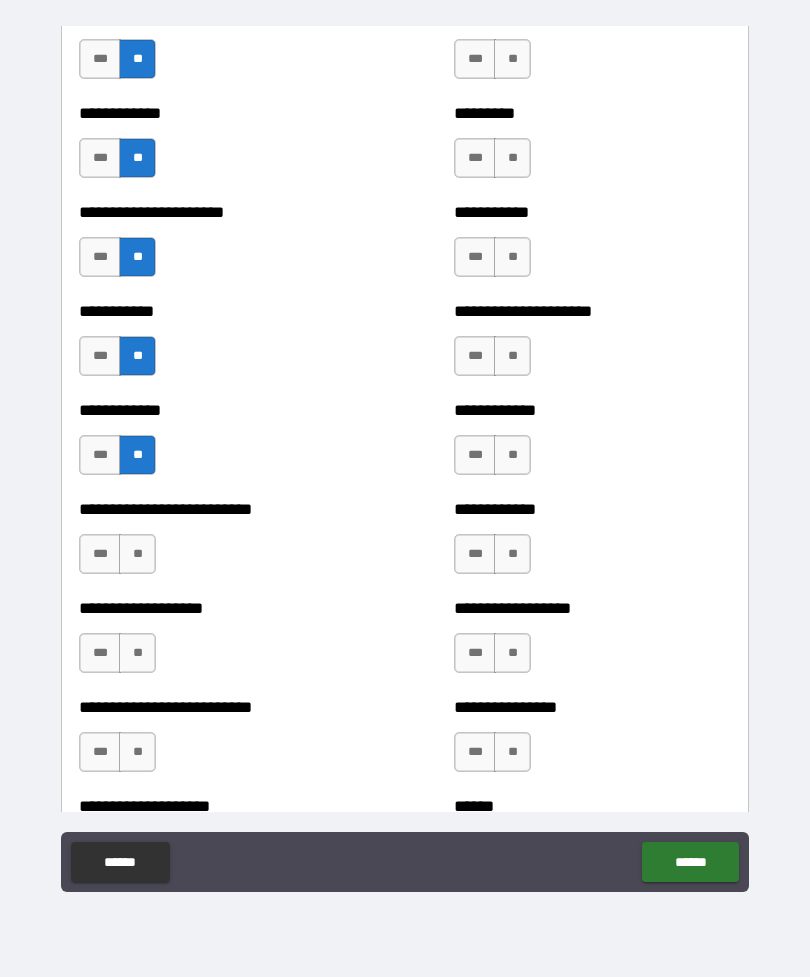scroll, scrollTop: 5165, scrollLeft: 0, axis: vertical 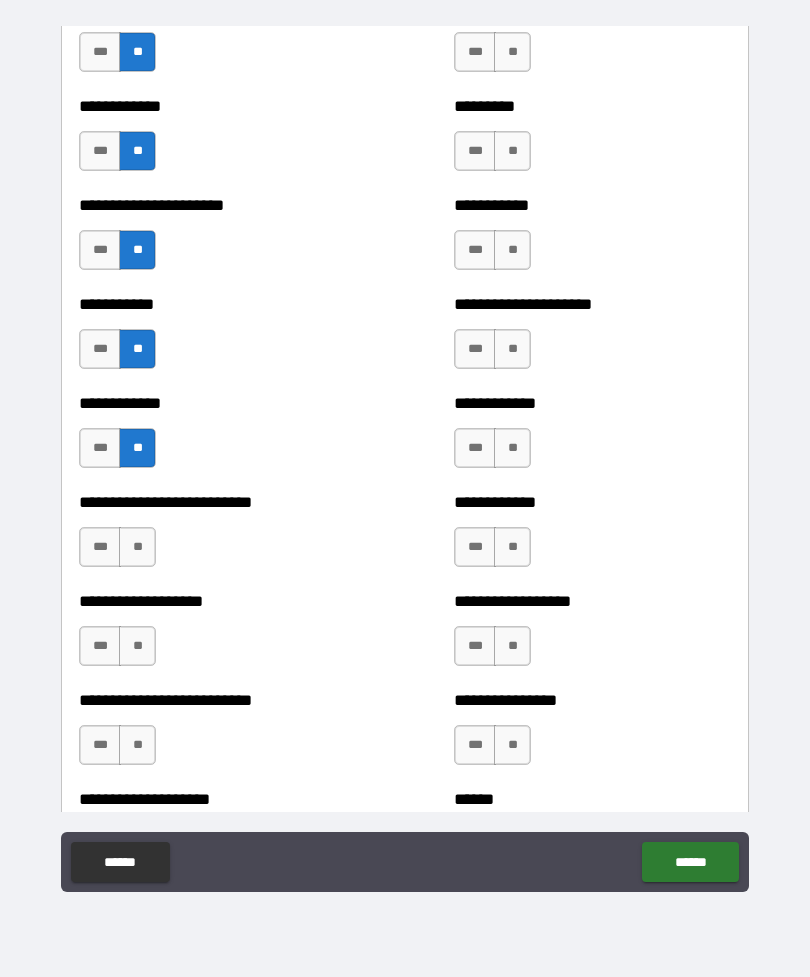 click on "**" at bounding box center [137, 547] 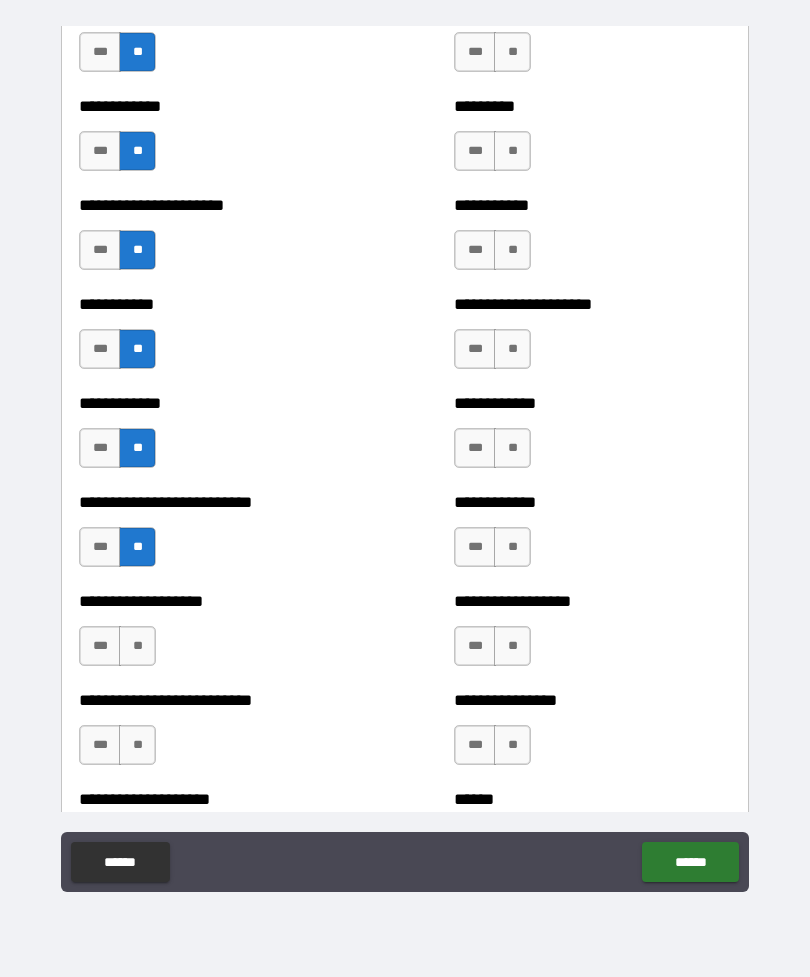 click on "**" at bounding box center (137, 646) 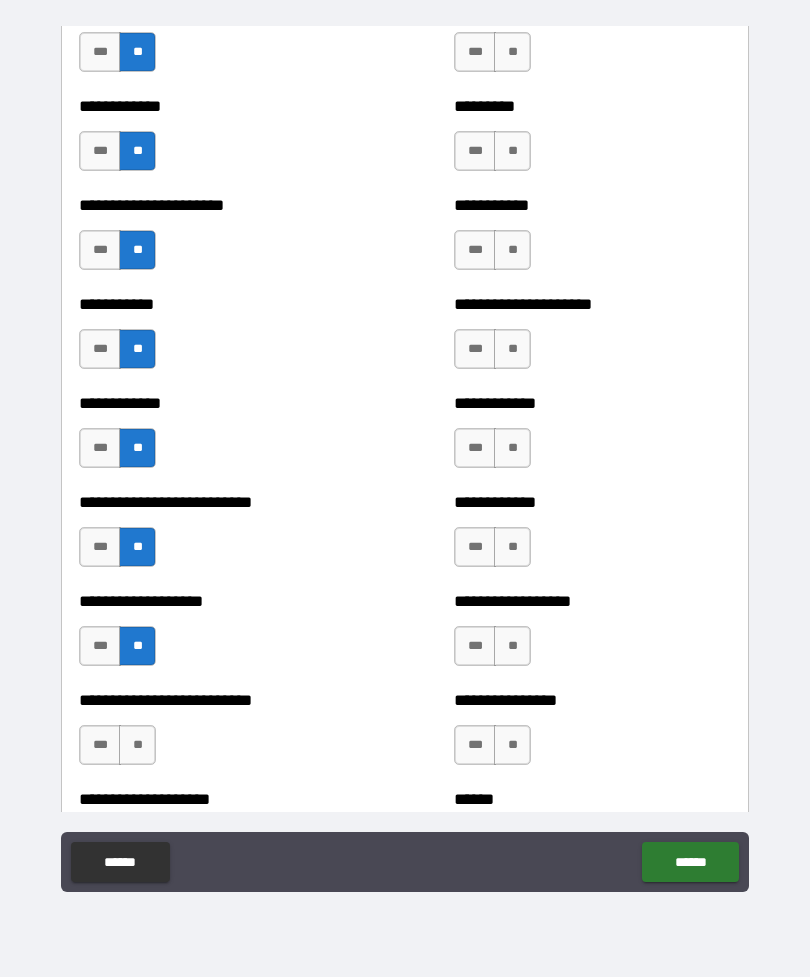 click on "**" at bounding box center (137, 745) 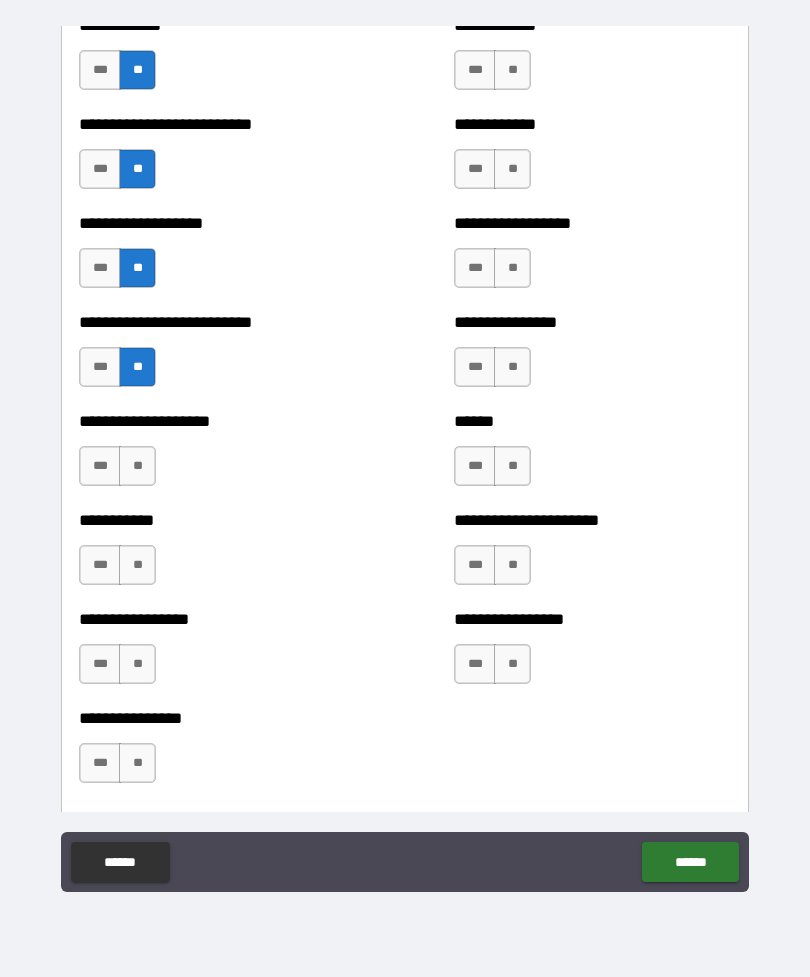 scroll, scrollTop: 5556, scrollLeft: 0, axis: vertical 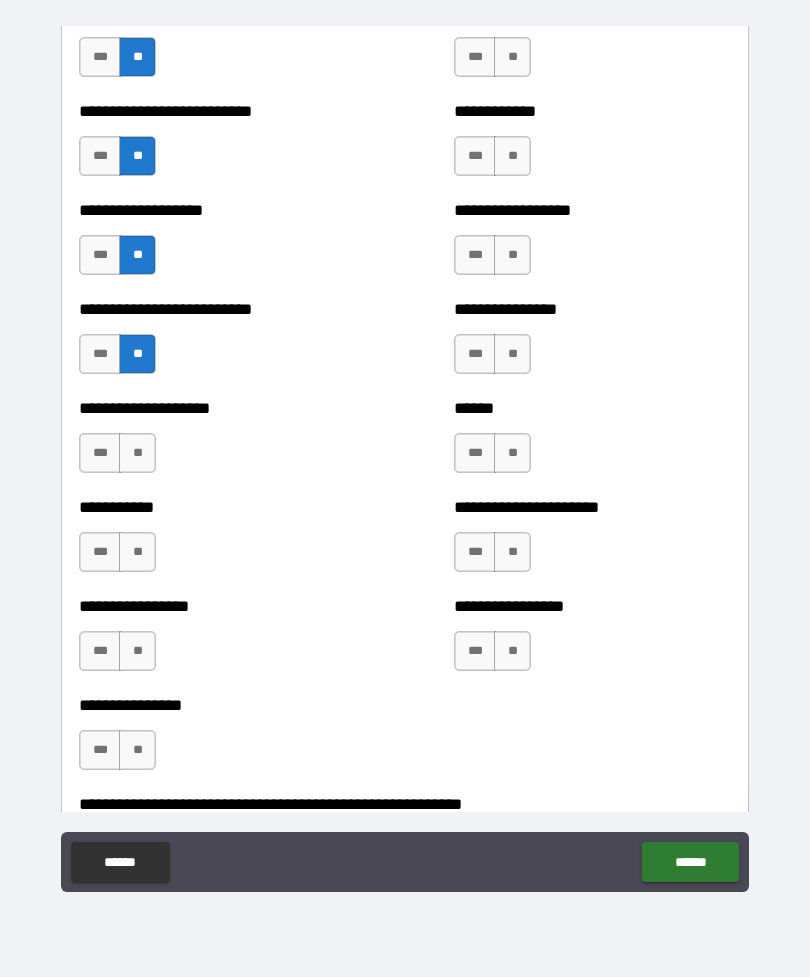 click on "**" at bounding box center (137, 453) 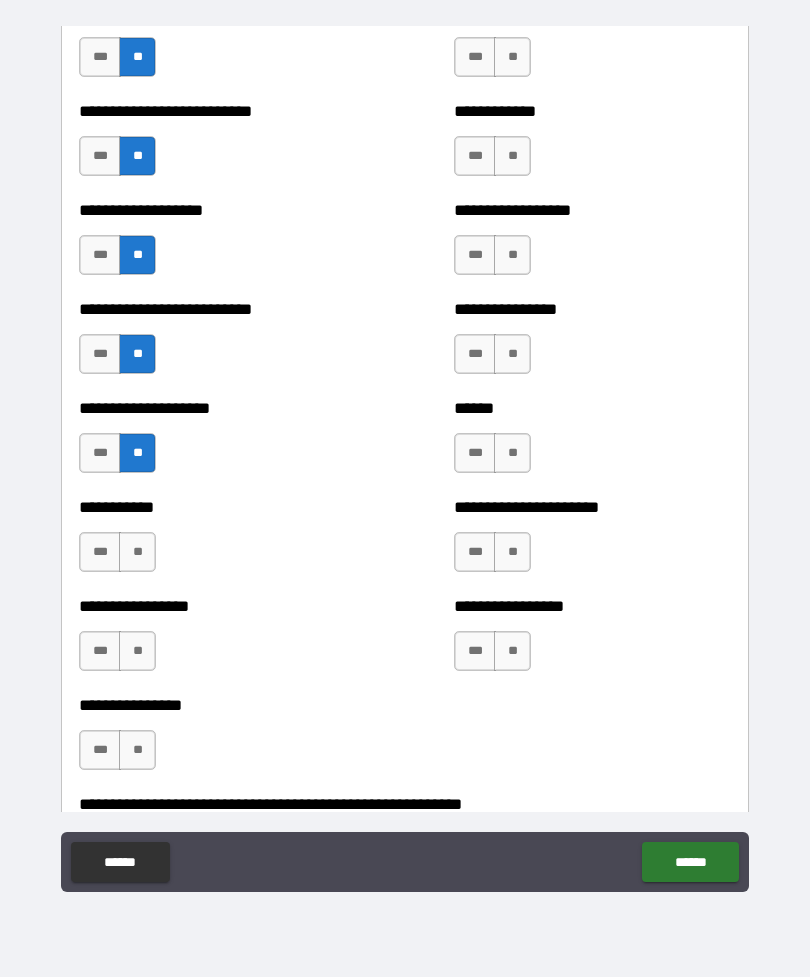 click on "**" at bounding box center [137, 552] 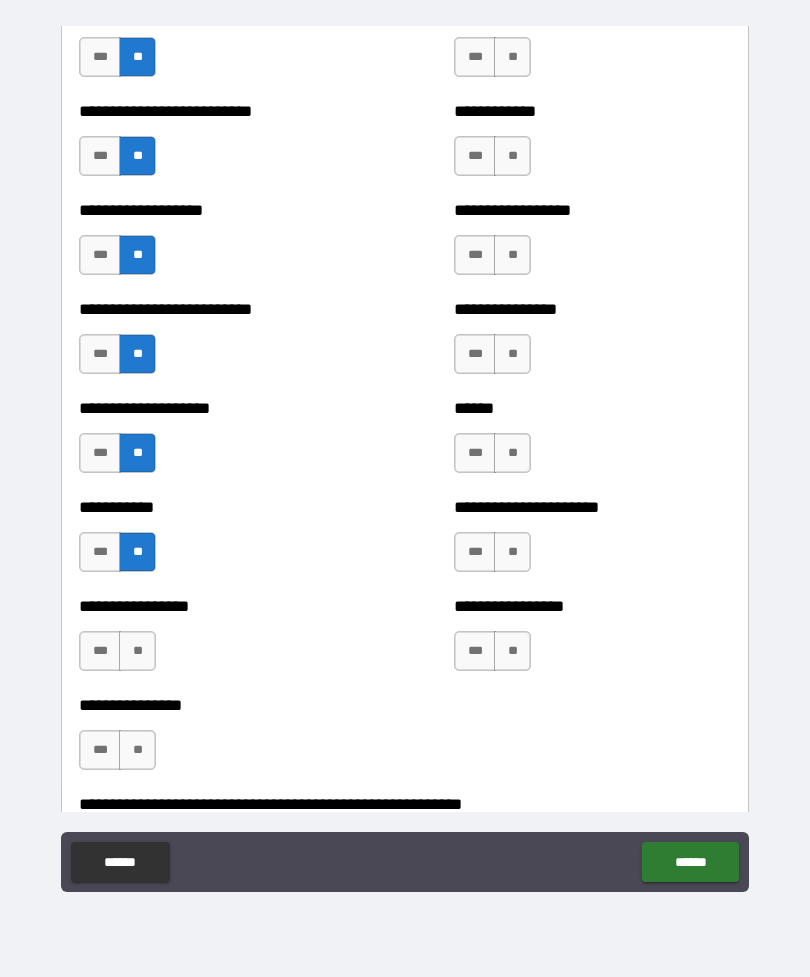 click on "**" at bounding box center (137, 651) 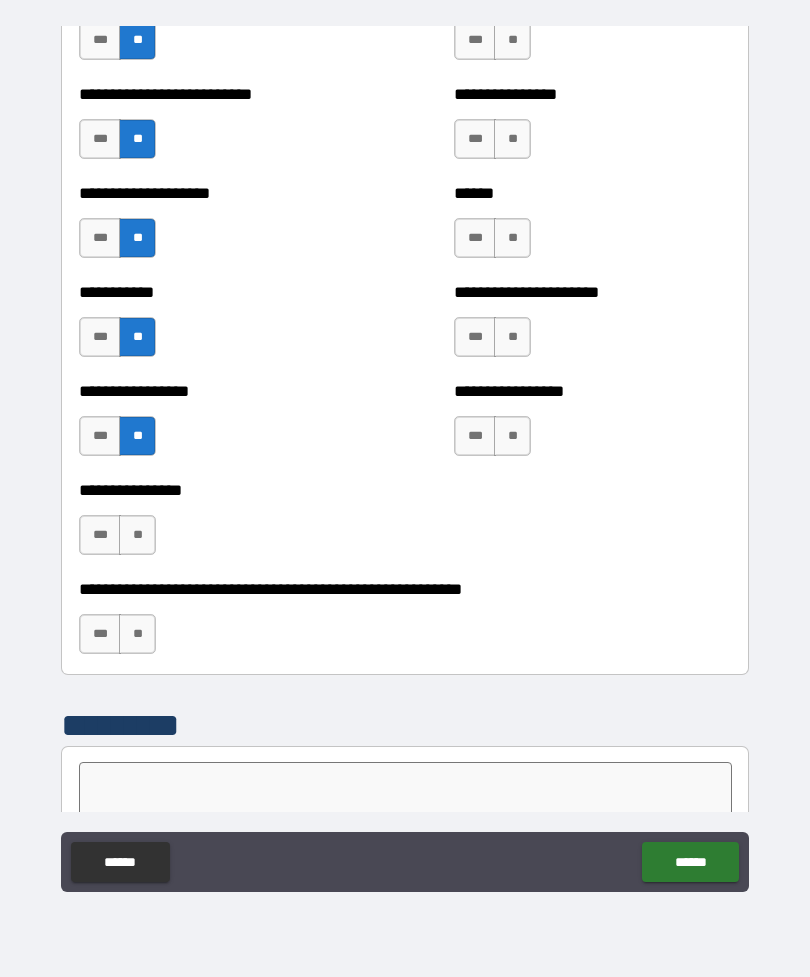 scroll, scrollTop: 5776, scrollLeft: 0, axis: vertical 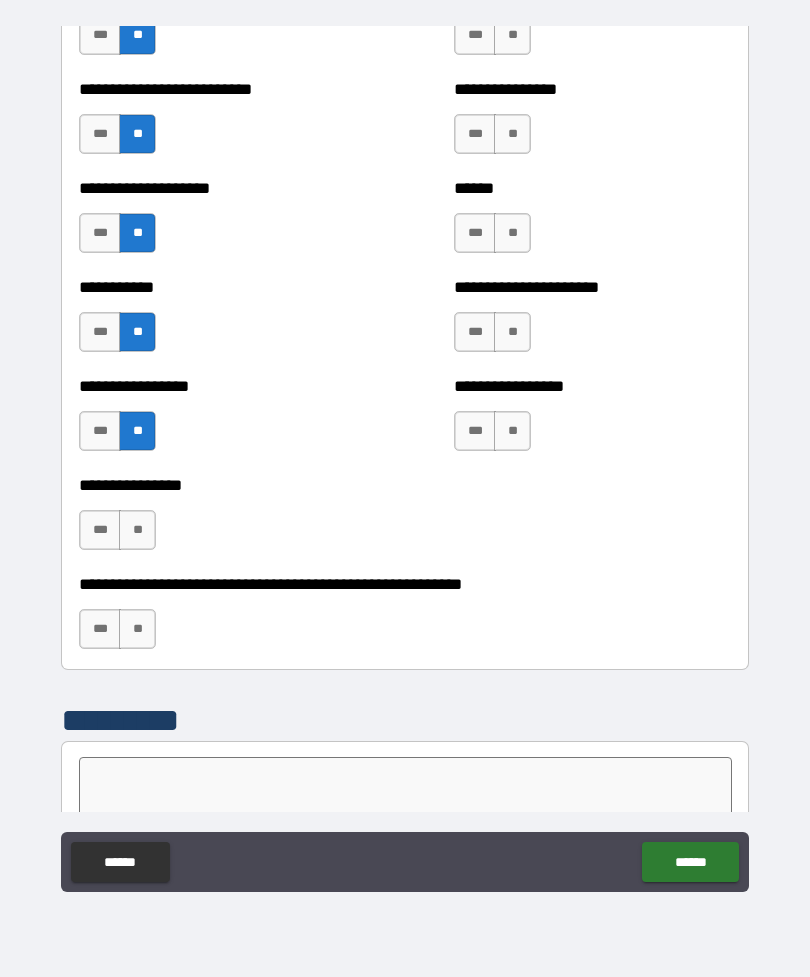 click on "**" at bounding box center (137, 530) 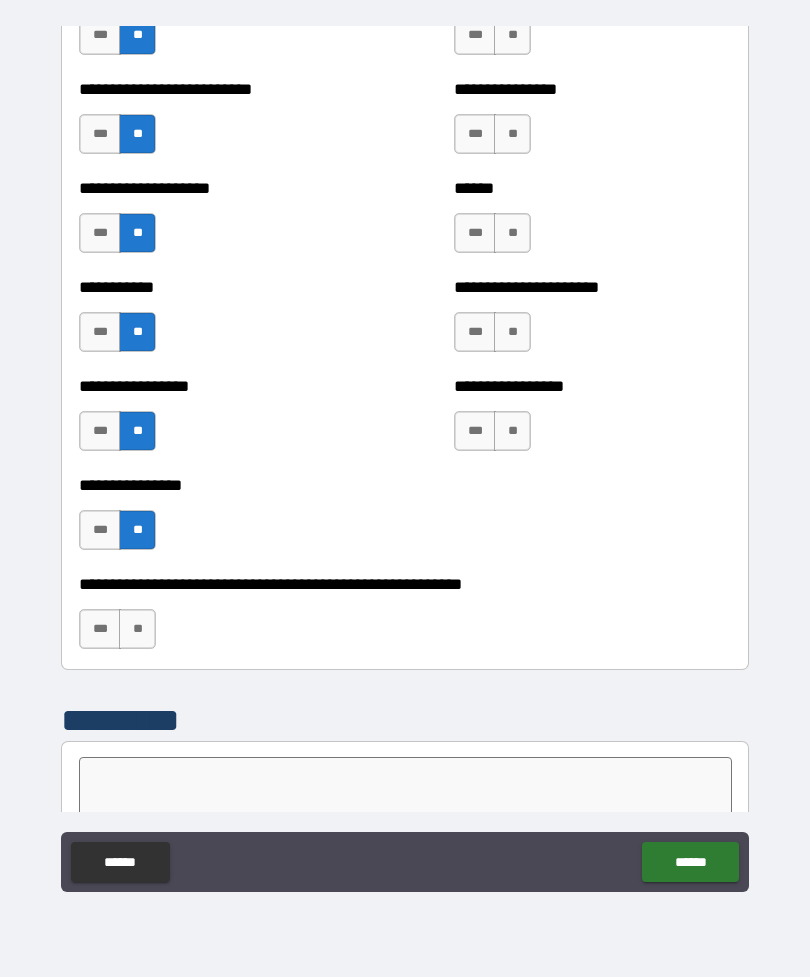 click on "**" at bounding box center (137, 629) 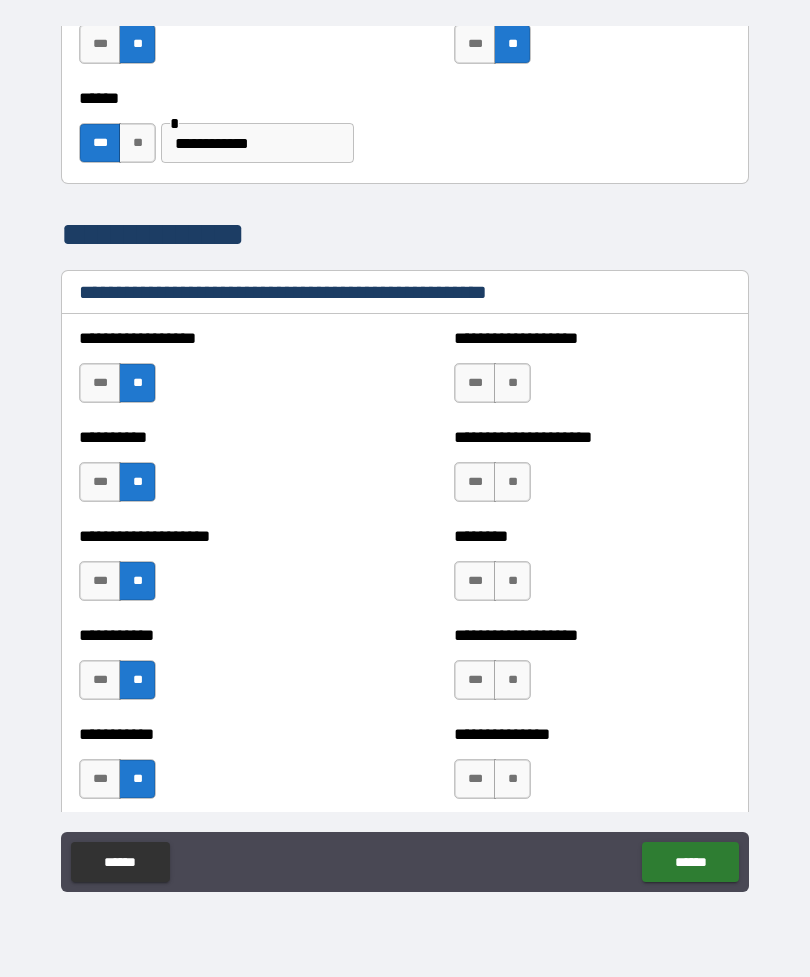 scroll, scrollTop: 2170, scrollLeft: 0, axis: vertical 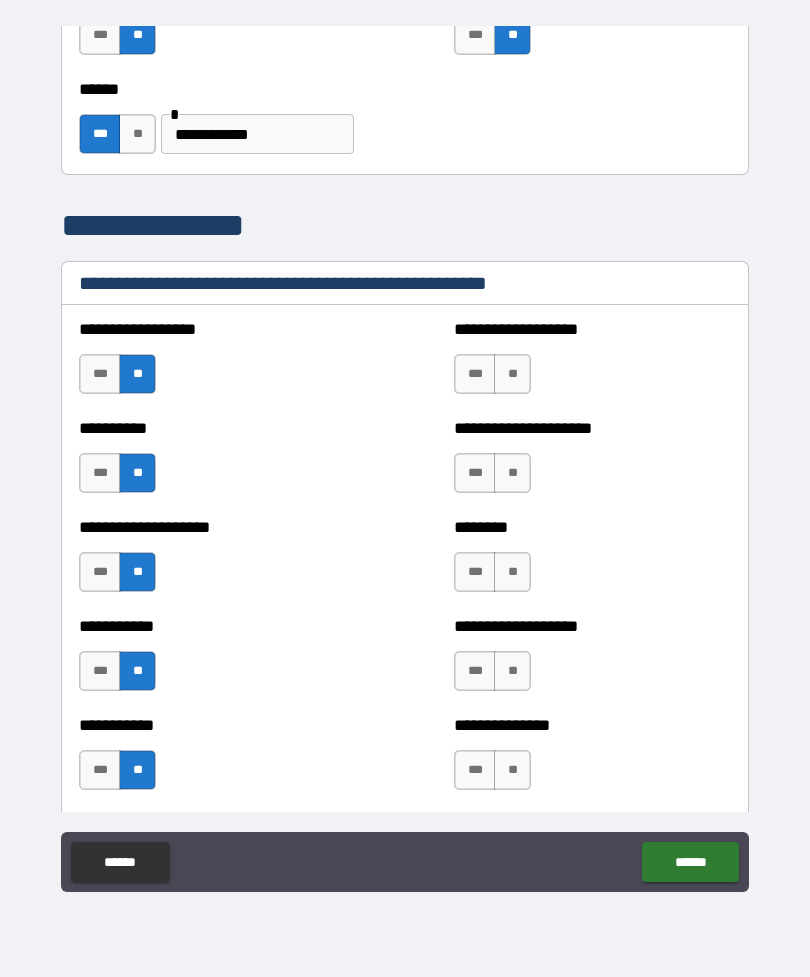 click on "**" at bounding box center (512, 374) 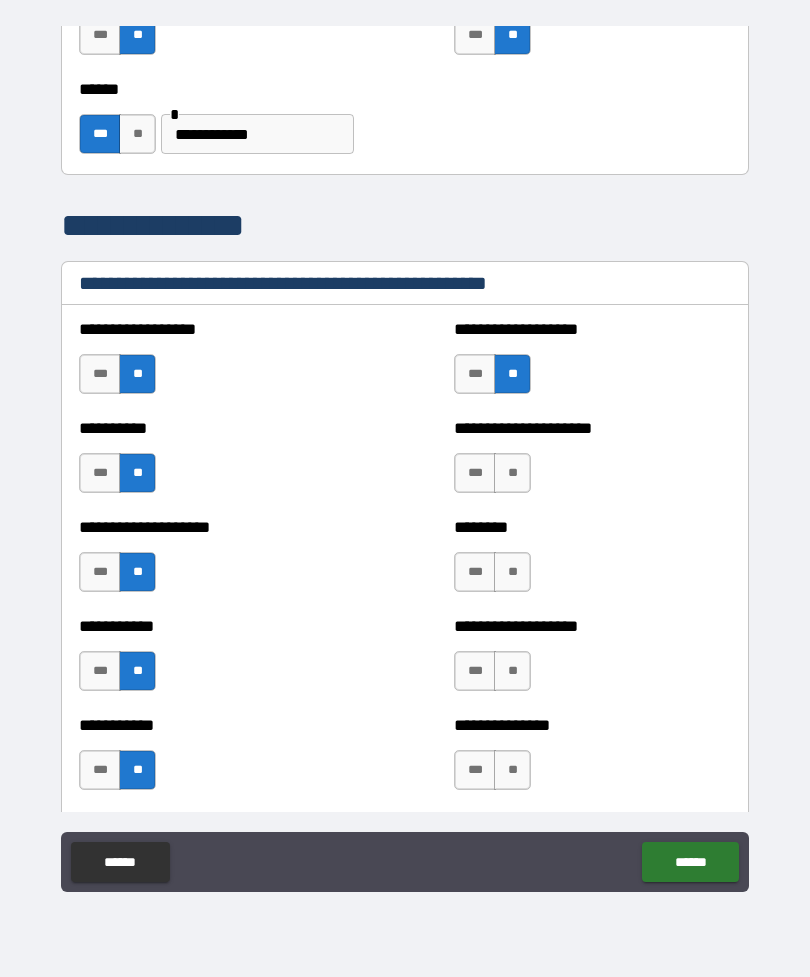 click on "**" at bounding box center [512, 473] 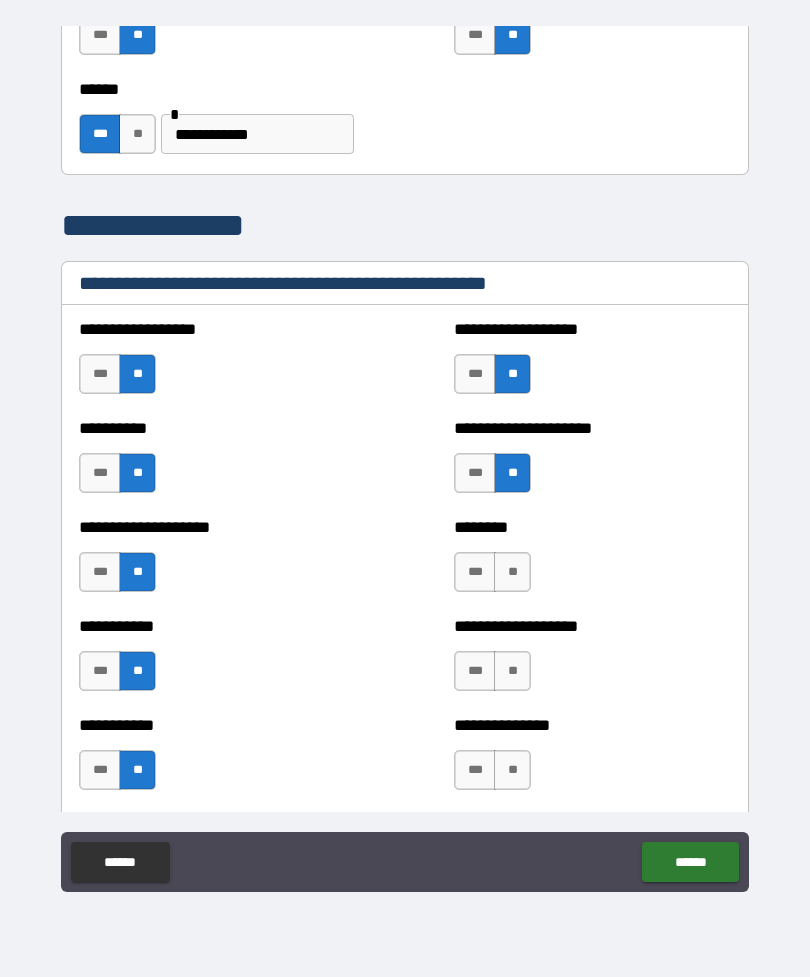 click on "**" at bounding box center [512, 572] 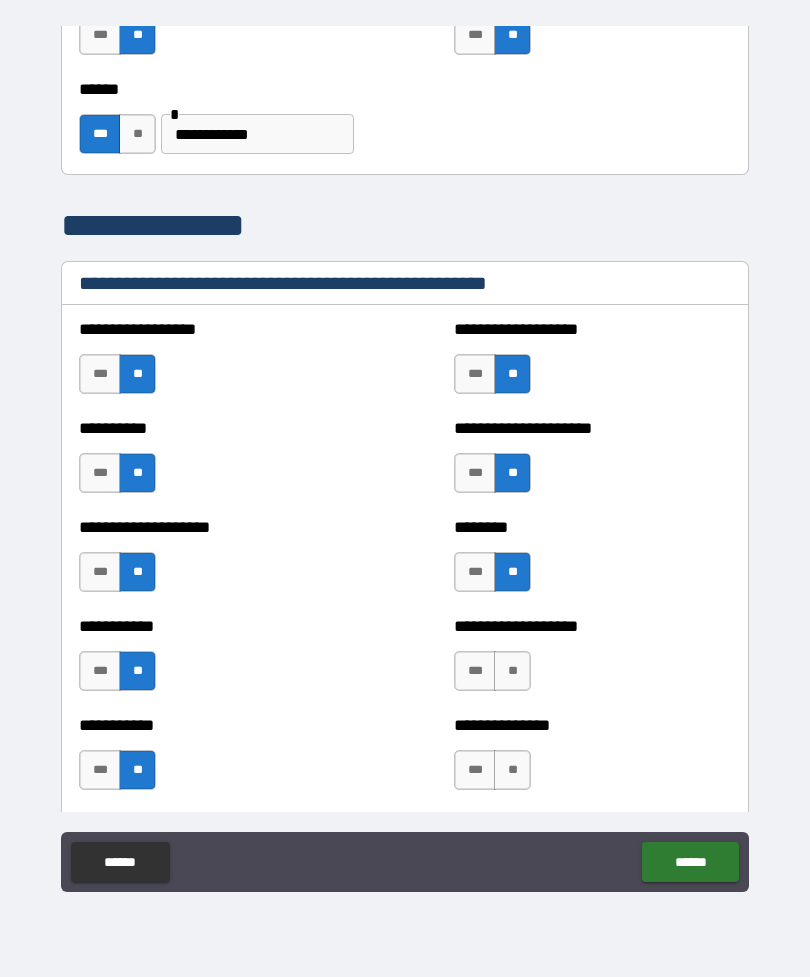 click on "**" at bounding box center (512, 671) 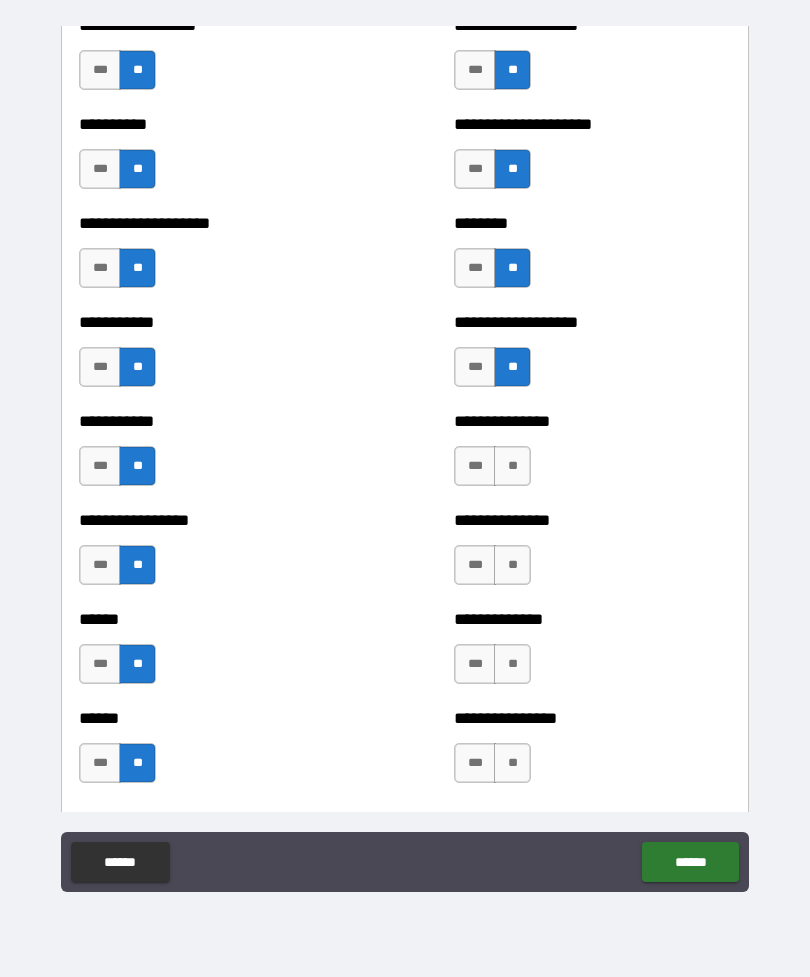 scroll, scrollTop: 2493, scrollLeft: 0, axis: vertical 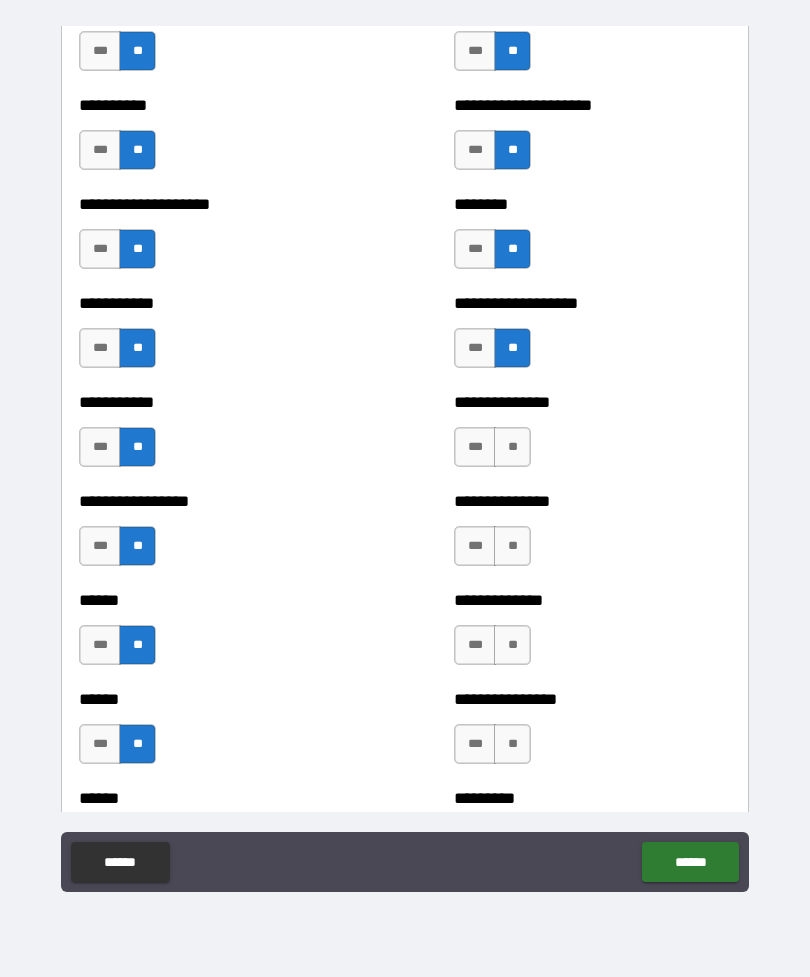 click on "**" at bounding box center [512, 447] 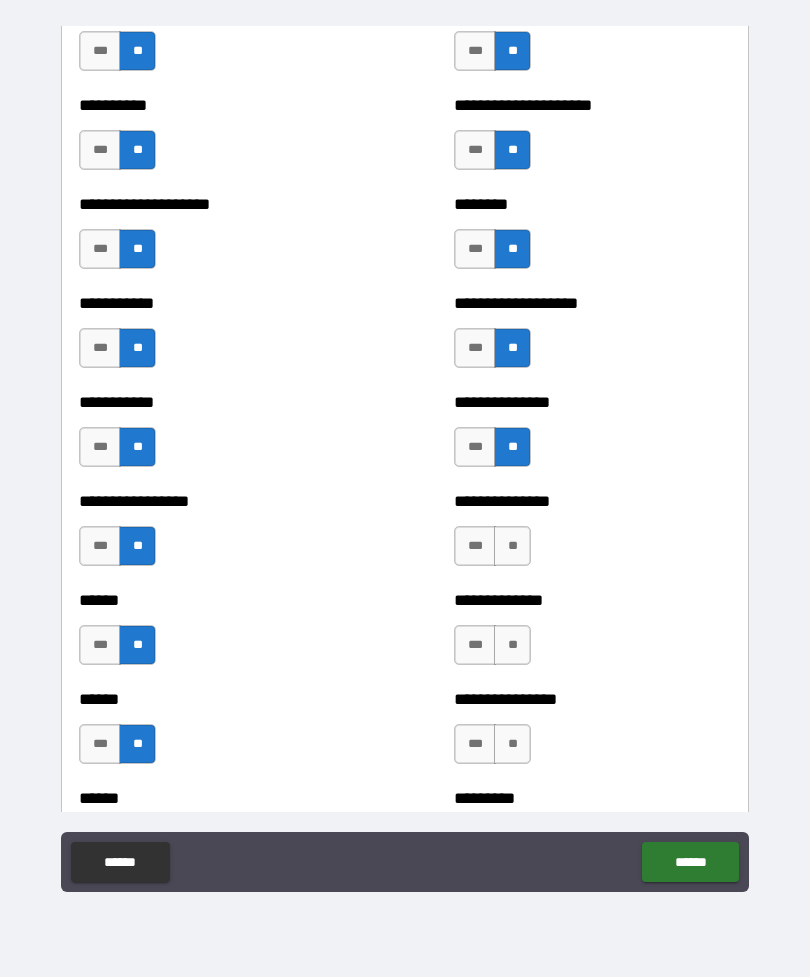 click on "**" at bounding box center [512, 546] 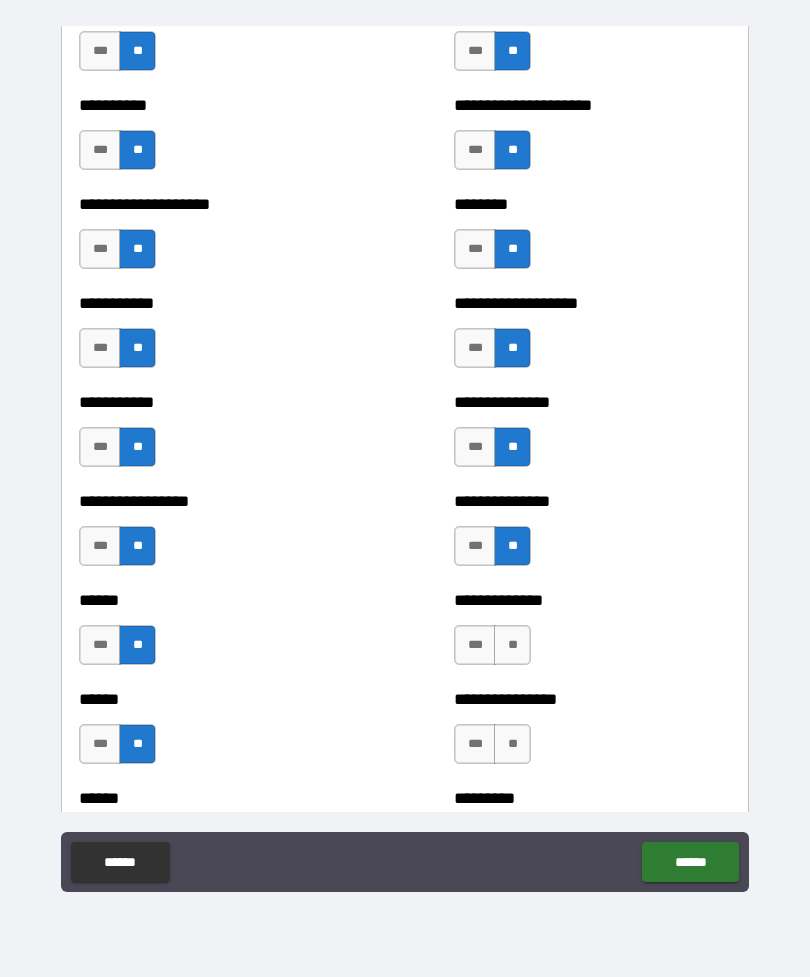 click on "**" at bounding box center (512, 645) 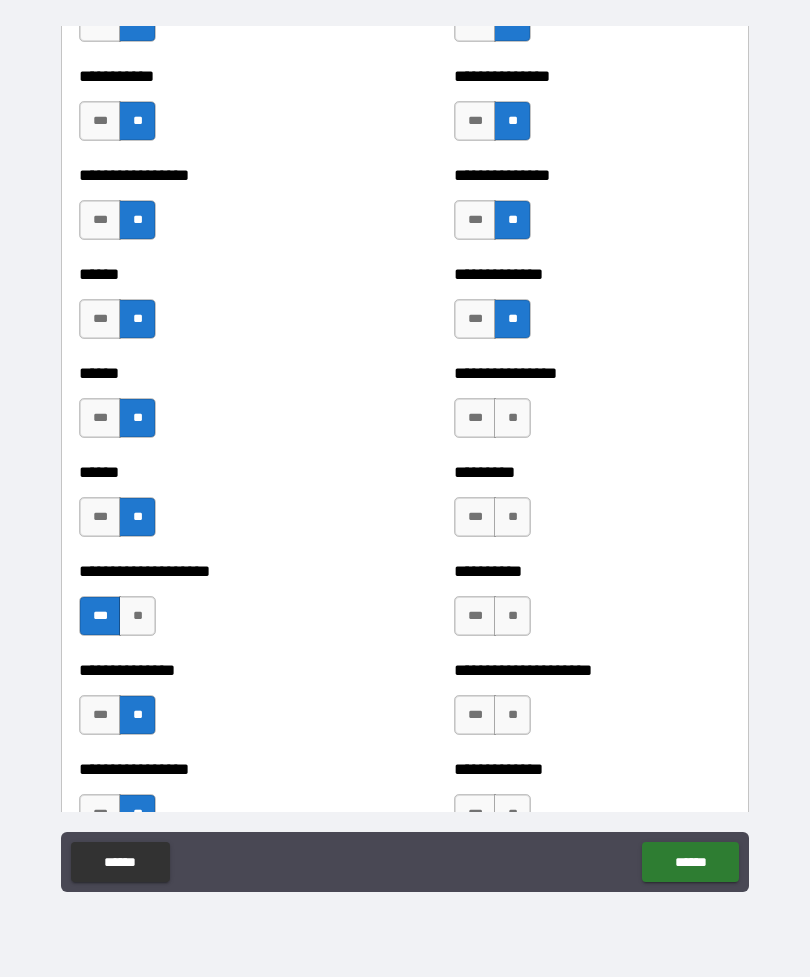 scroll, scrollTop: 2821, scrollLeft: 0, axis: vertical 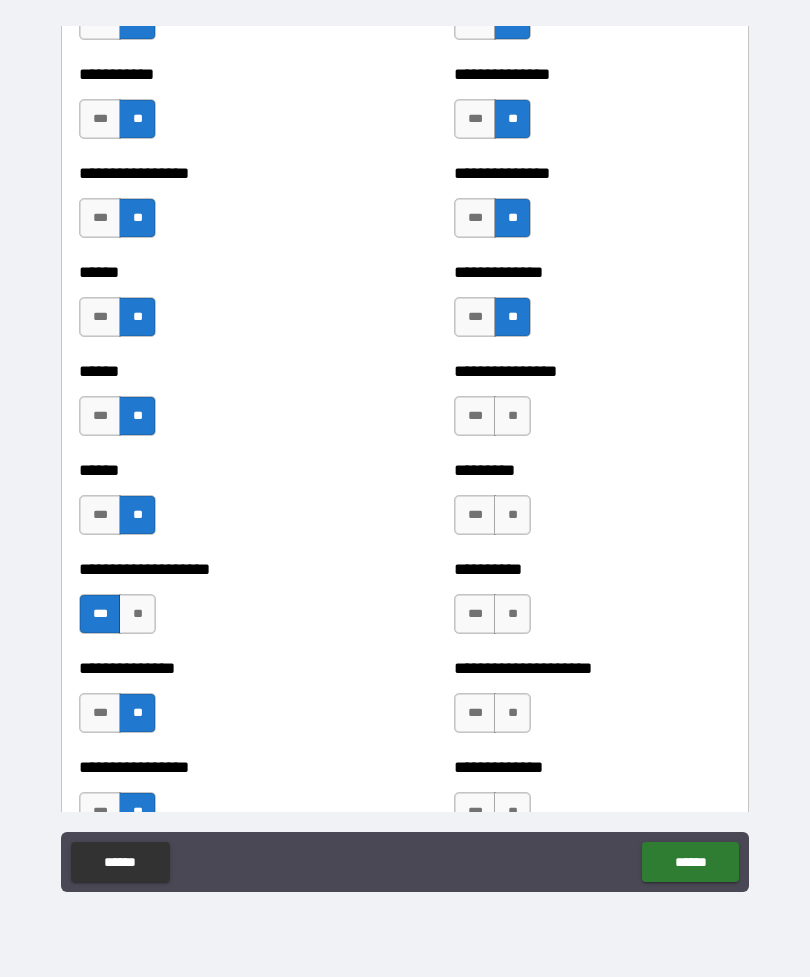click on "**" at bounding box center (512, 416) 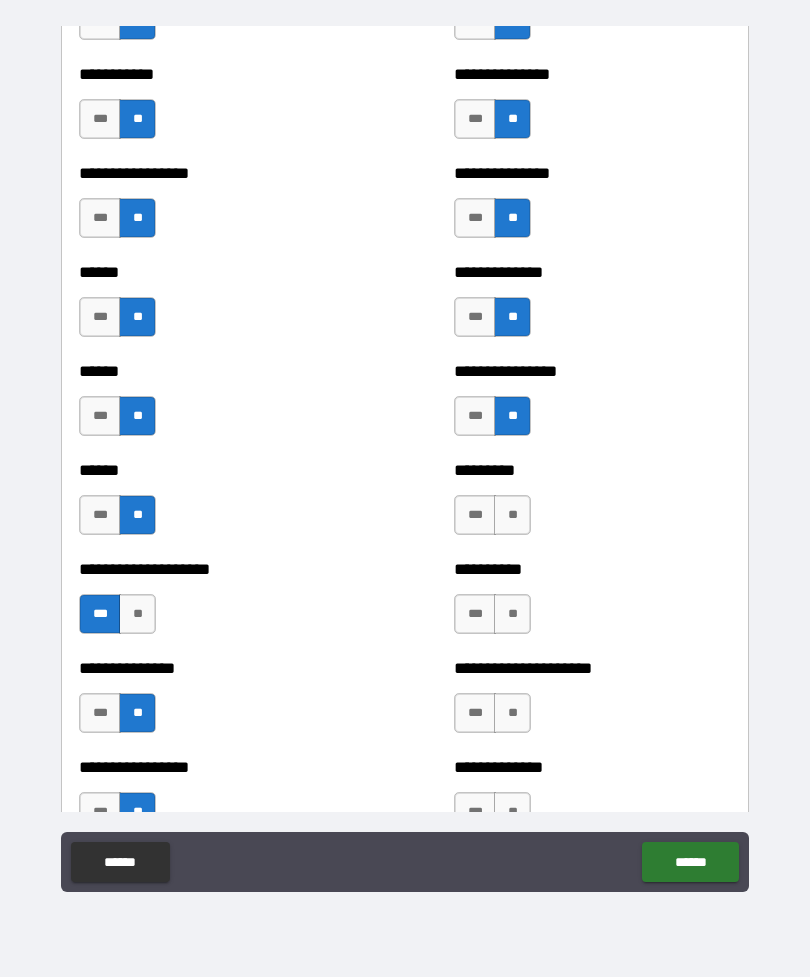 click on "**" at bounding box center [512, 515] 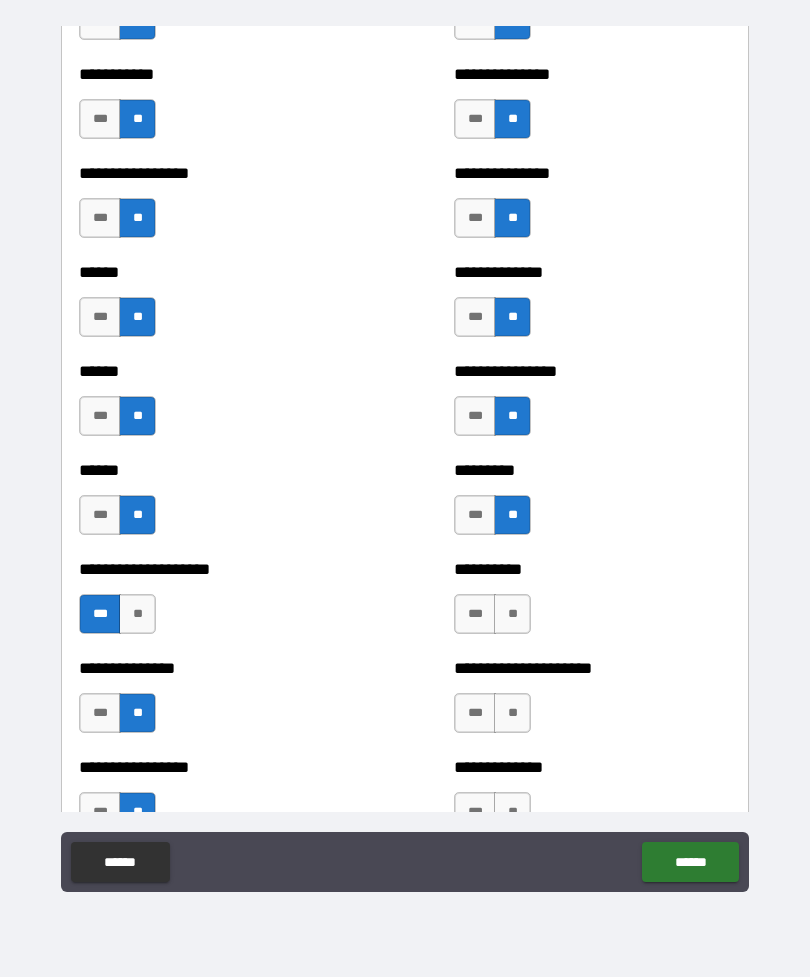 click on "**" at bounding box center [512, 614] 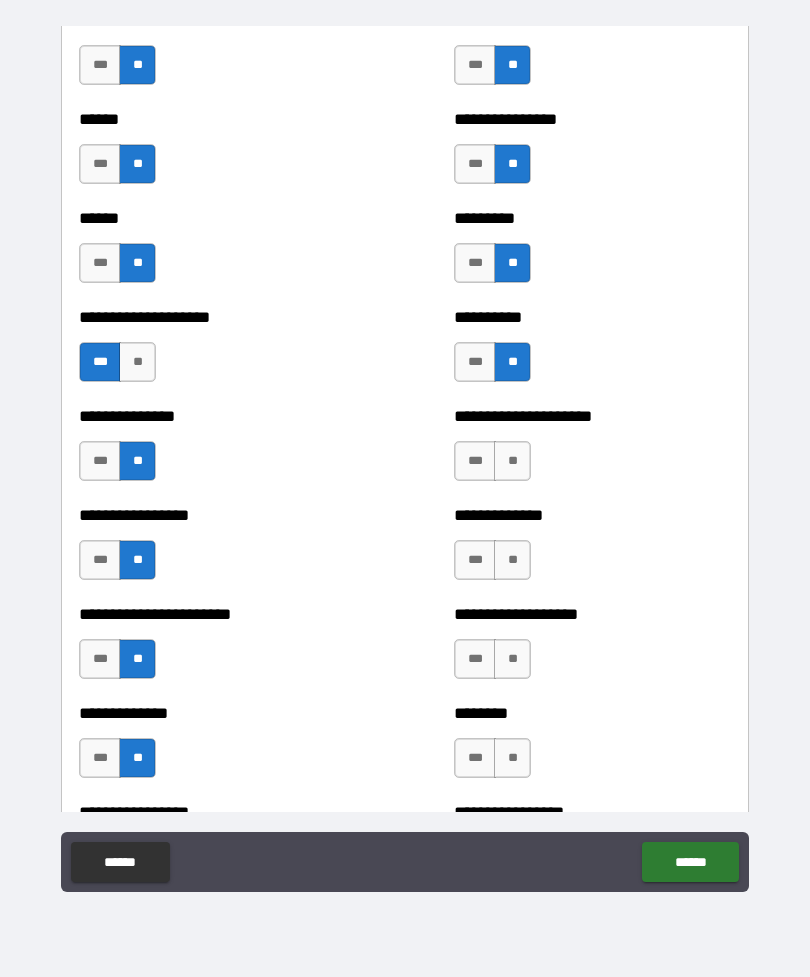 scroll, scrollTop: 3077, scrollLeft: 0, axis: vertical 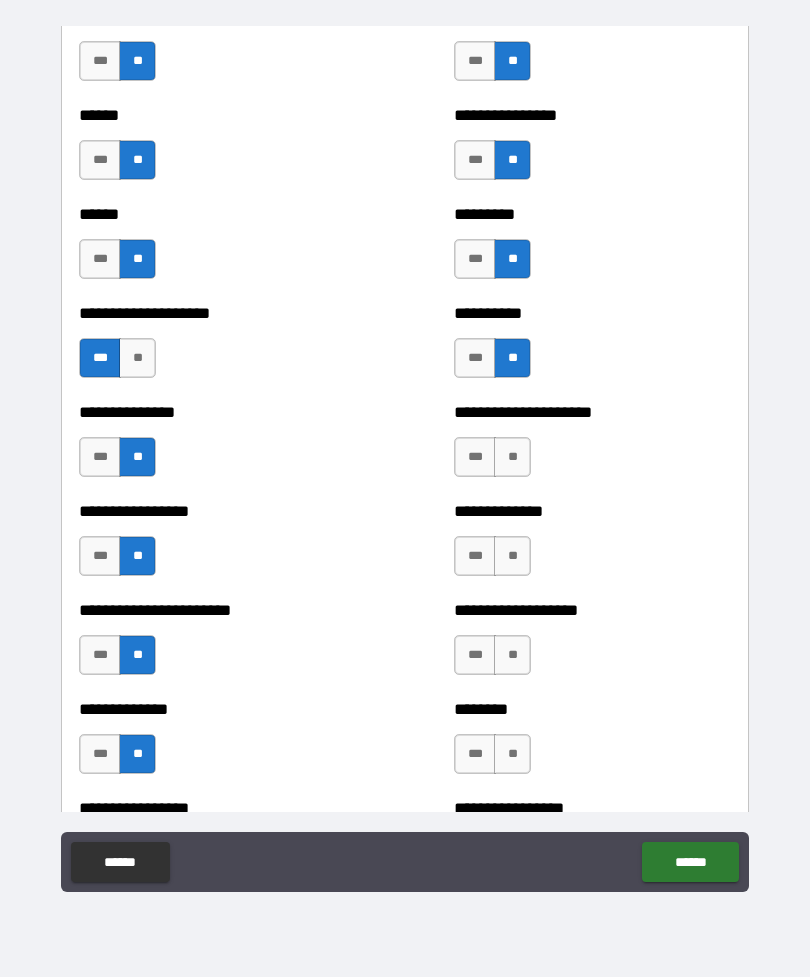 click on "**" at bounding box center [512, 457] 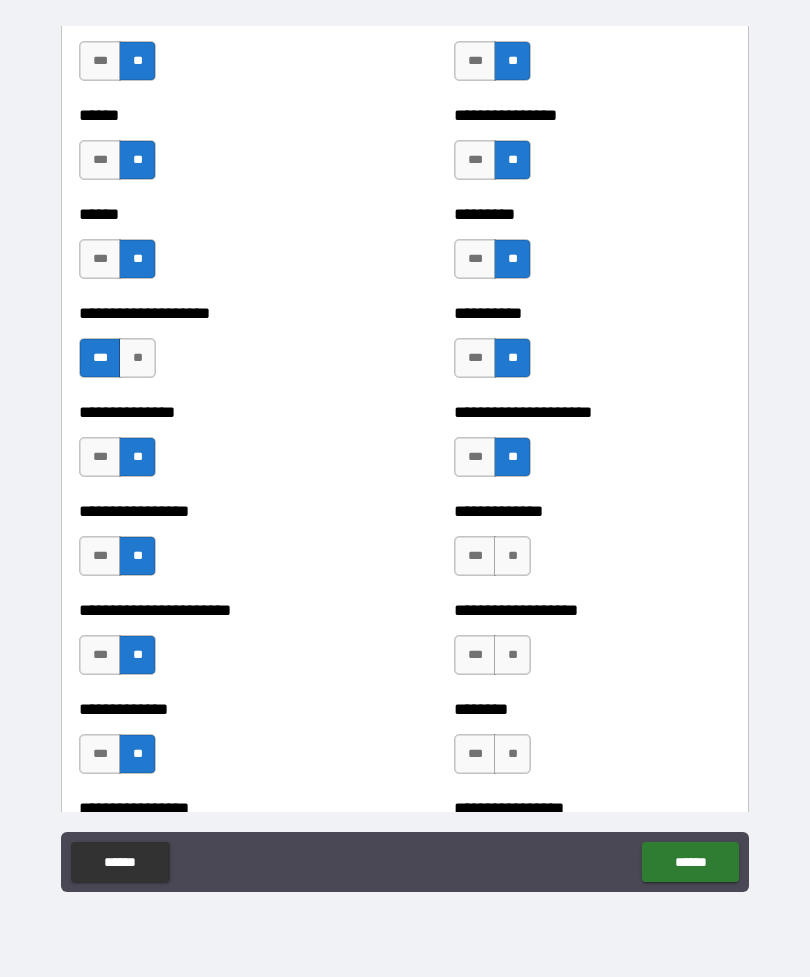 click on "**" at bounding box center (512, 556) 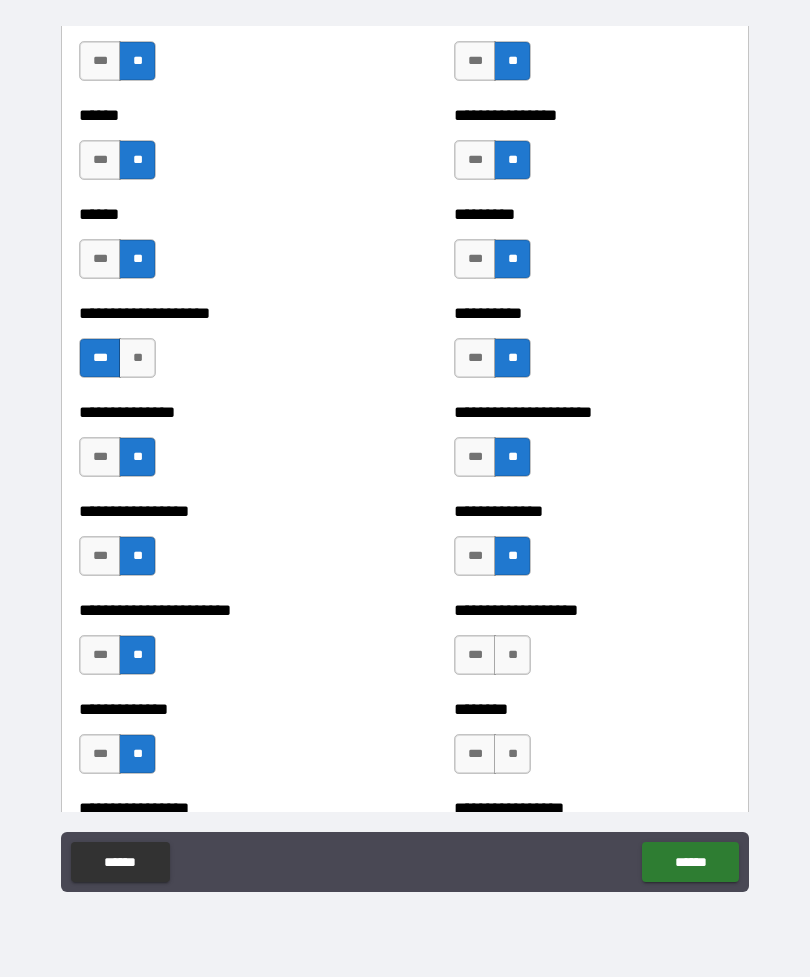 click on "**" at bounding box center [512, 655] 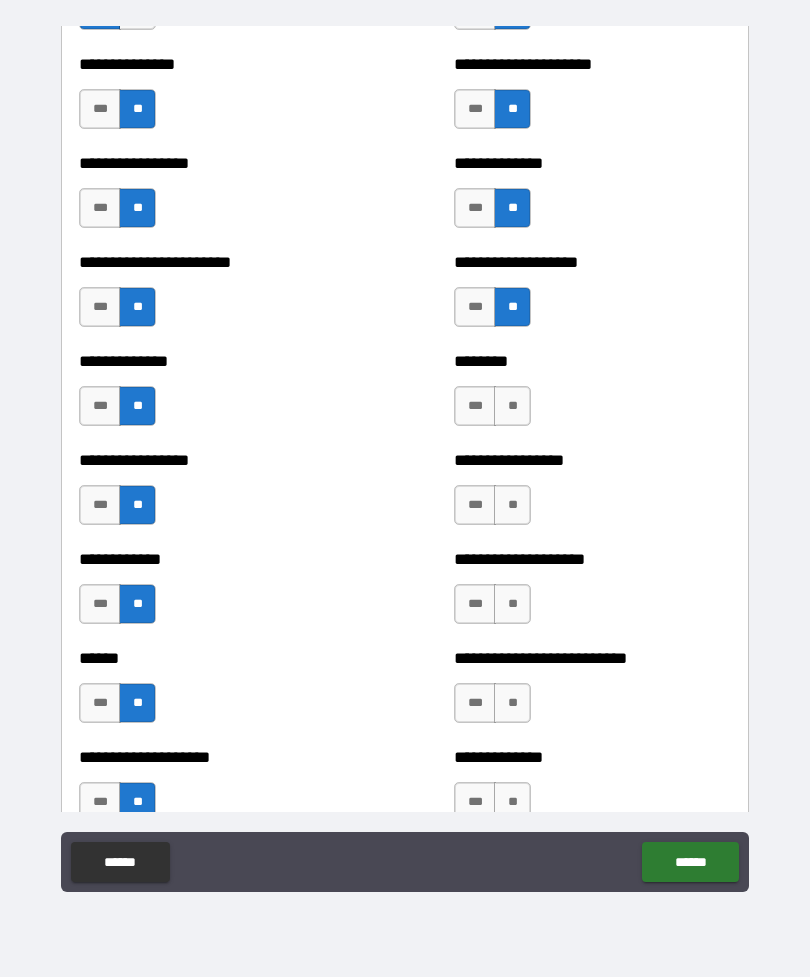 scroll, scrollTop: 3424, scrollLeft: 0, axis: vertical 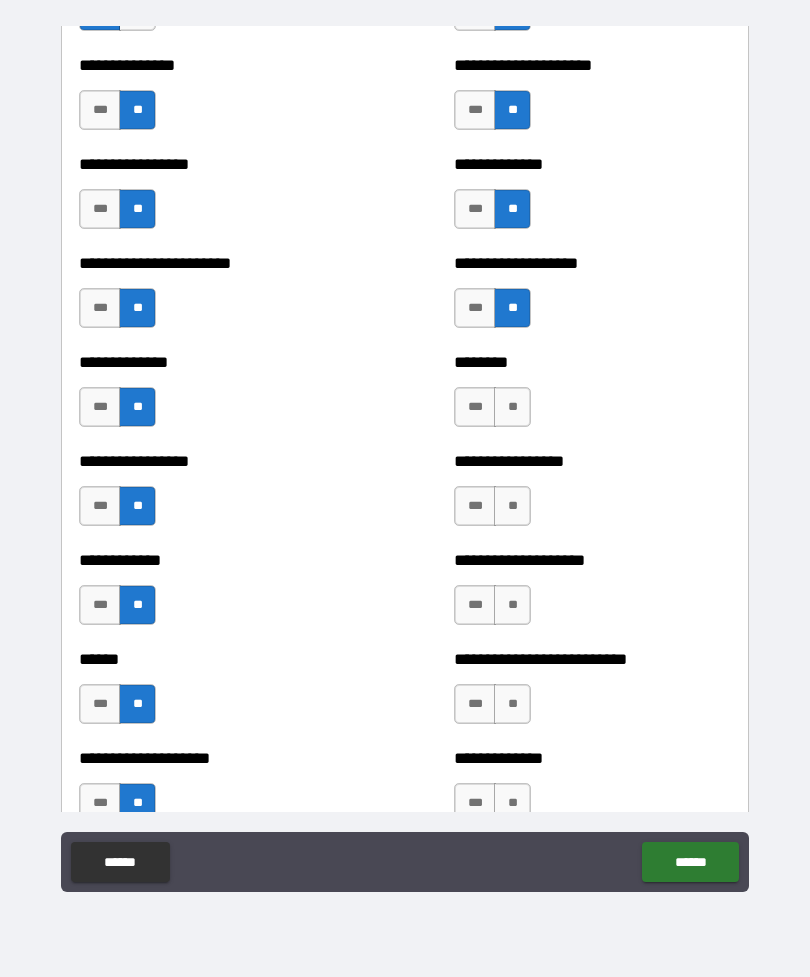 click on "**" at bounding box center (512, 407) 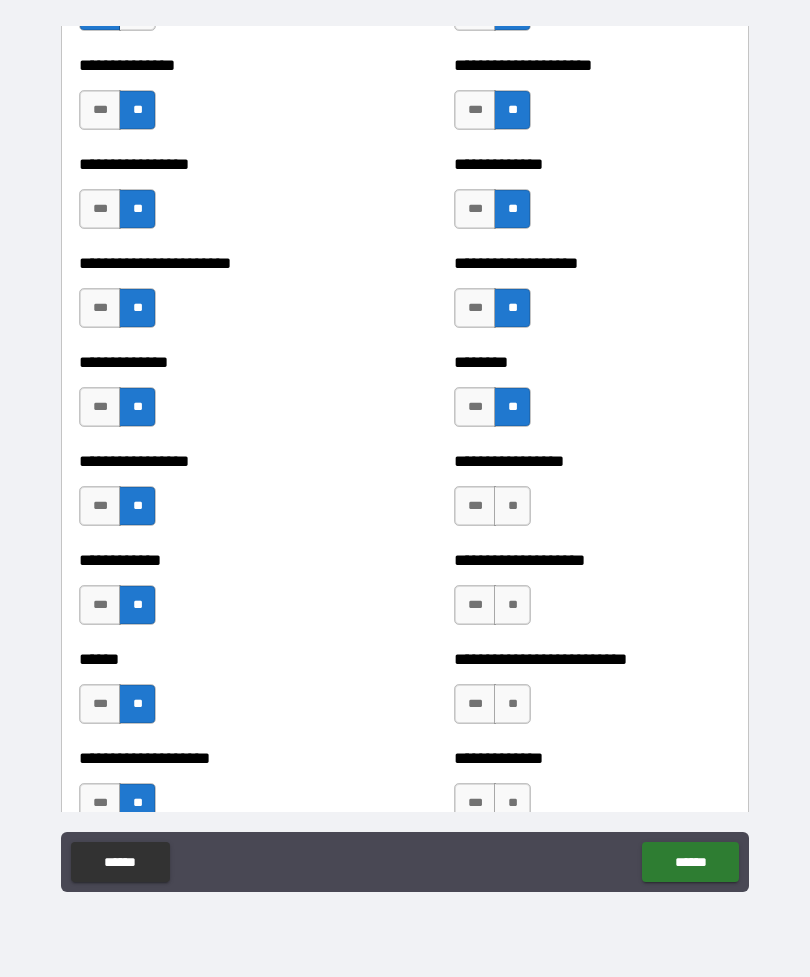 click on "**" at bounding box center (512, 506) 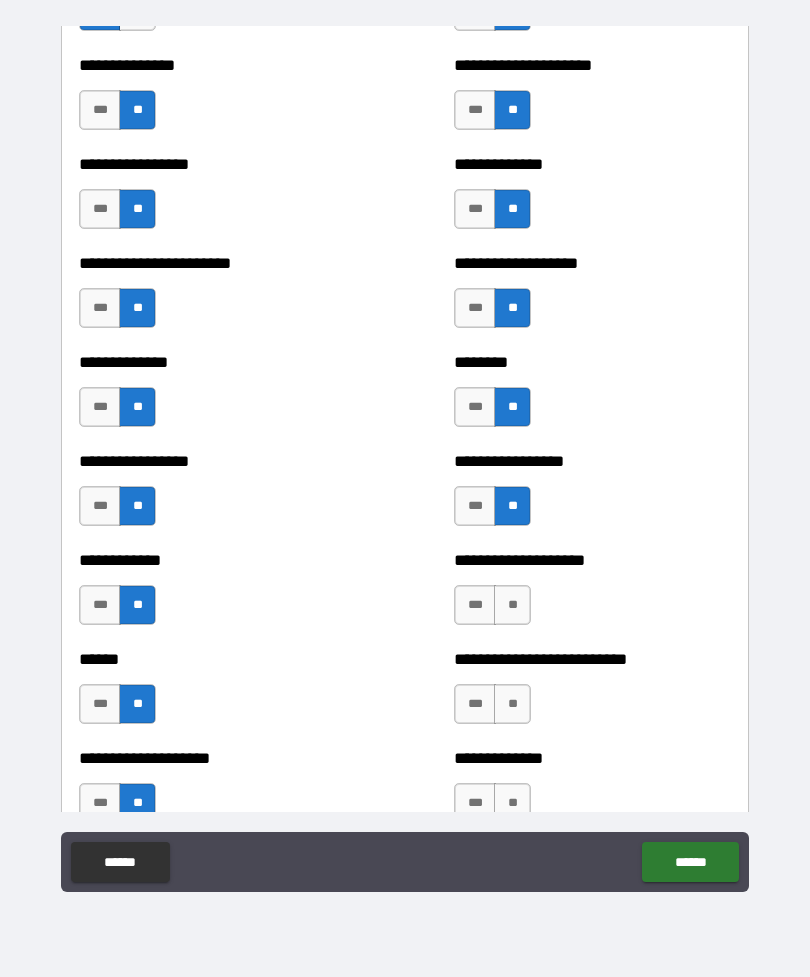 click on "**" at bounding box center (512, 605) 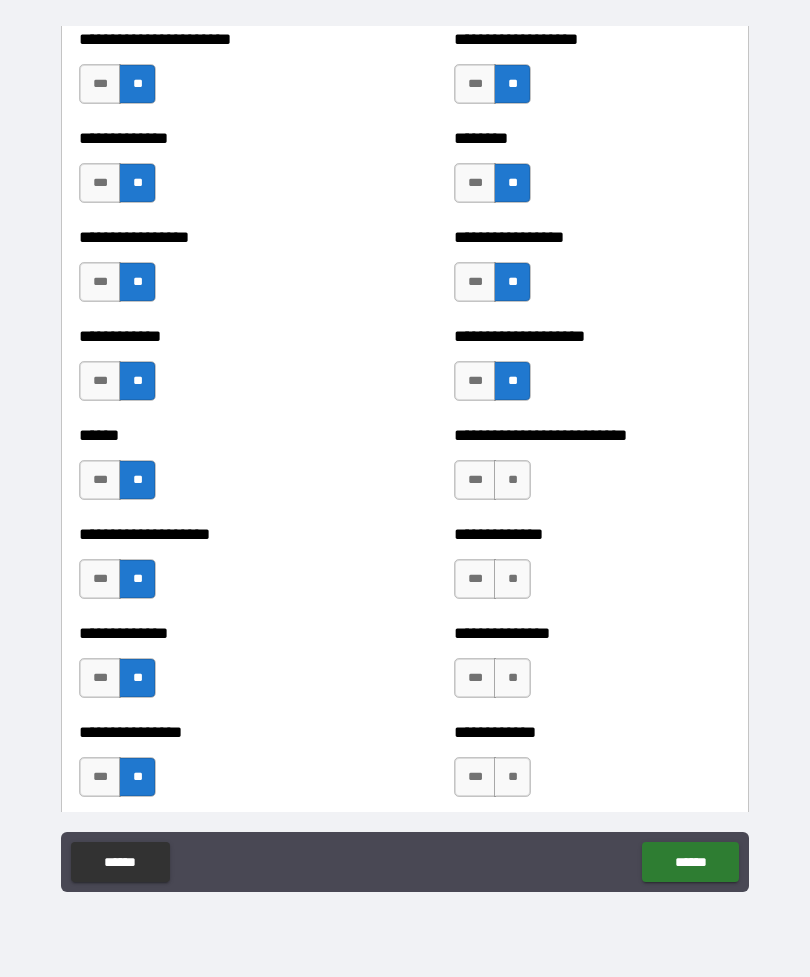 scroll, scrollTop: 3654, scrollLeft: 0, axis: vertical 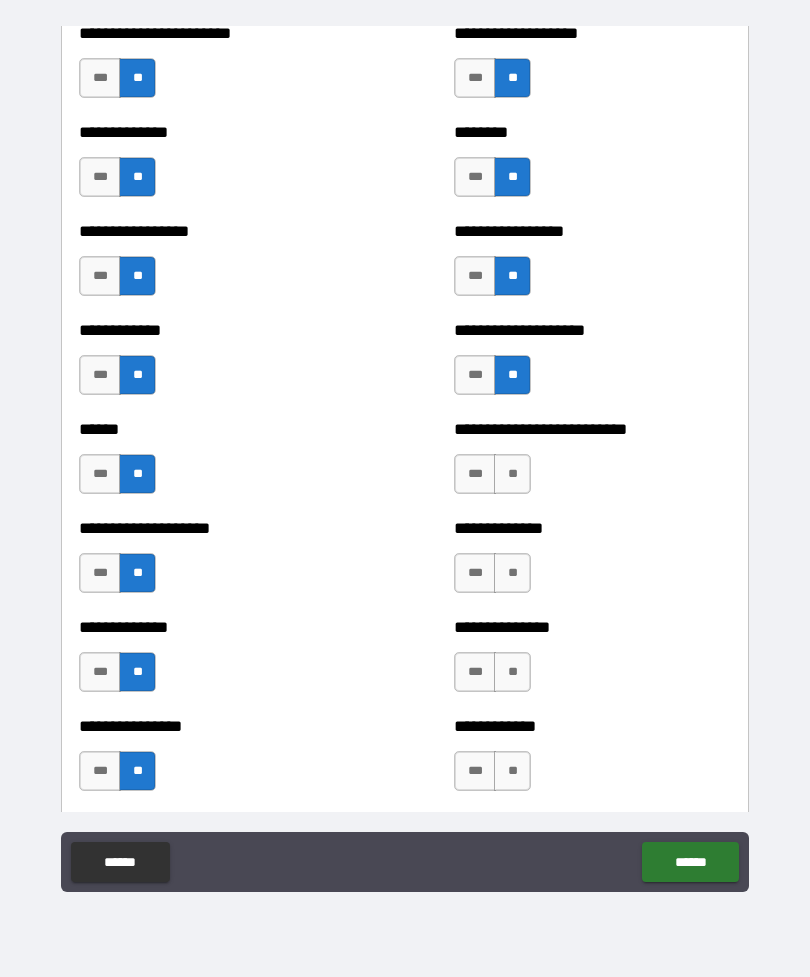 click on "**" at bounding box center (512, 474) 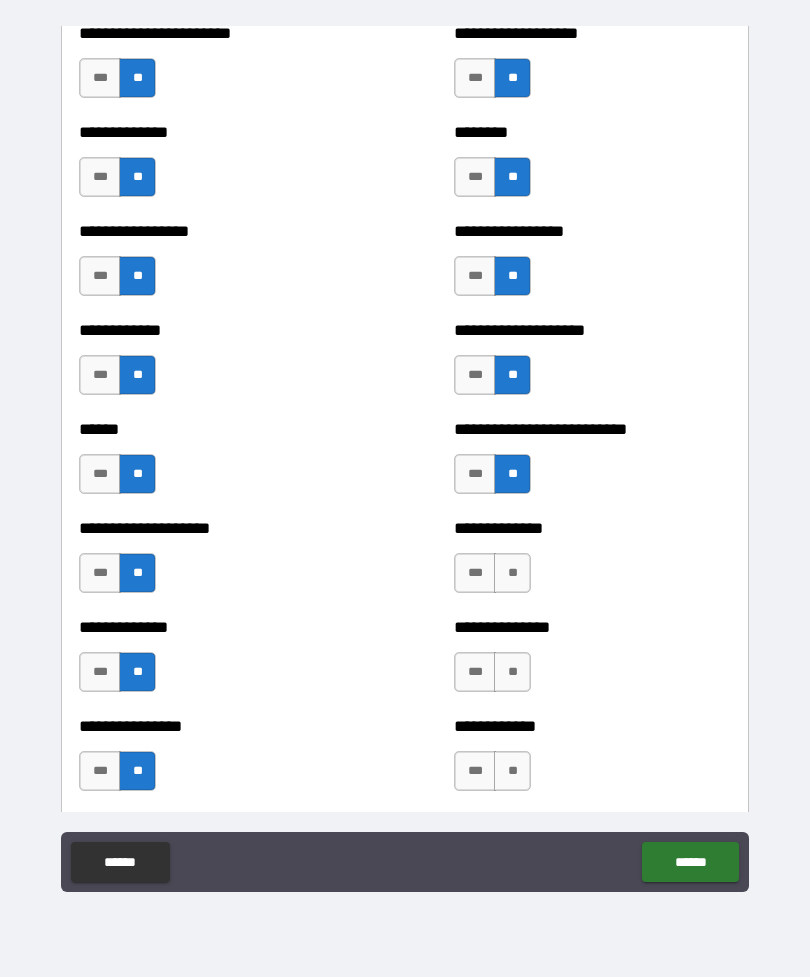 click on "**" at bounding box center [512, 573] 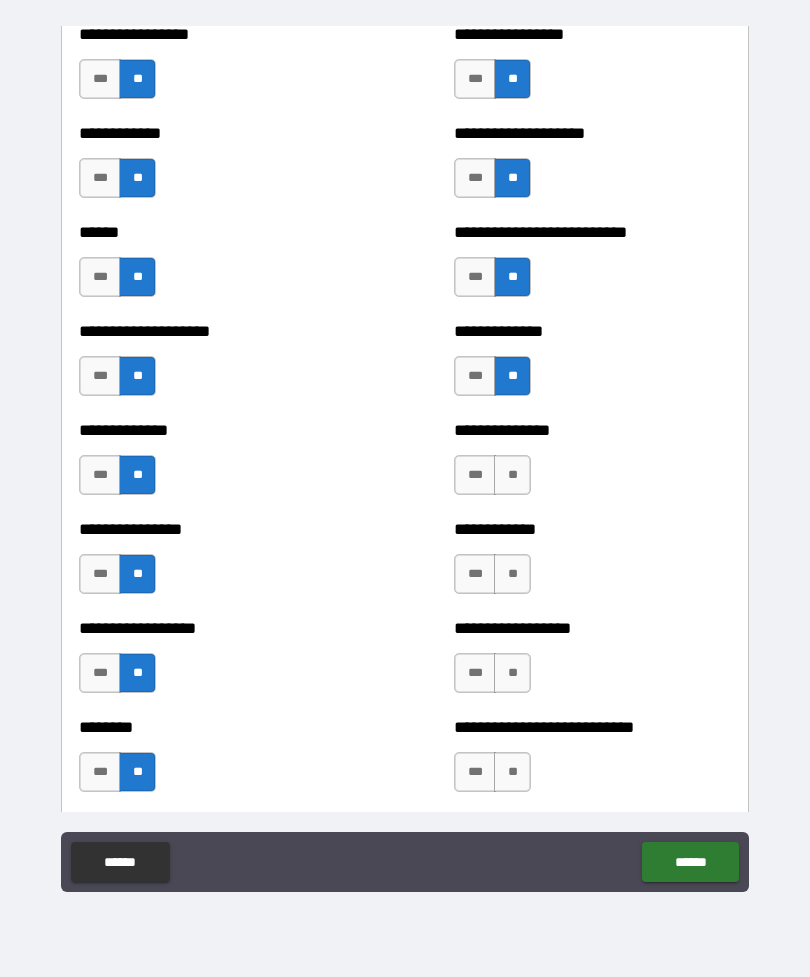 scroll, scrollTop: 3853, scrollLeft: 0, axis: vertical 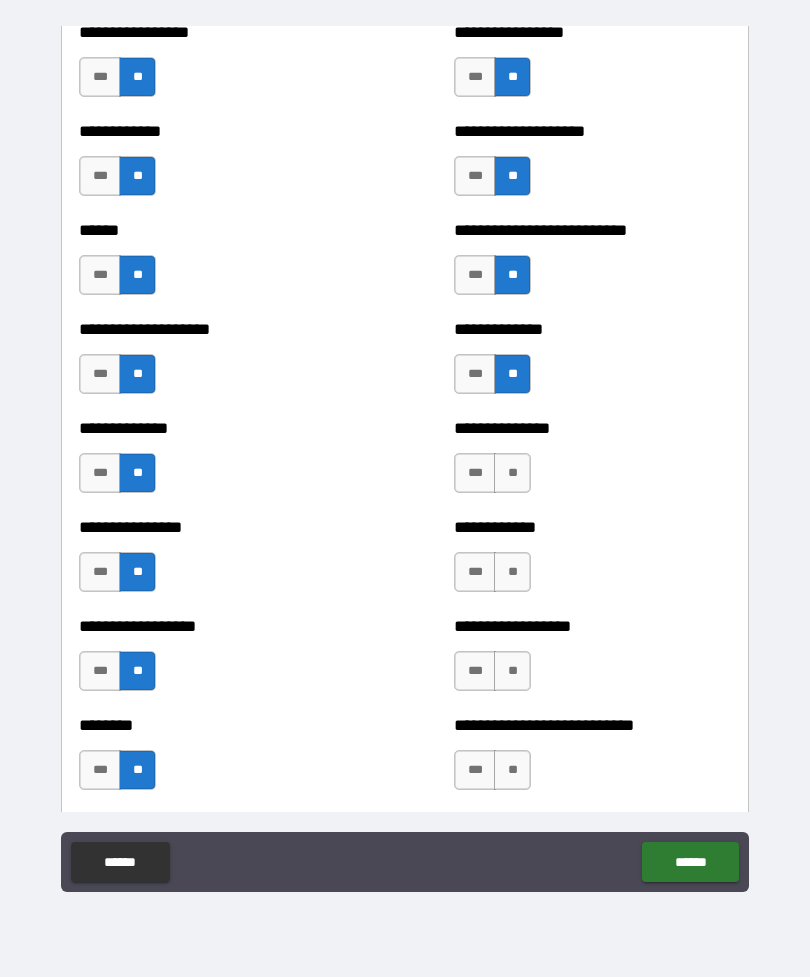 click on "**" at bounding box center (512, 473) 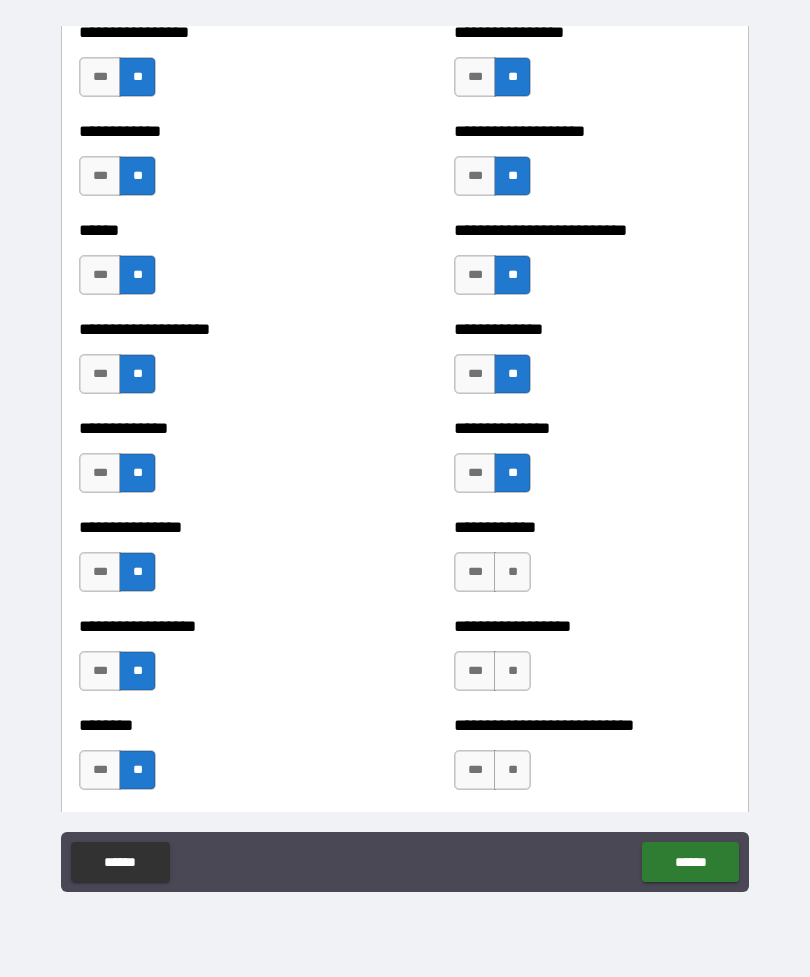 click on "**" at bounding box center [512, 572] 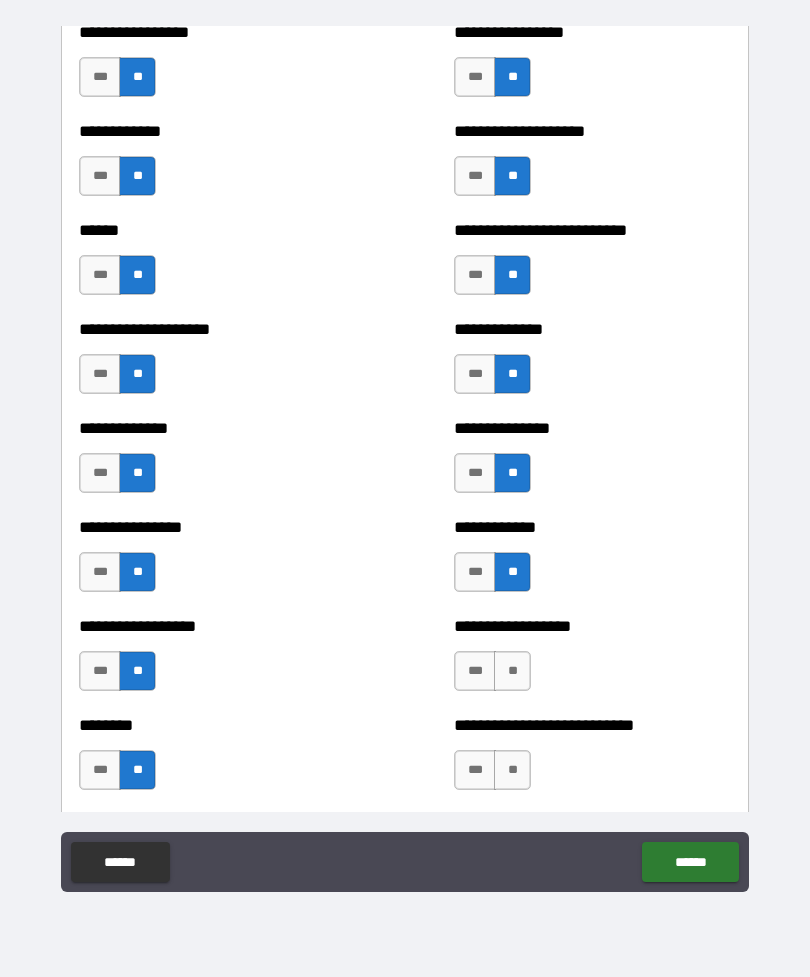 click on "**" at bounding box center (512, 671) 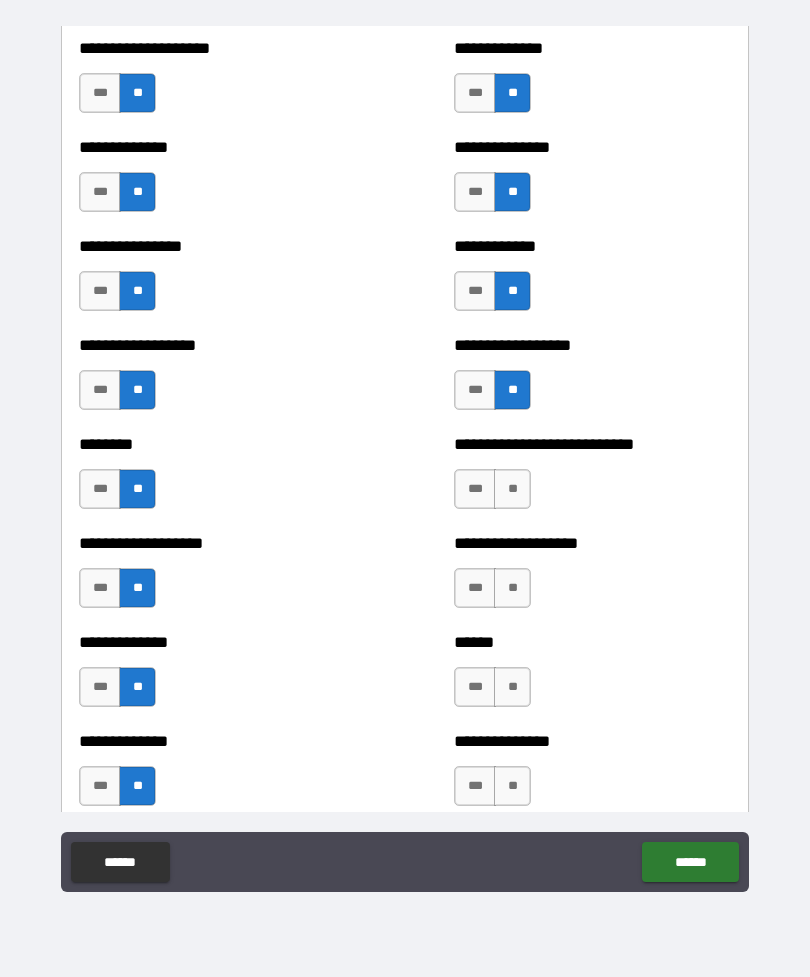 scroll, scrollTop: 4138, scrollLeft: 0, axis: vertical 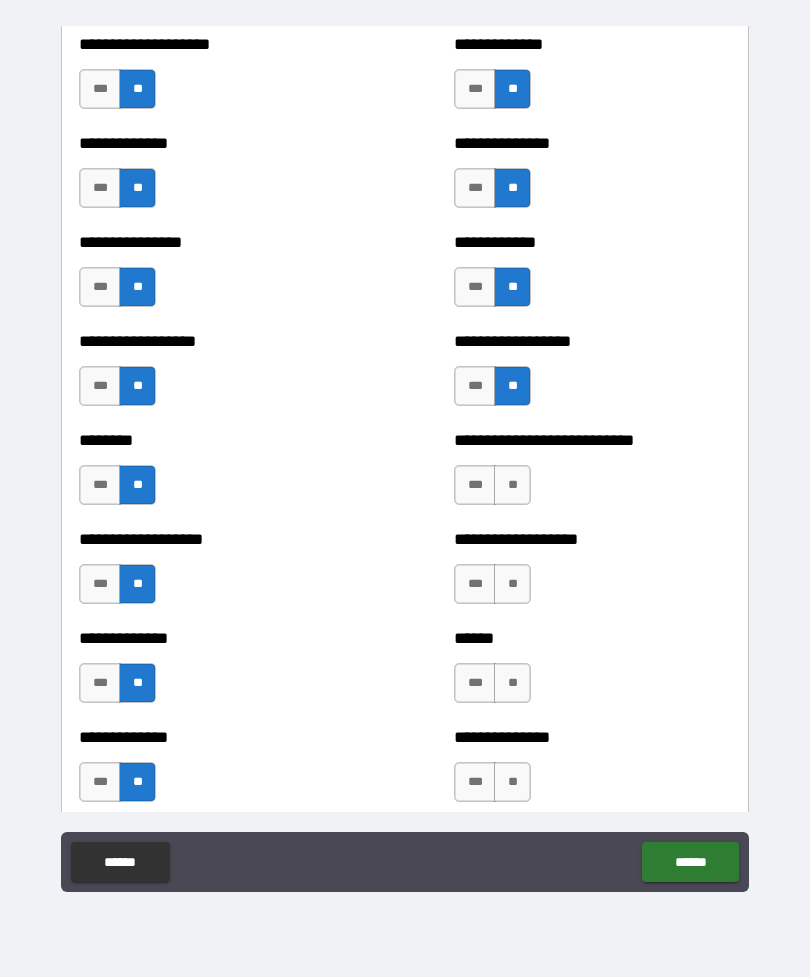 click on "**" at bounding box center (512, 485) 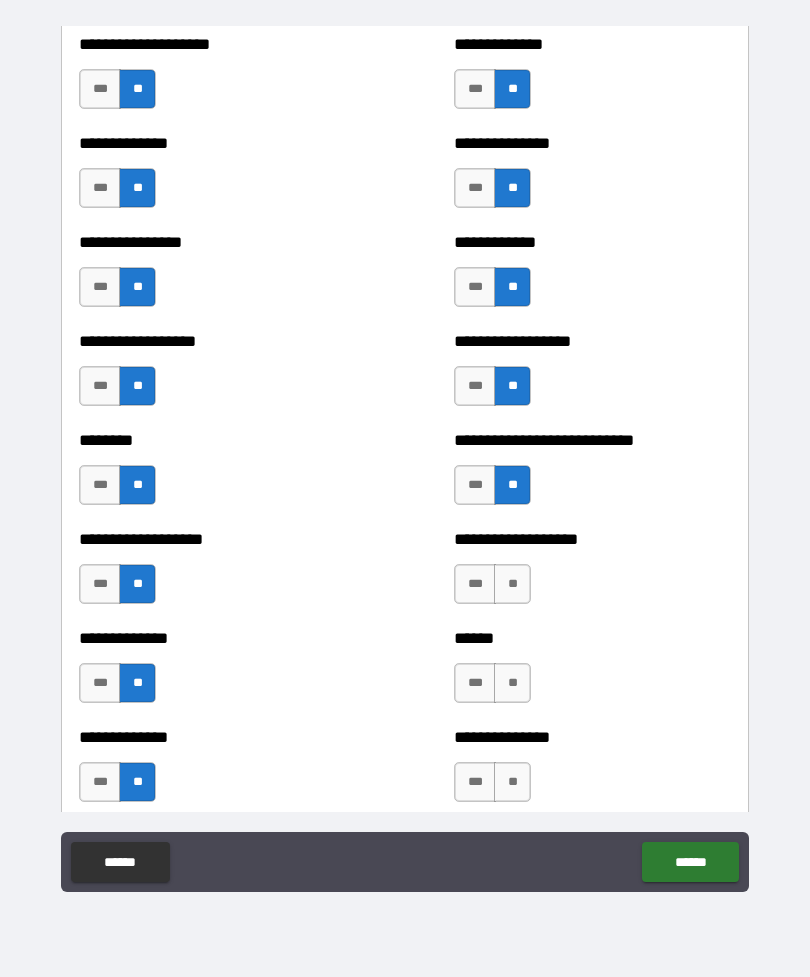 click on "**" at bounding box center [512, 584] 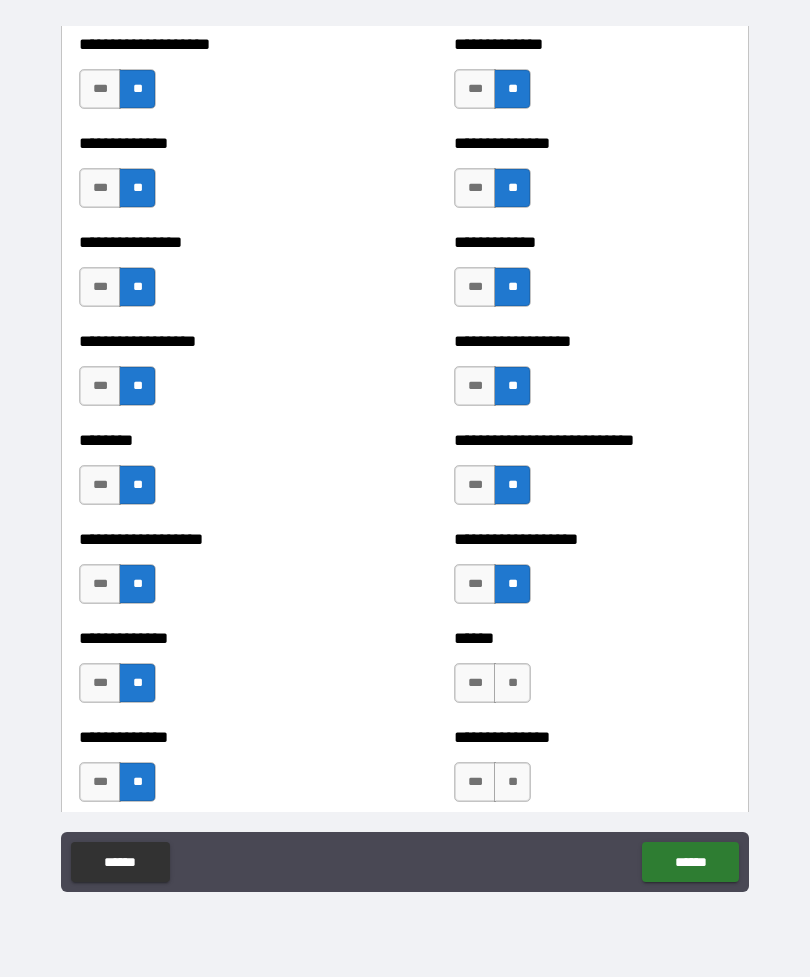 click on "**" at bounding box center (512, 683) 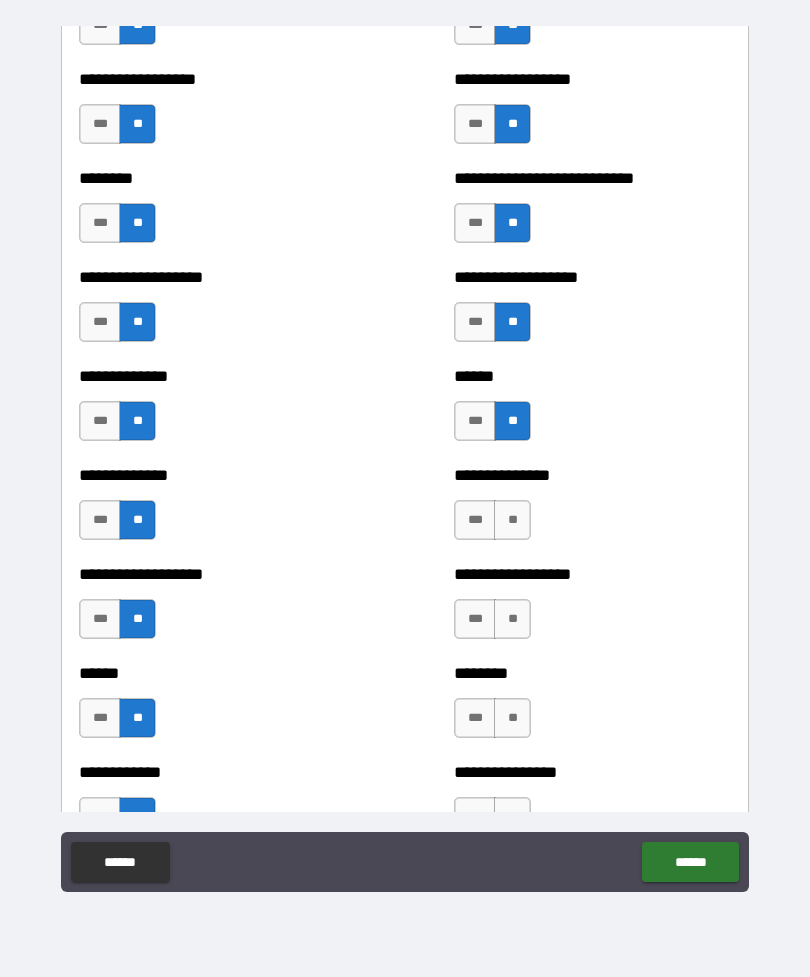 scroll, scrollTop: 4399, scrollLeft: 0, axis: vertical 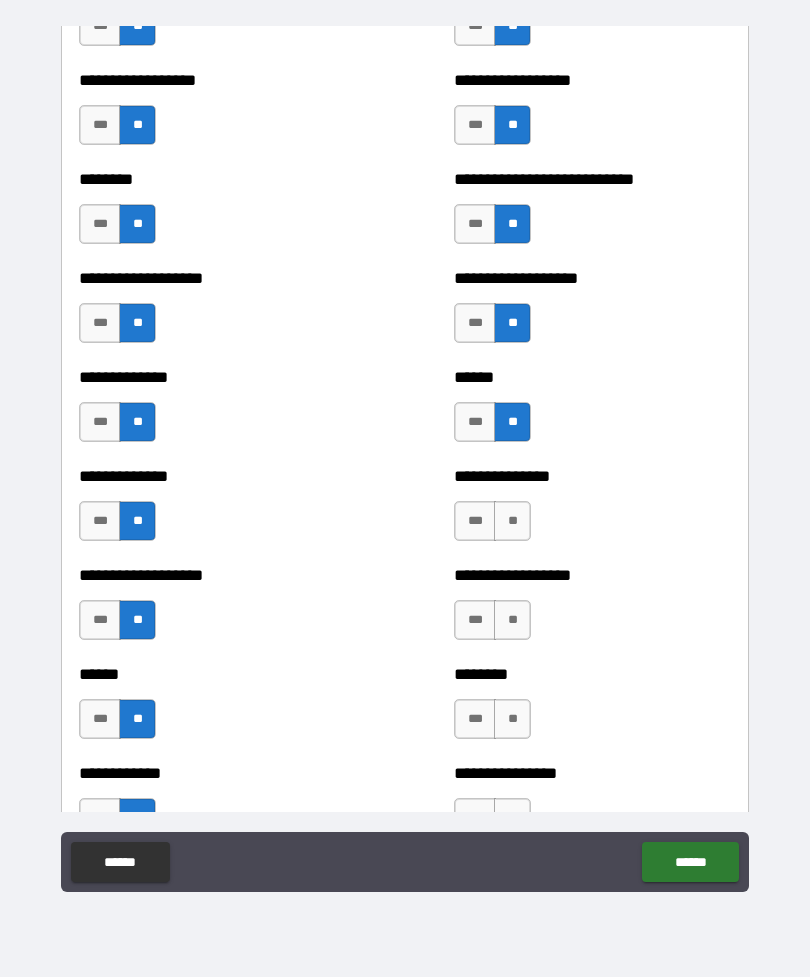 click on "**" at bounding box center [512, 521] 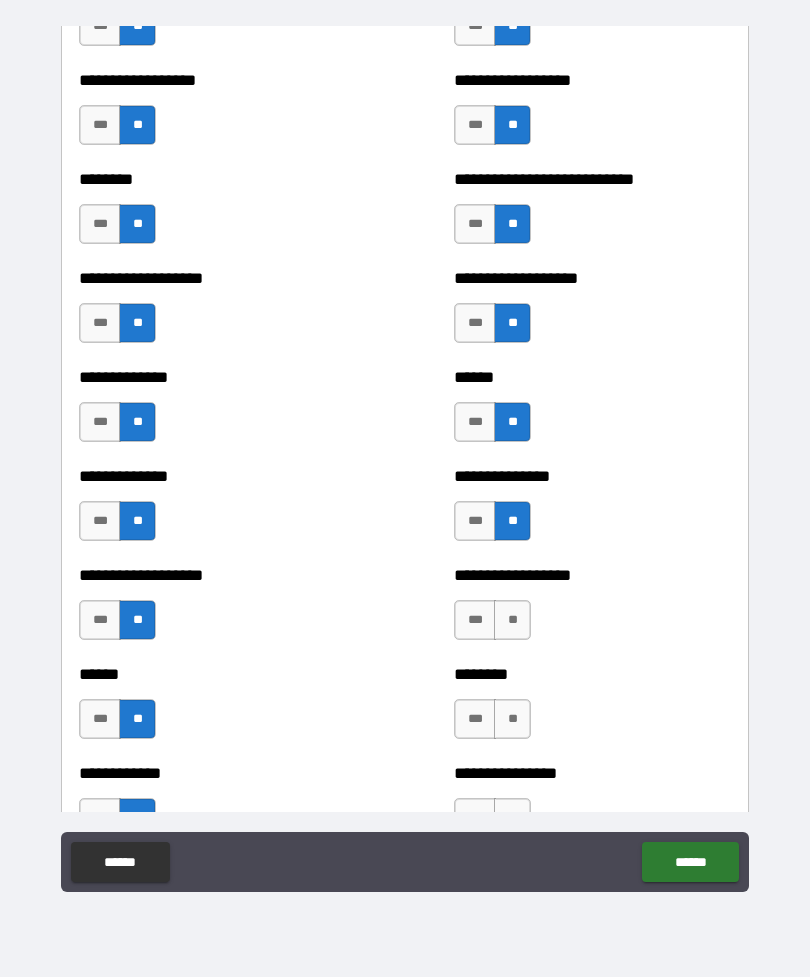 click on "**" at bounding box center (512, 620) 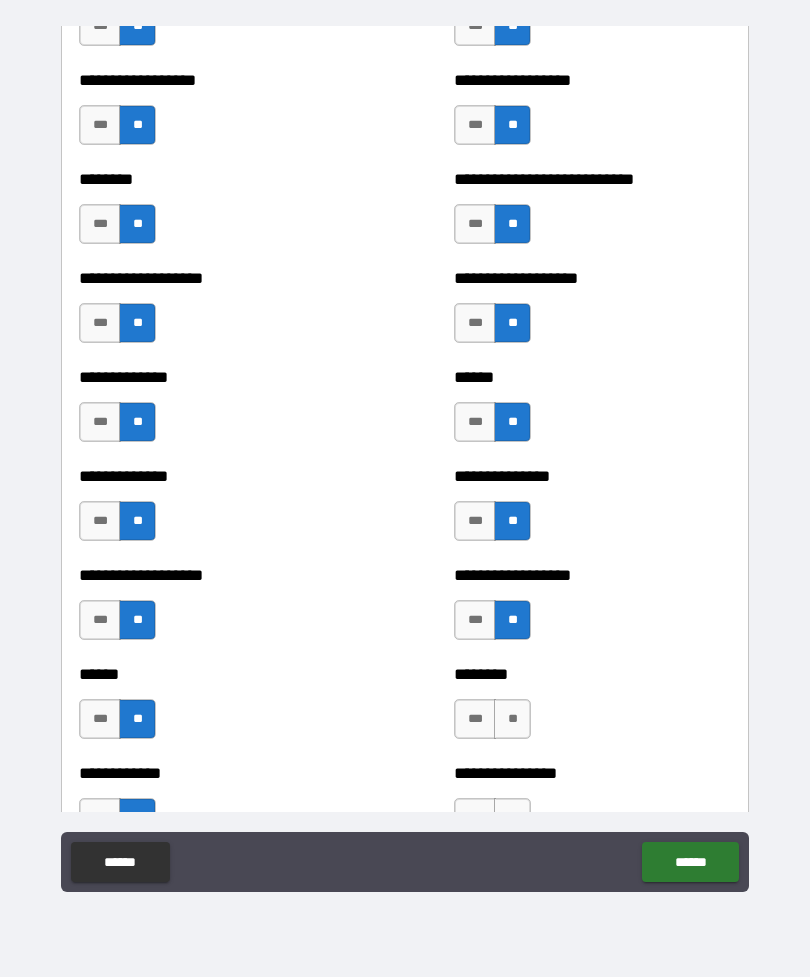 click on "**" at bounding box center (512, 719) 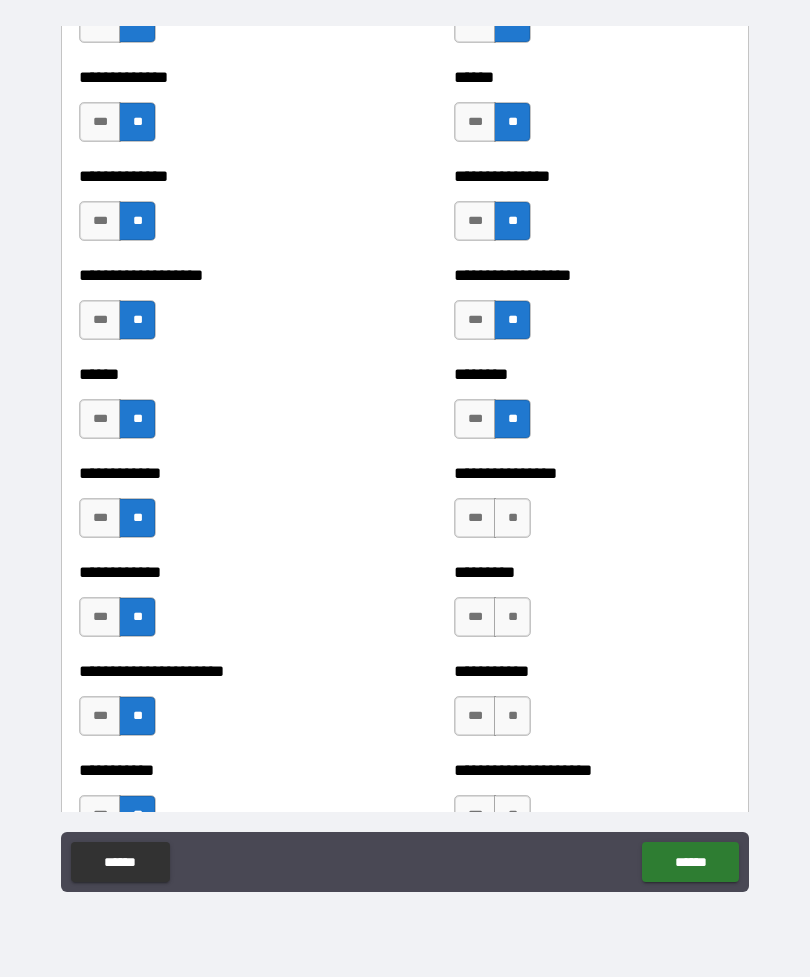 scroll, scrollTop: 4727, scrollLeft: 0, axis: vertical 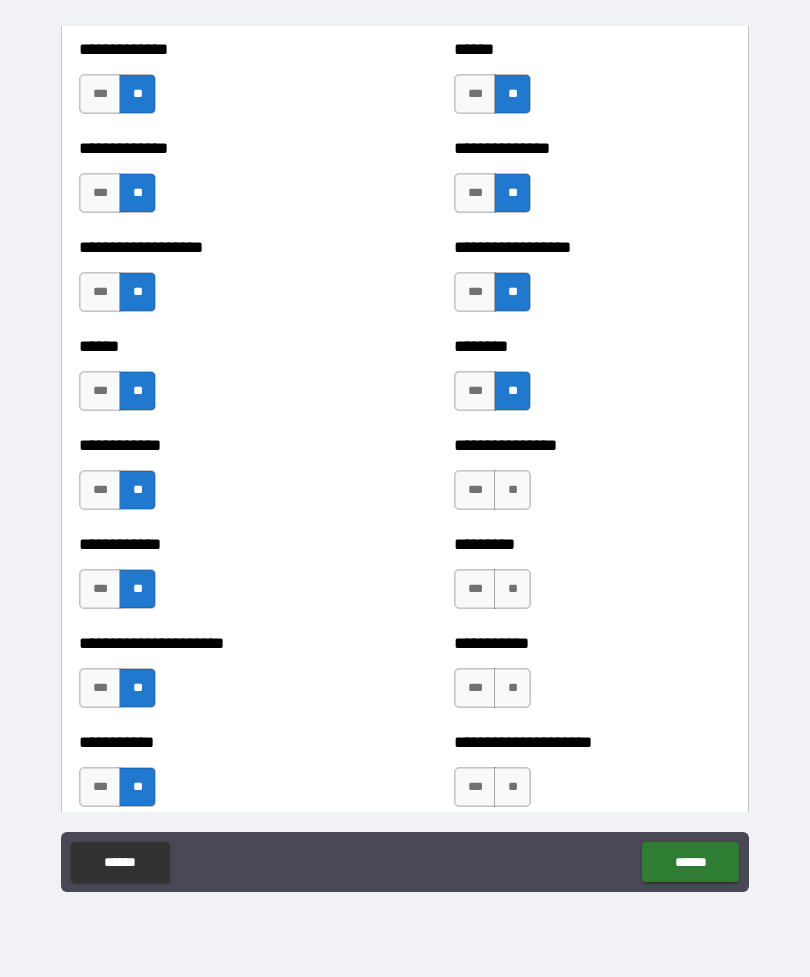 click on "**" at bounding box center [512, 490] 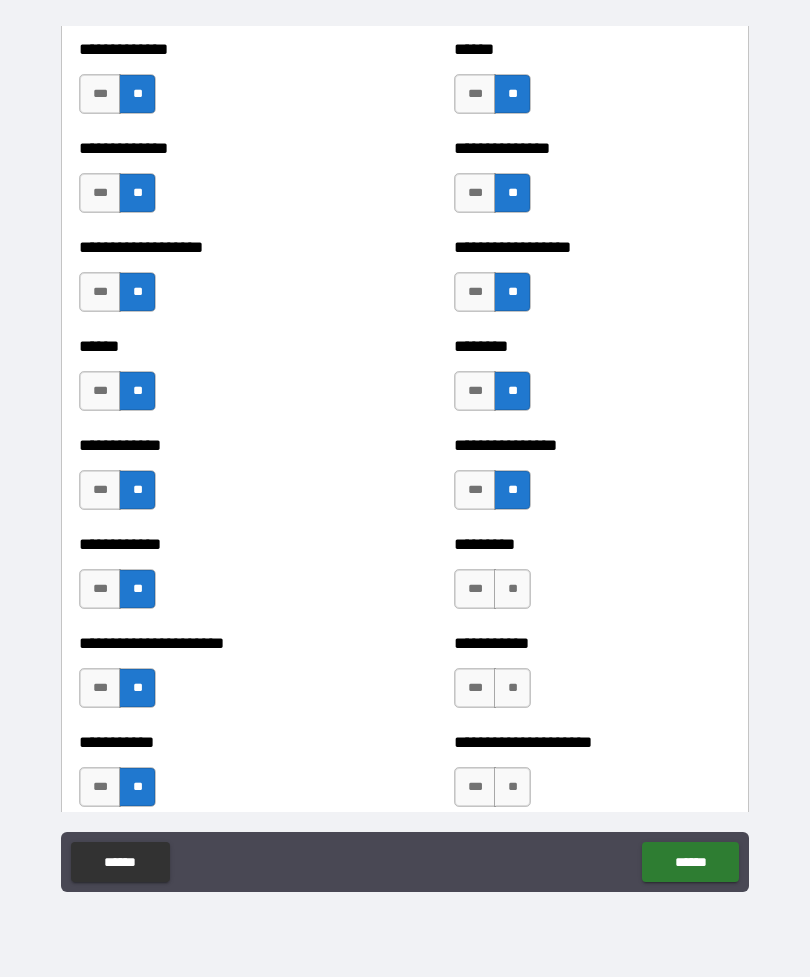 click on "**" at bounding box center [512, 589] 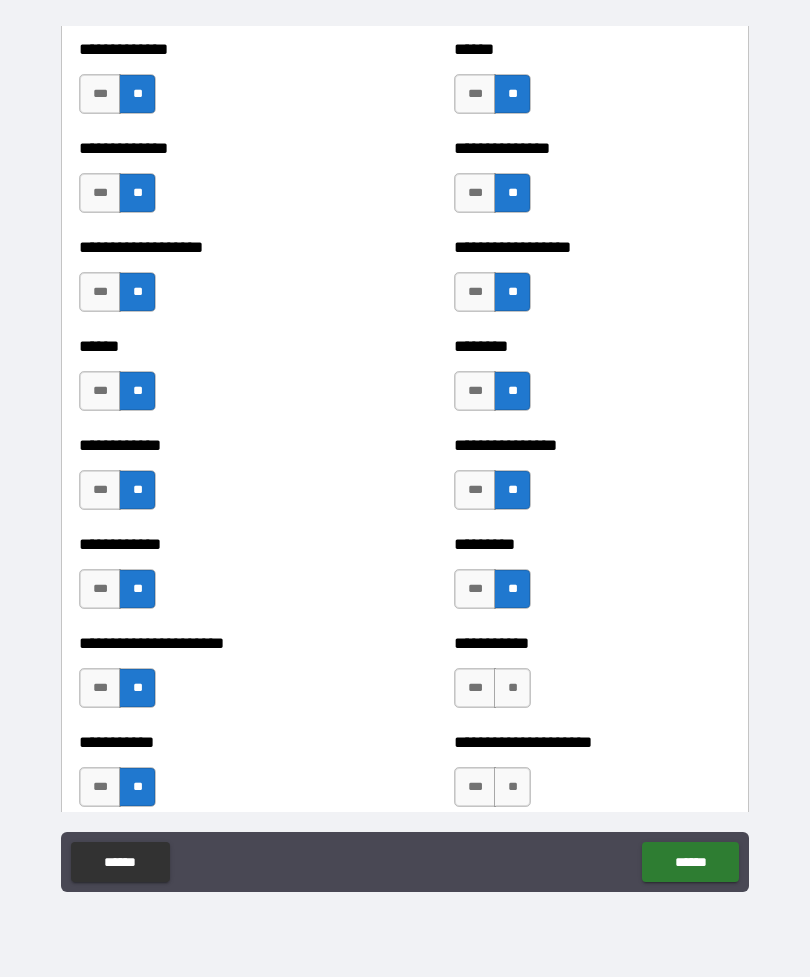 click on "**" at bounding box center (512, 688) 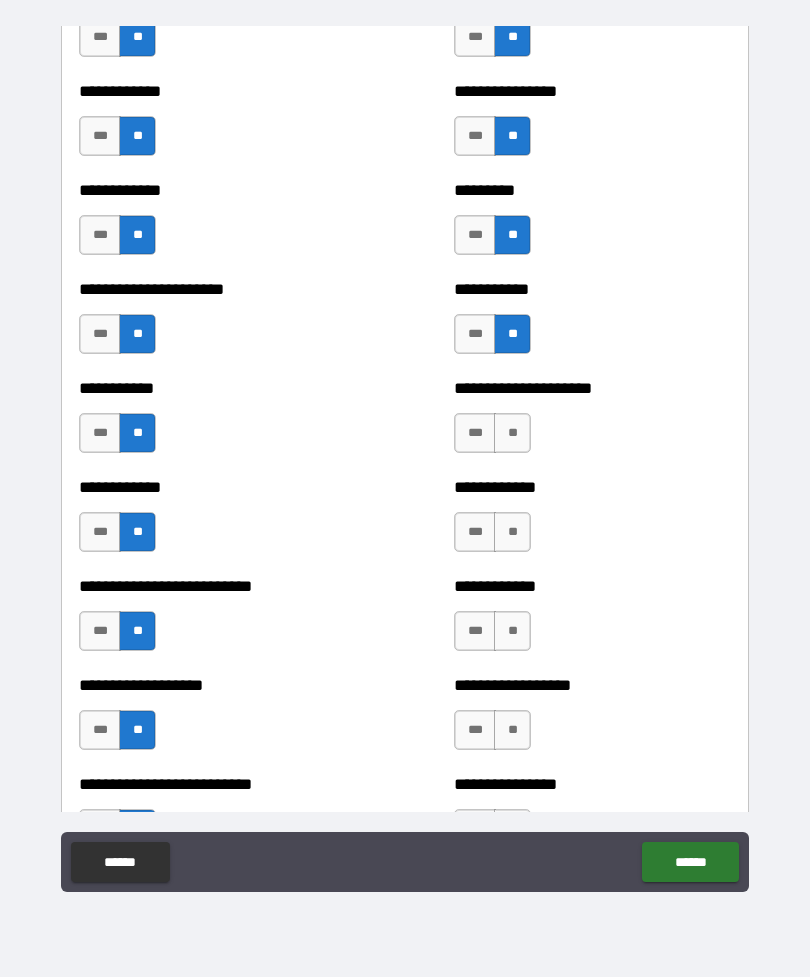 scroll, scrollTop: 5098, scrollLeft: 0, axis: vertical 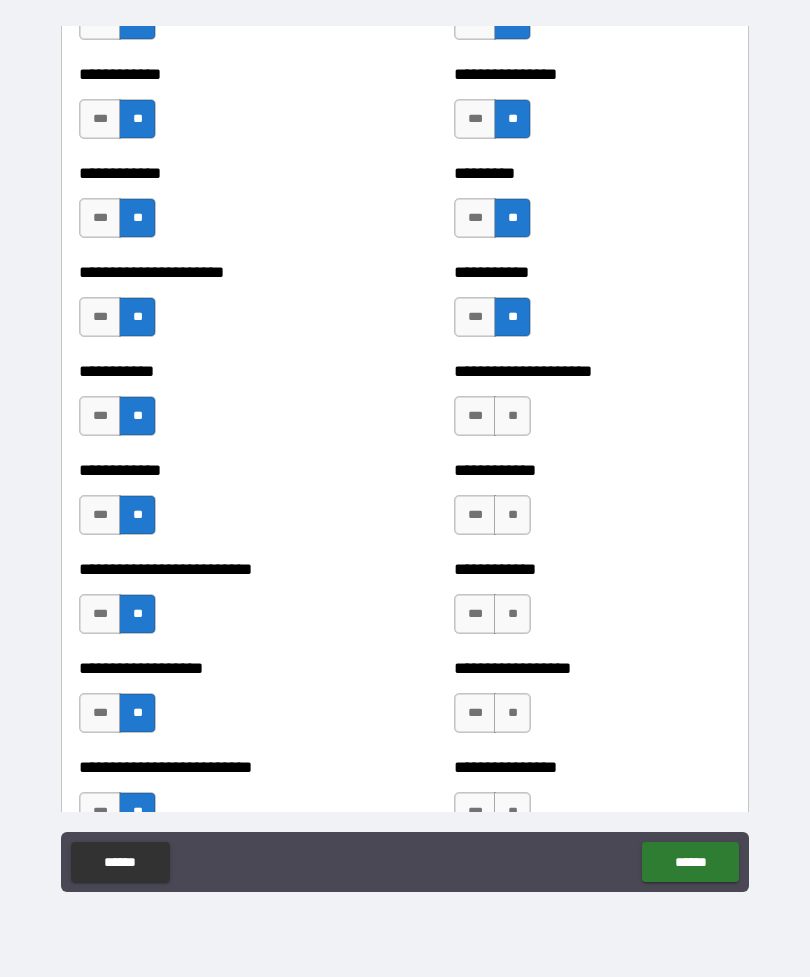 click on "**" at bounding box center [512, 416] 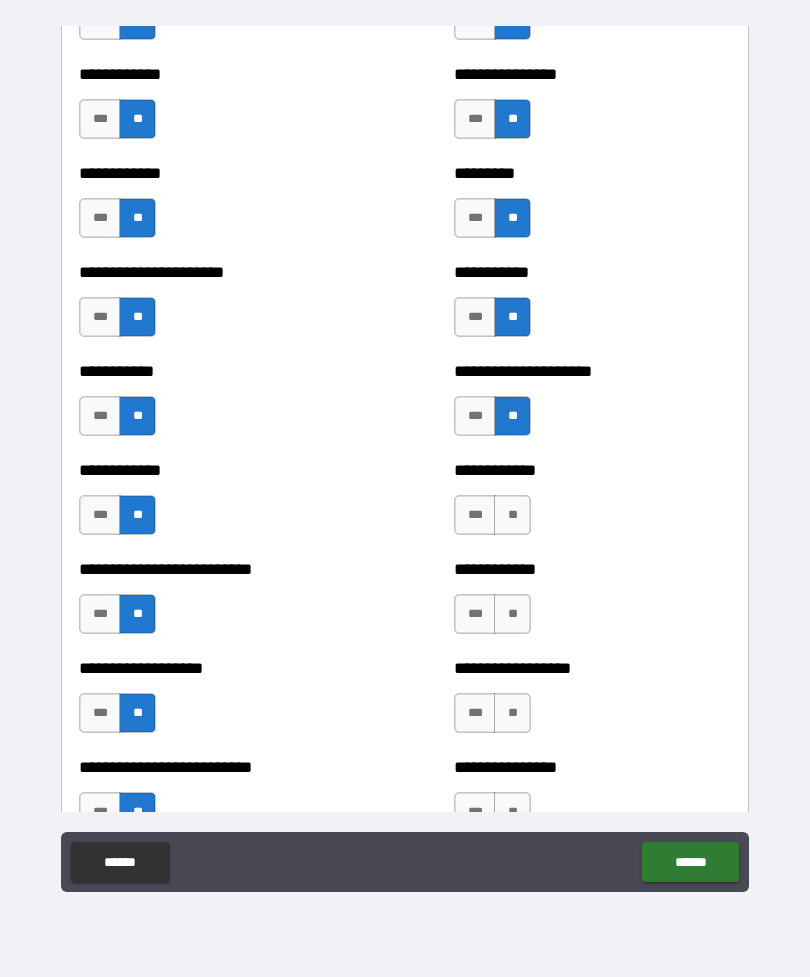 click on "**" at bounding box center [512, 515] 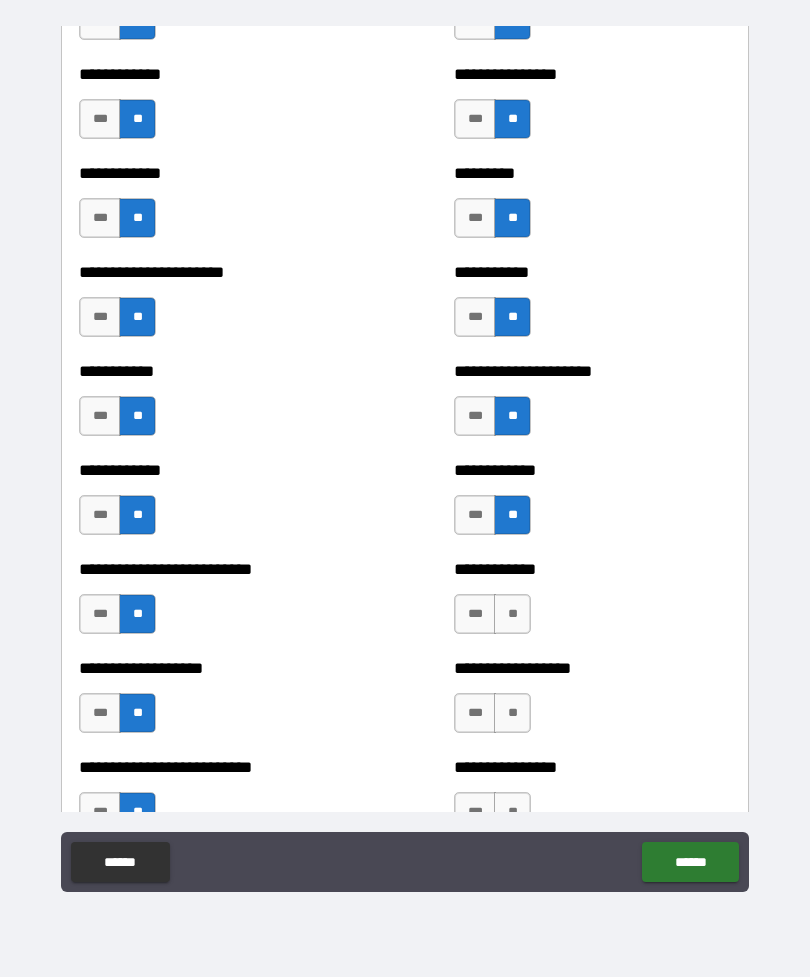 click on "**" at bounding box center (512, 614) 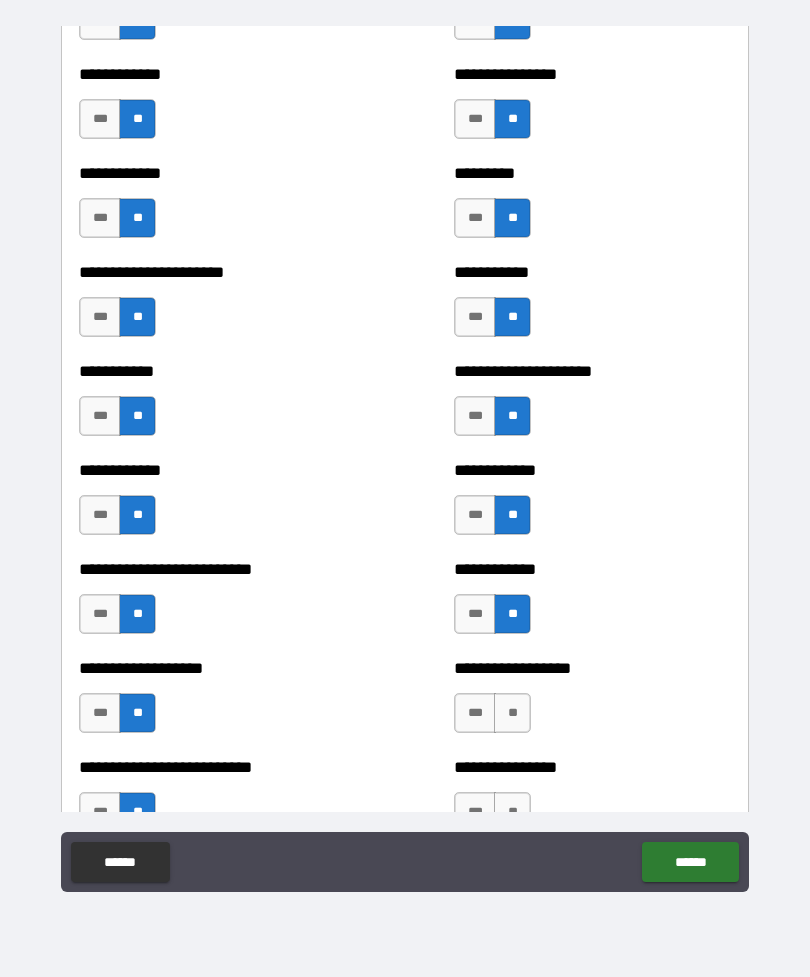 click on "**" at bounding box center [512, 713] 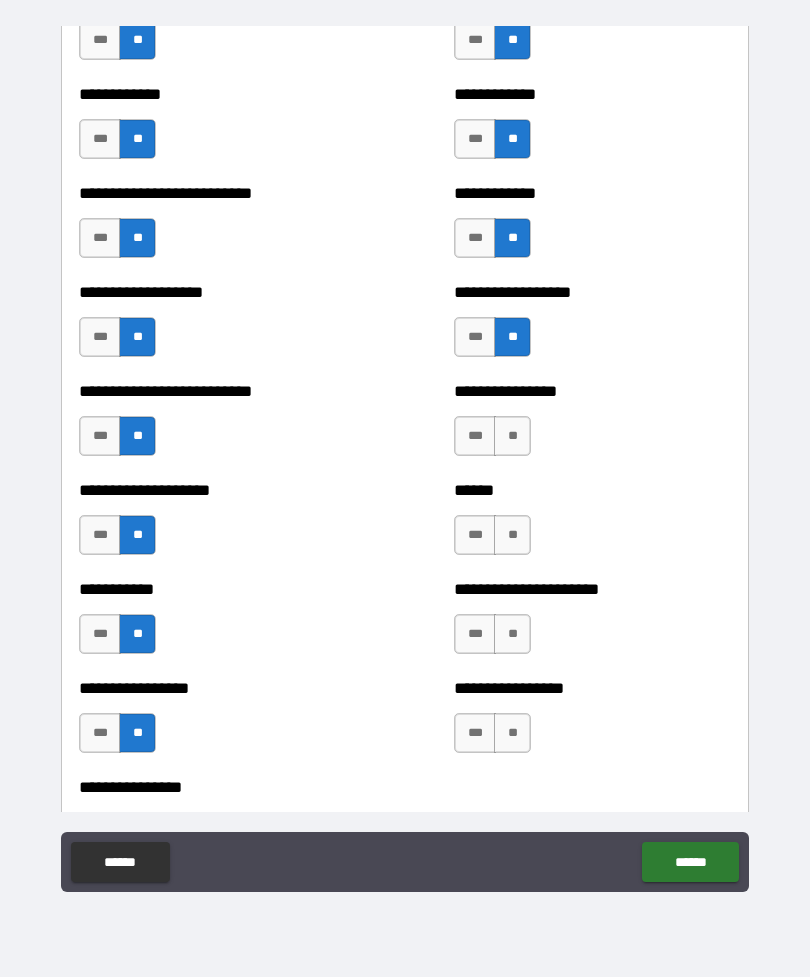scroll, scrollTop: 5485, scrollLeft: 0, axis: vertical 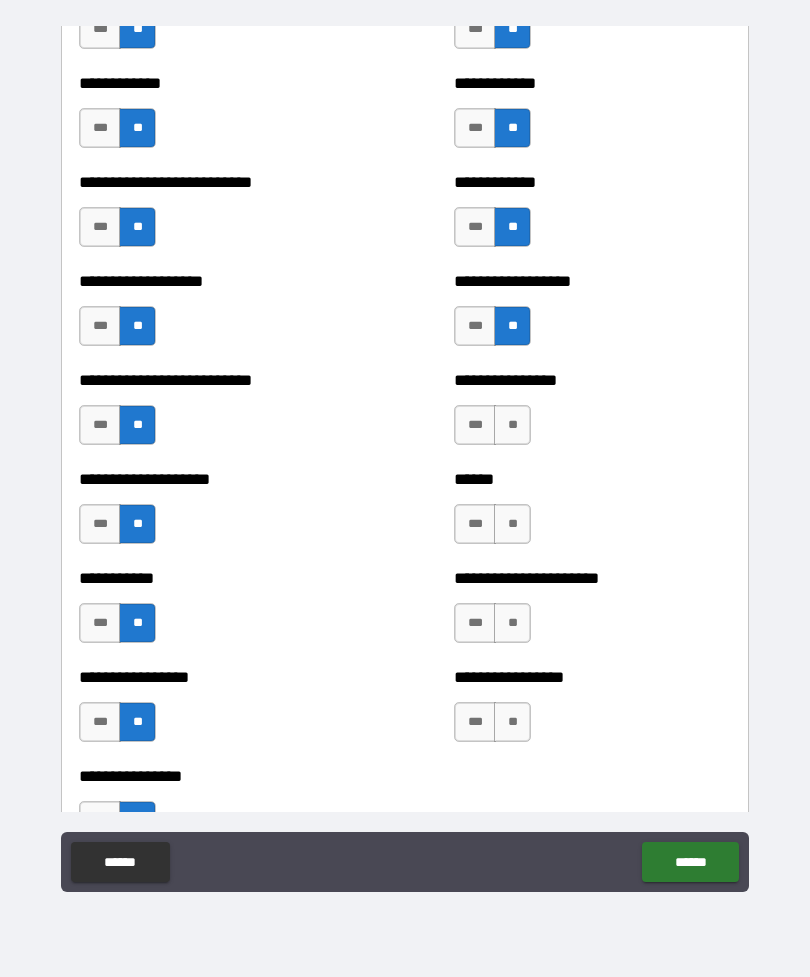 click on "**" at bounding box center [512, 425] 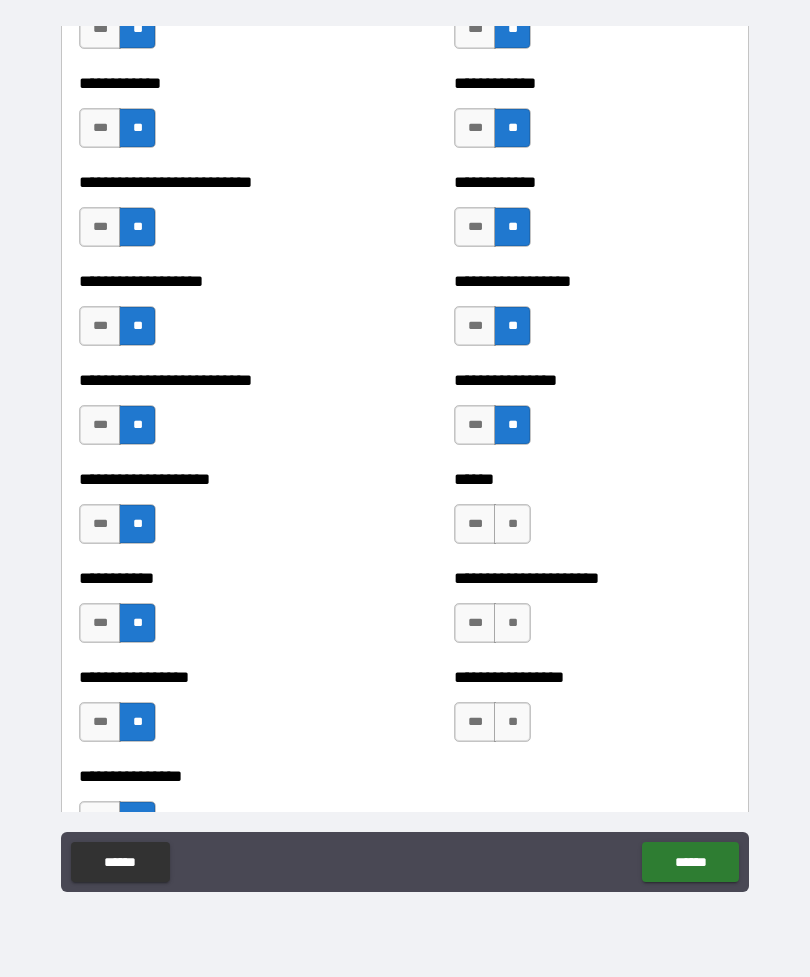 click on "**" at bounding box center (512, 524) 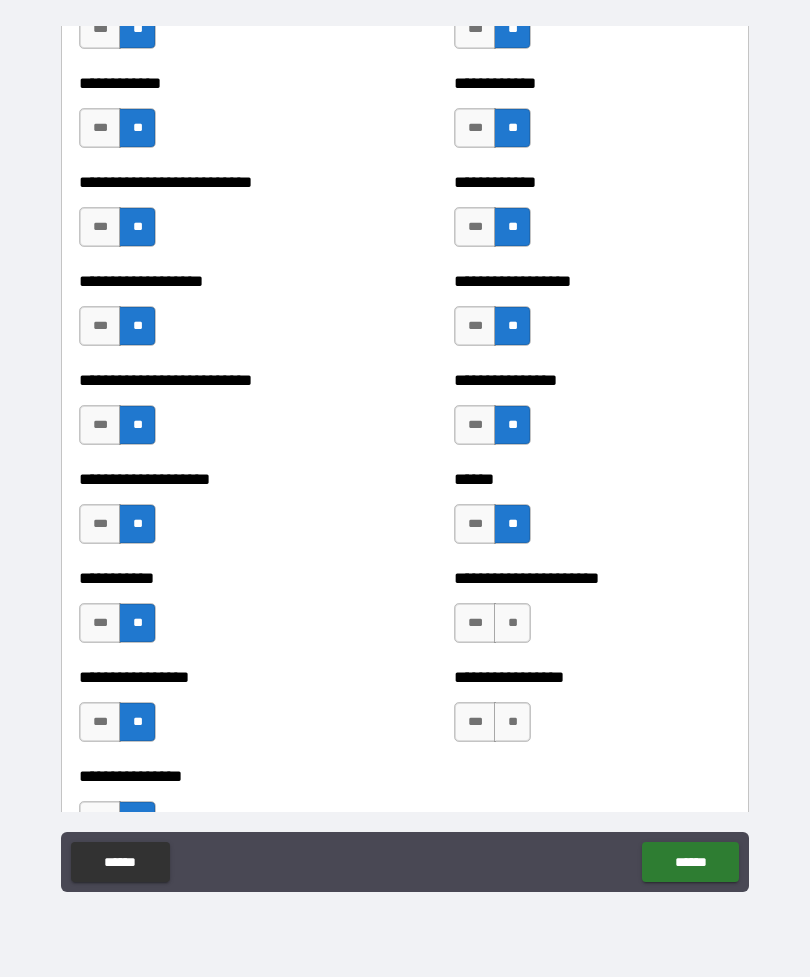 click on "**" at bounding box center [512, 623] 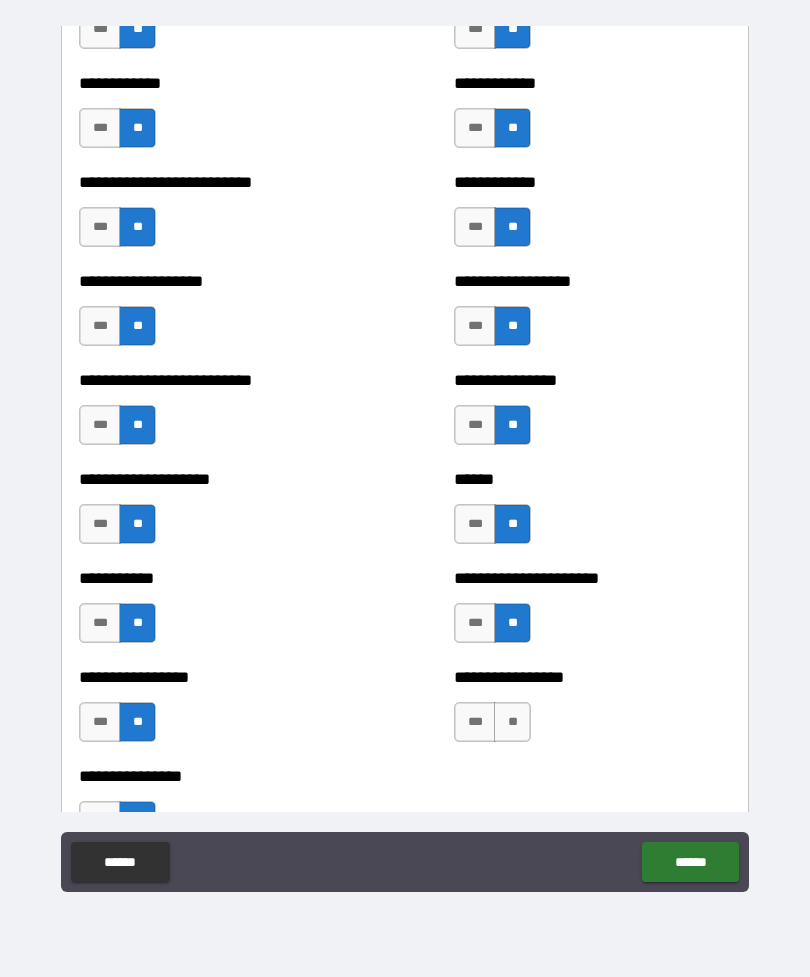 click on "**" at bounding box center (512, 722) 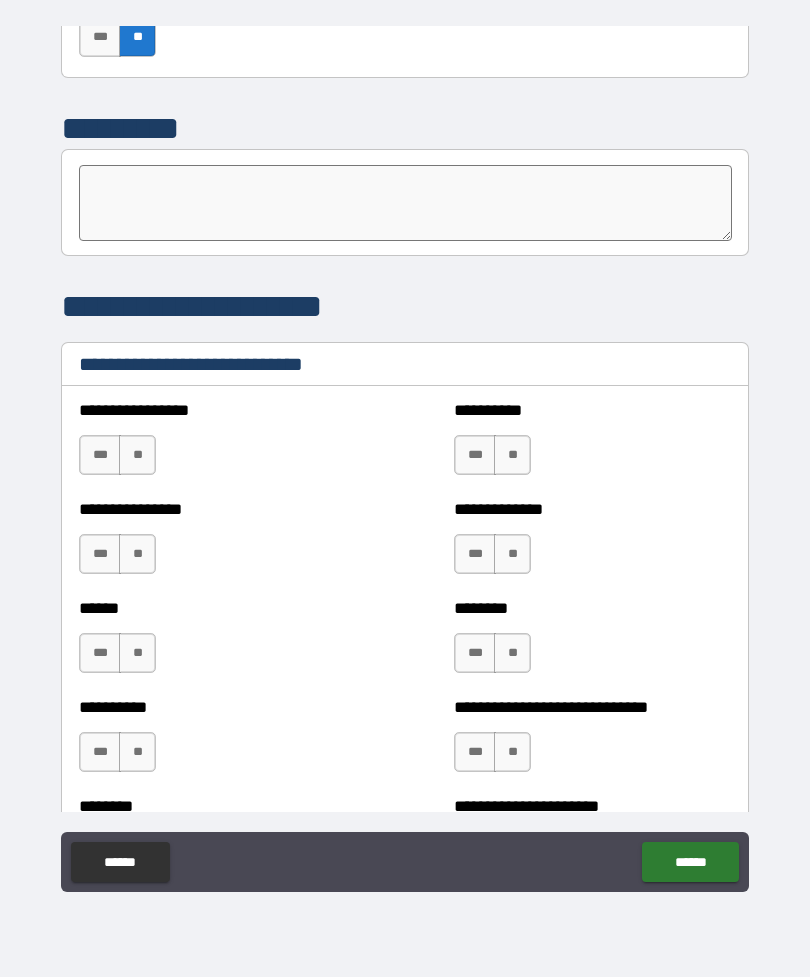 scroll, scrollTop: 6367, scrollLeft: 0, axis: vertical 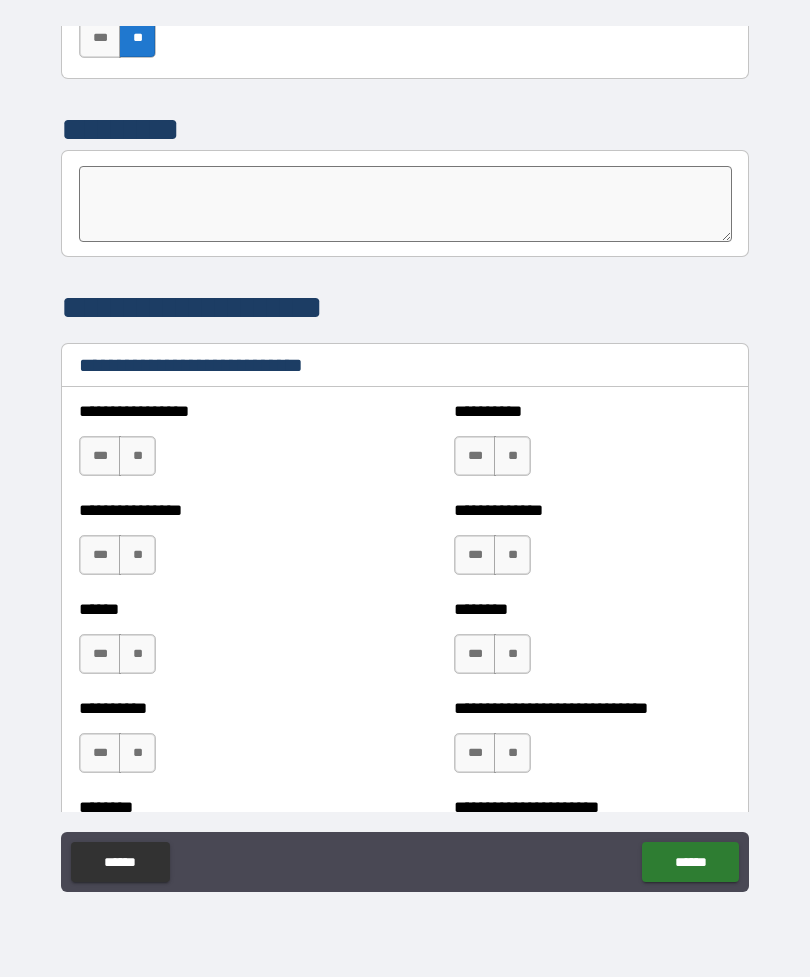 click on "**" at bounding box center (137, 555) 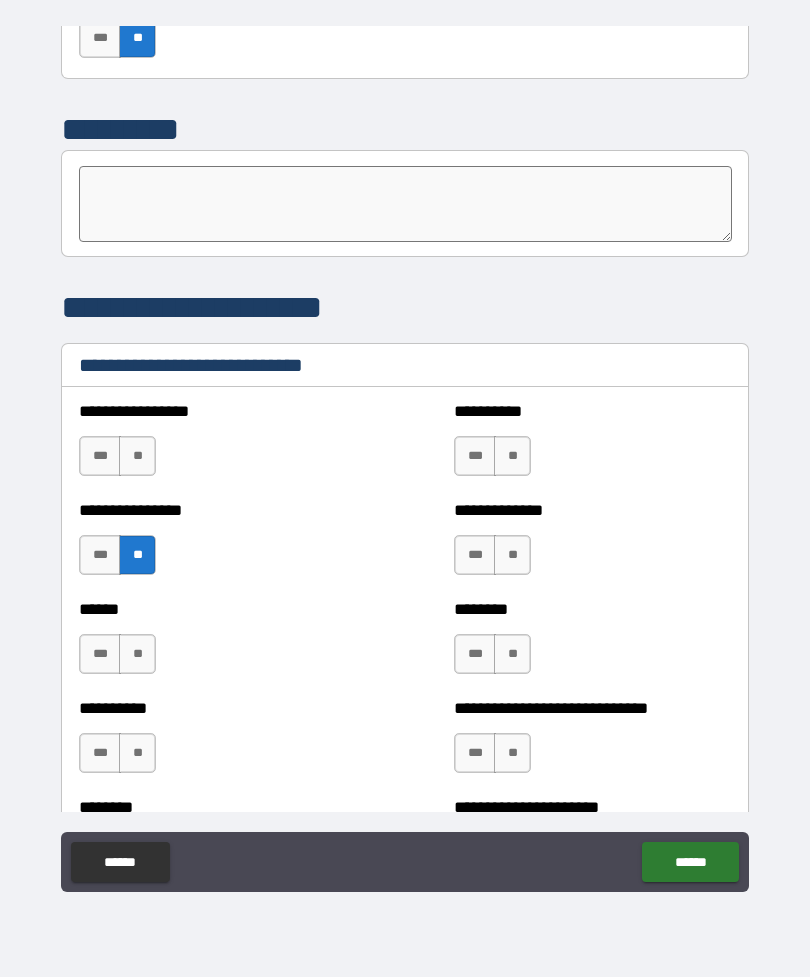 click on "**" at bounding box center [137, 456] 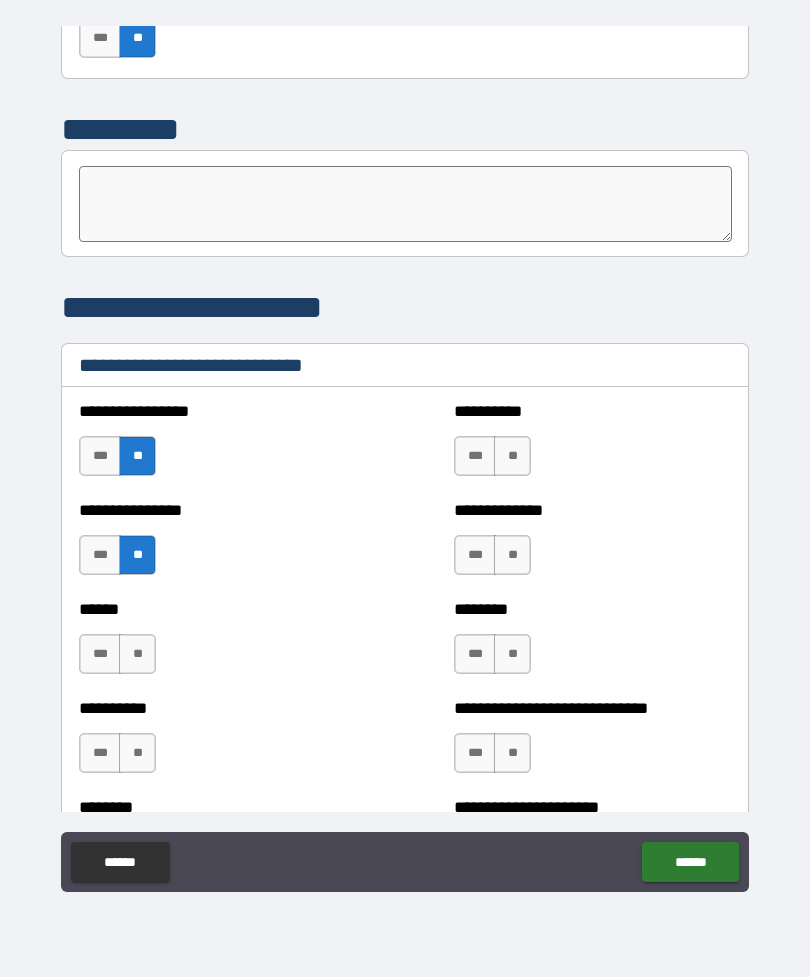 click on "**" at bounding box center [137, 654] 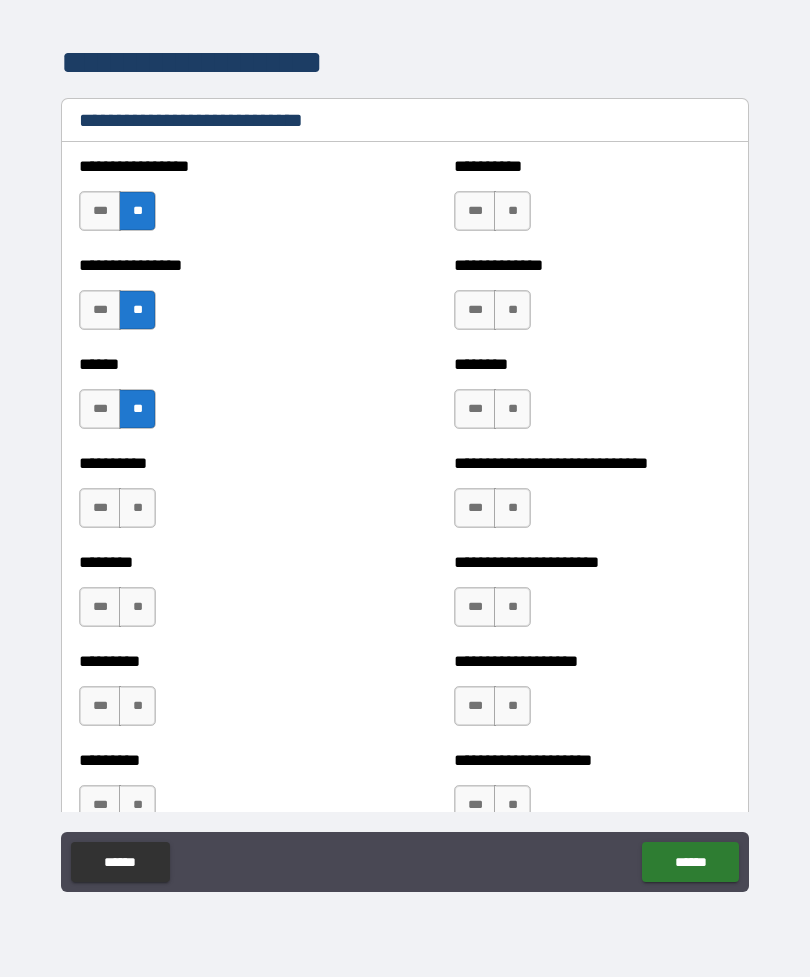 scroll, scrollTop: 6614, scrollLeft: 0, axis: vertical 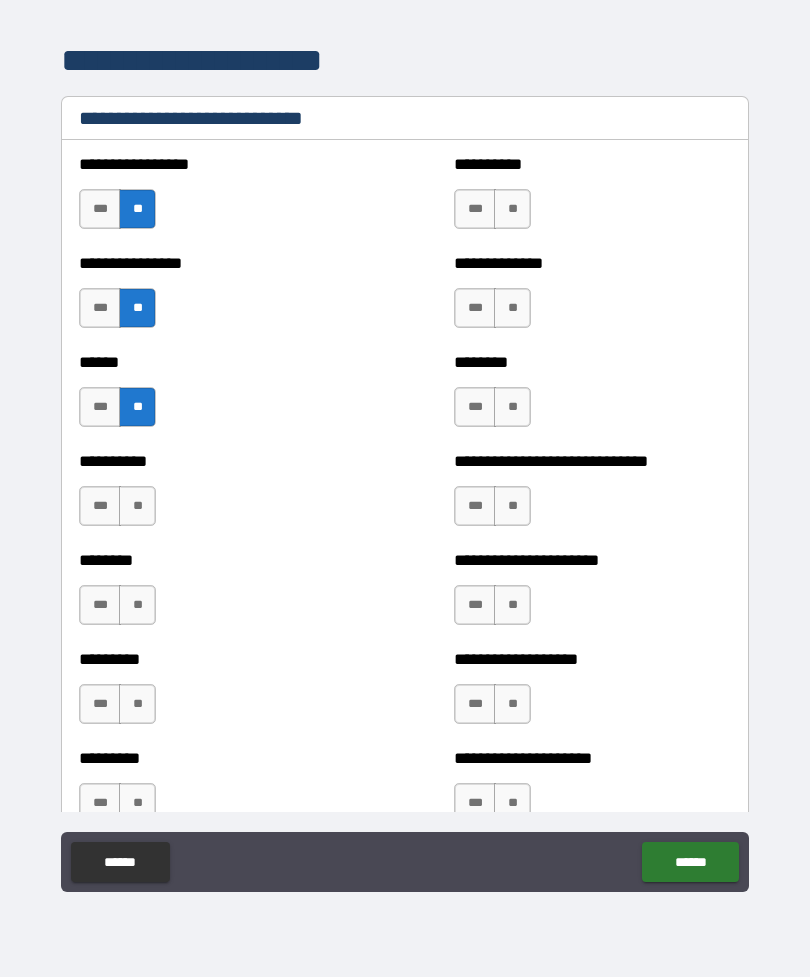 click on "**" at bounding box center [137, 506] 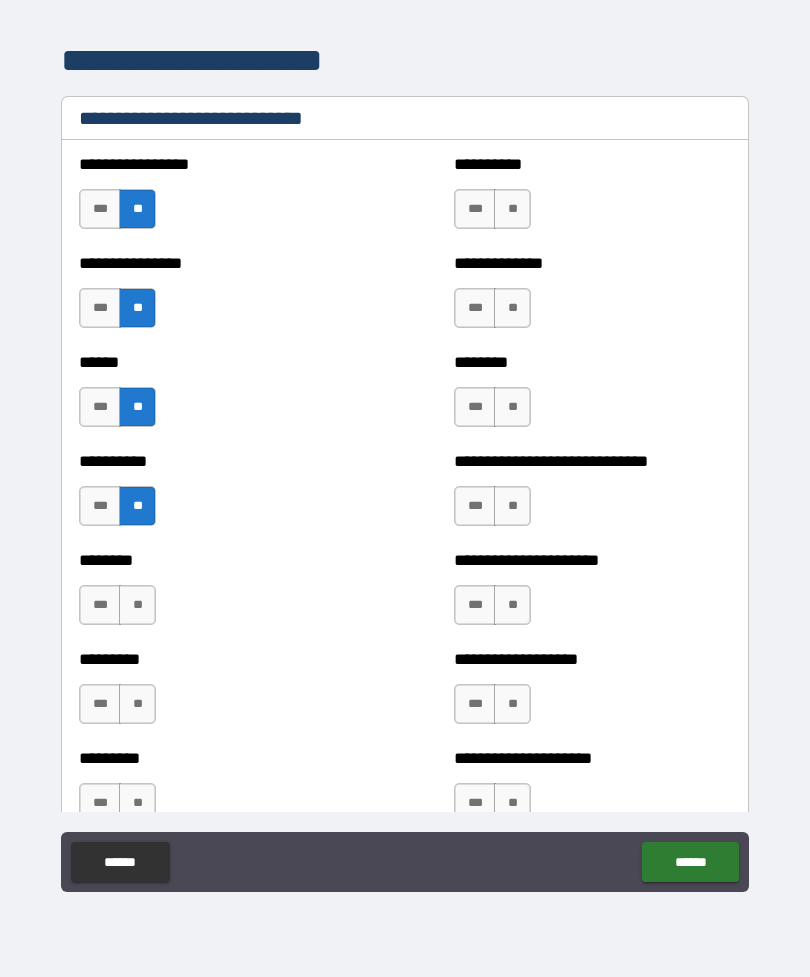 click on "**" at bounding box center [137, 605] 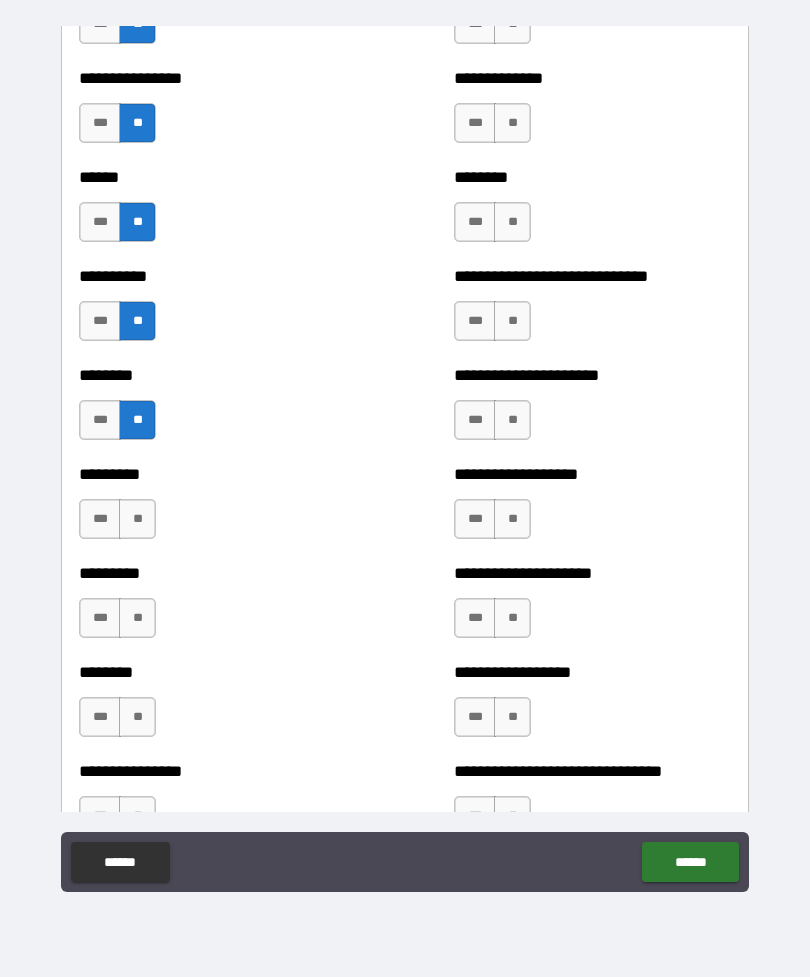 scroll, scrollTop: 6802, scrollLeft: 0, axis: vertical 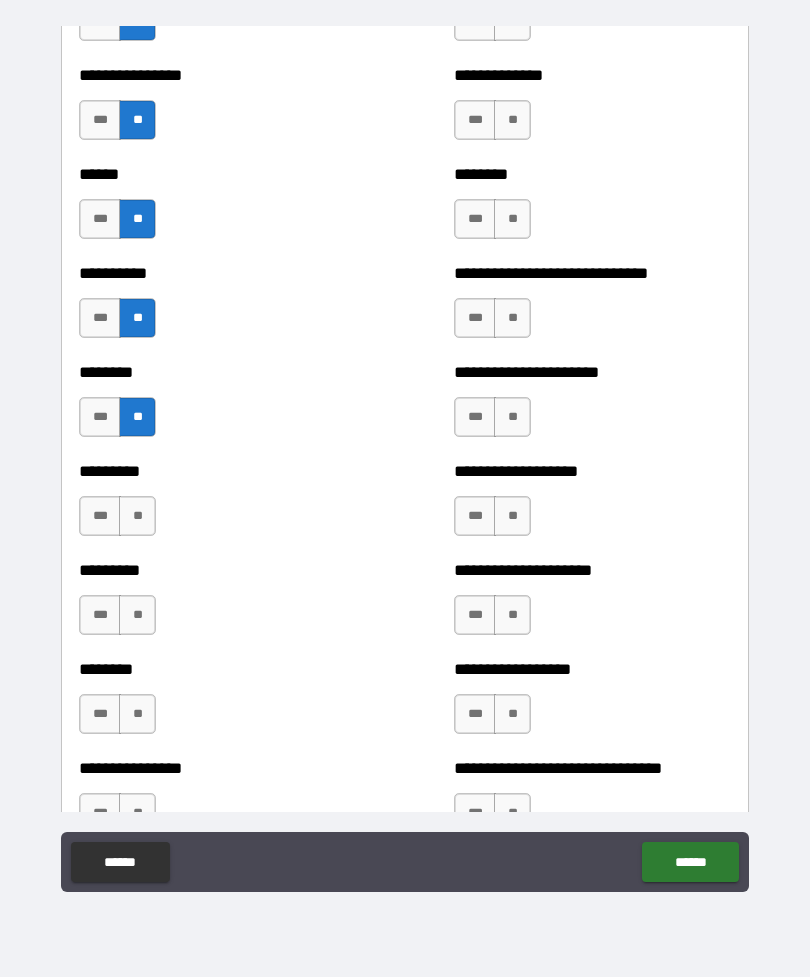 click on "********* *** **" at bounding box center [217, 506] 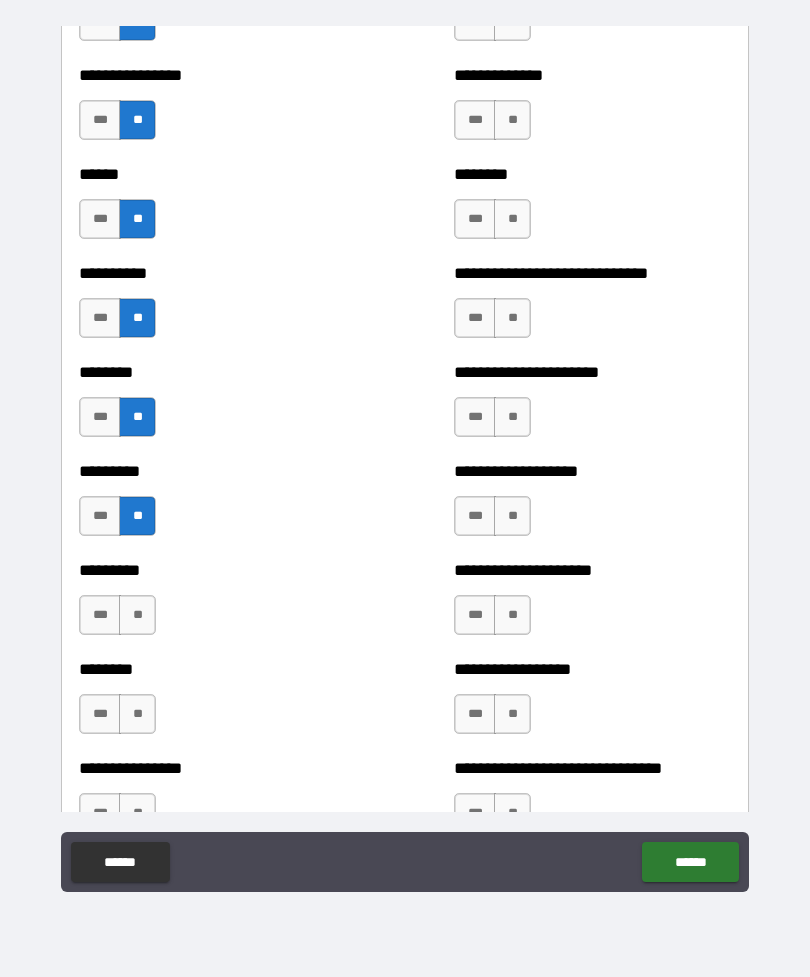 click on "**" at bounding box center (137, 615) 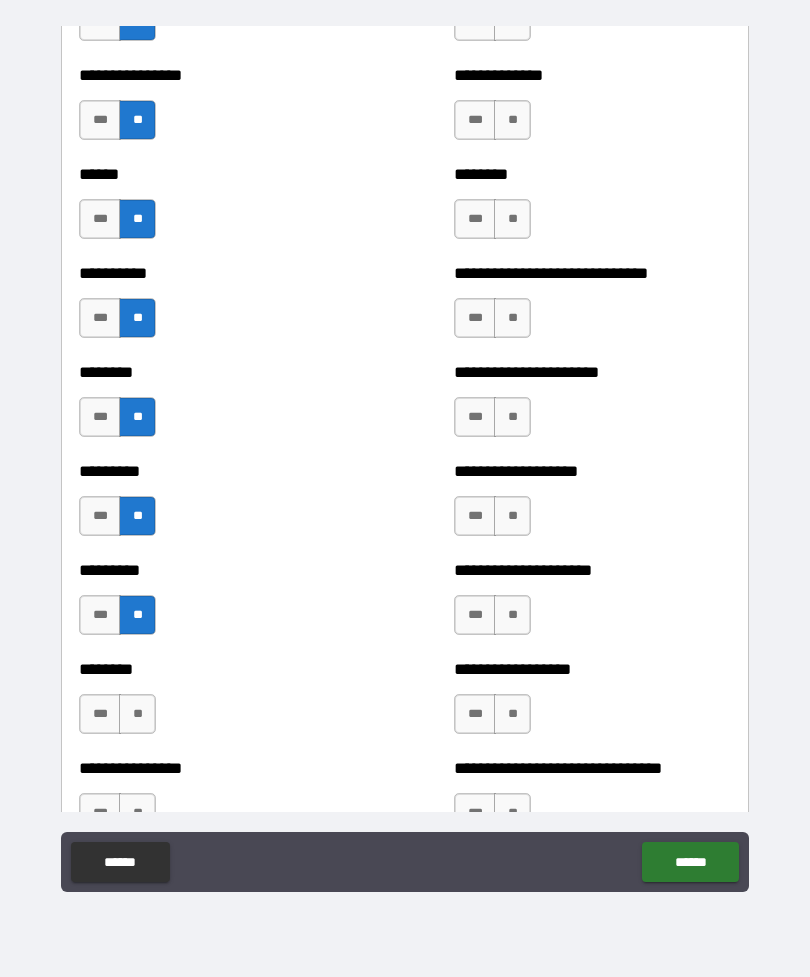 click on "**" at bounding box center (137, 714) 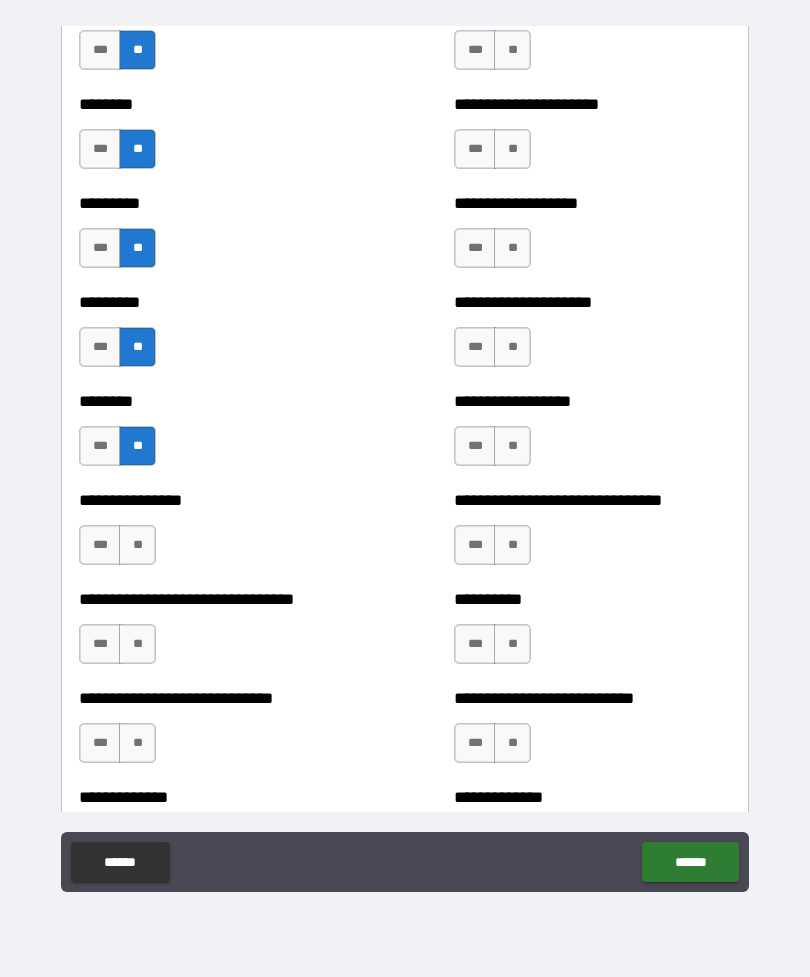 scroll, scrollTop: 7071, scrollLeft: 0, axis: vertical 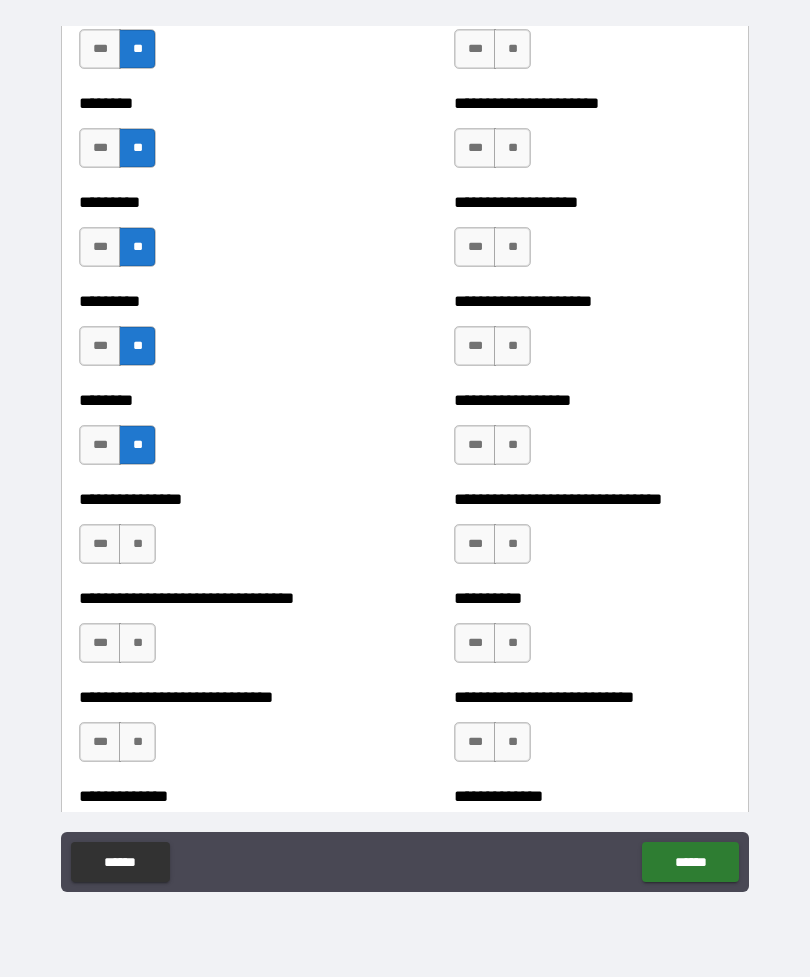 click on "**" at bounding box center [137, 544] 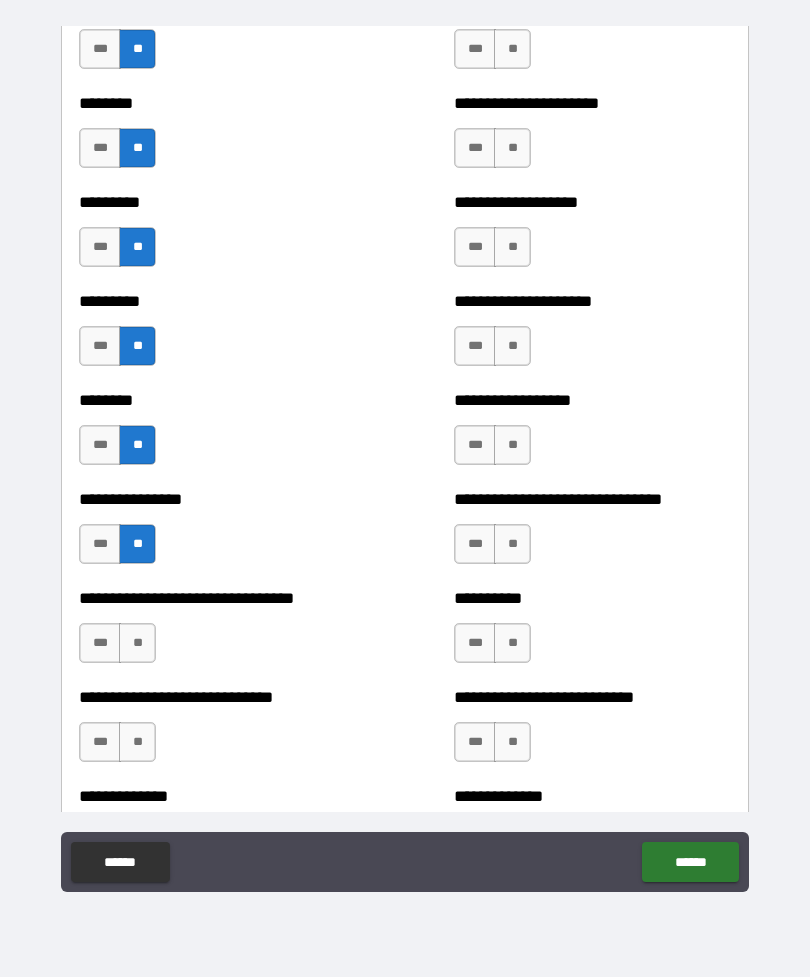 click on "***" at bounding box center (100, 544) 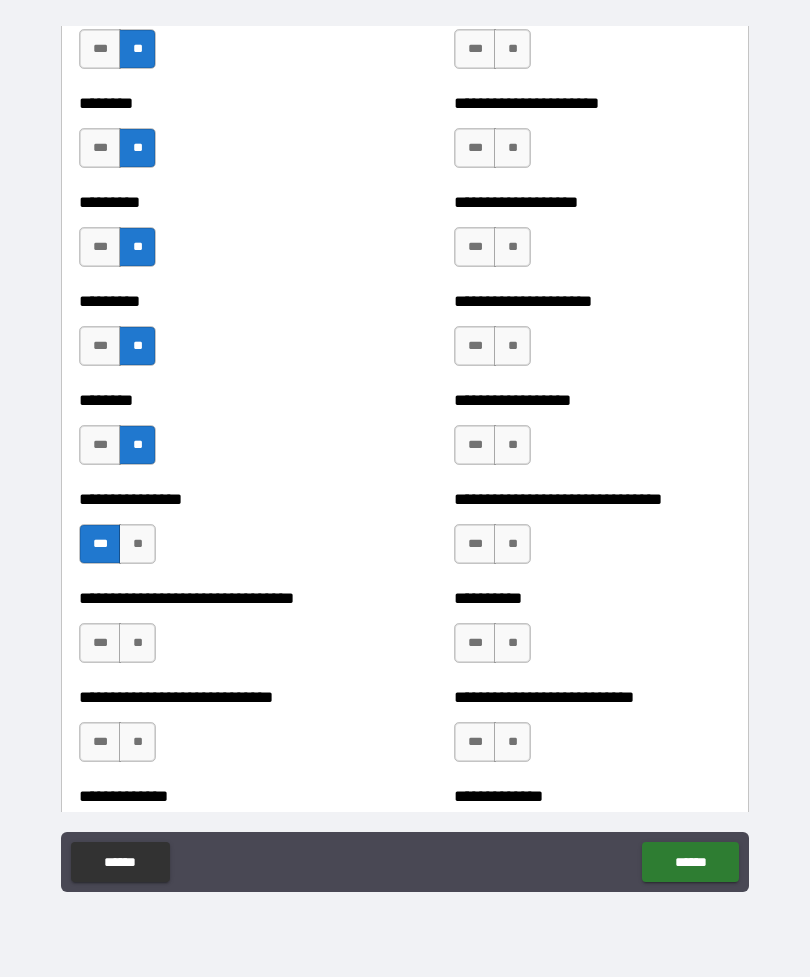 click on "**" at bounding box center (137, 643) 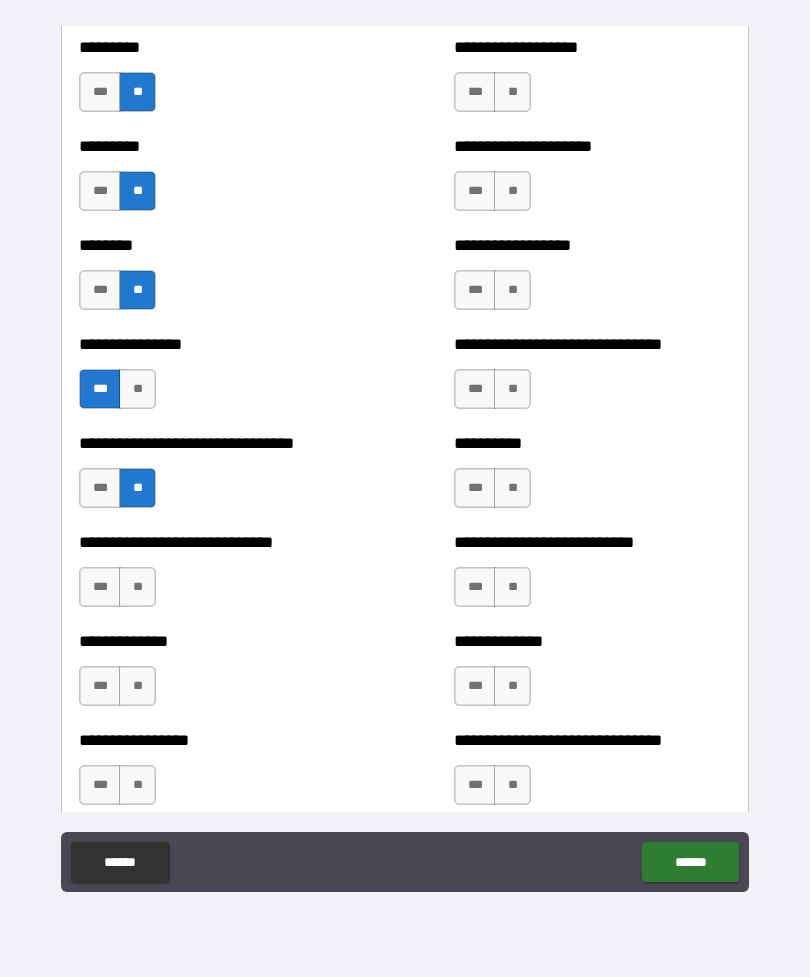 scroll, scrollTop: 7228, scrollLeft: 0, axis: vertical 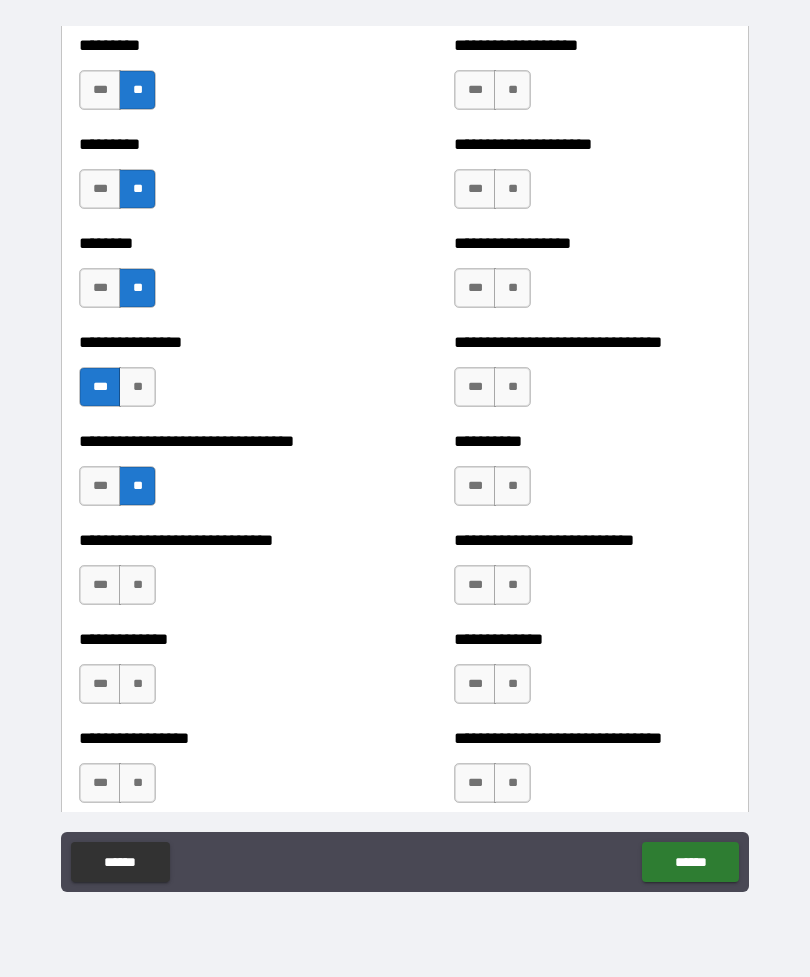 click on "**" at bounding box center [137, 585] 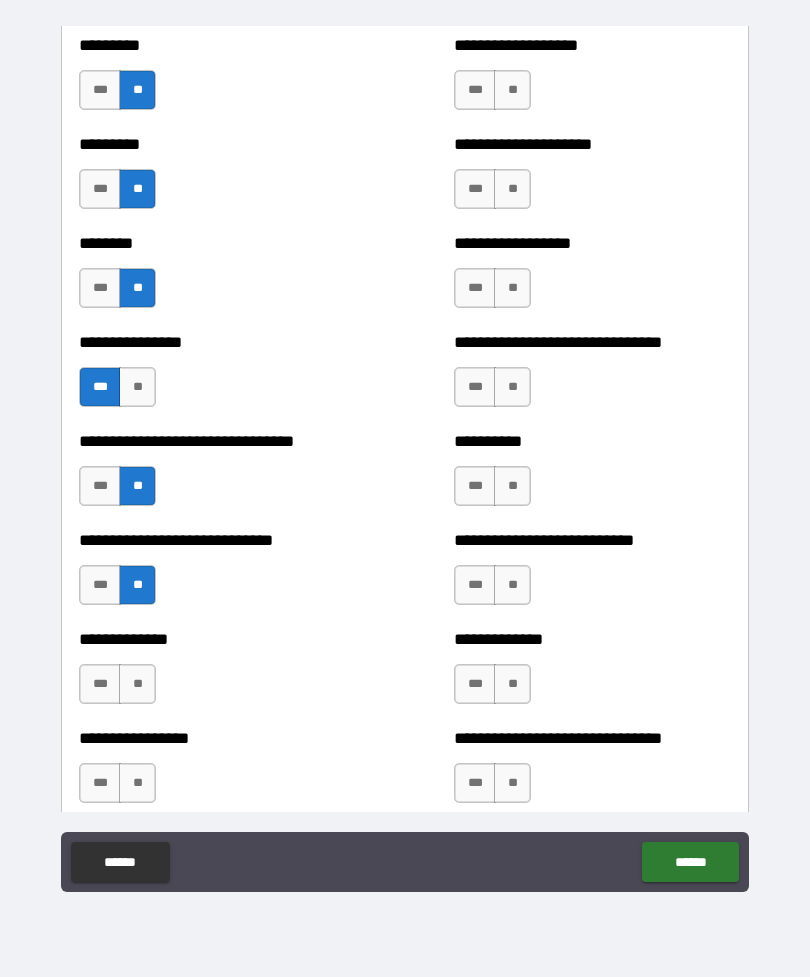 click on "**" at bounding box center (137, 684) 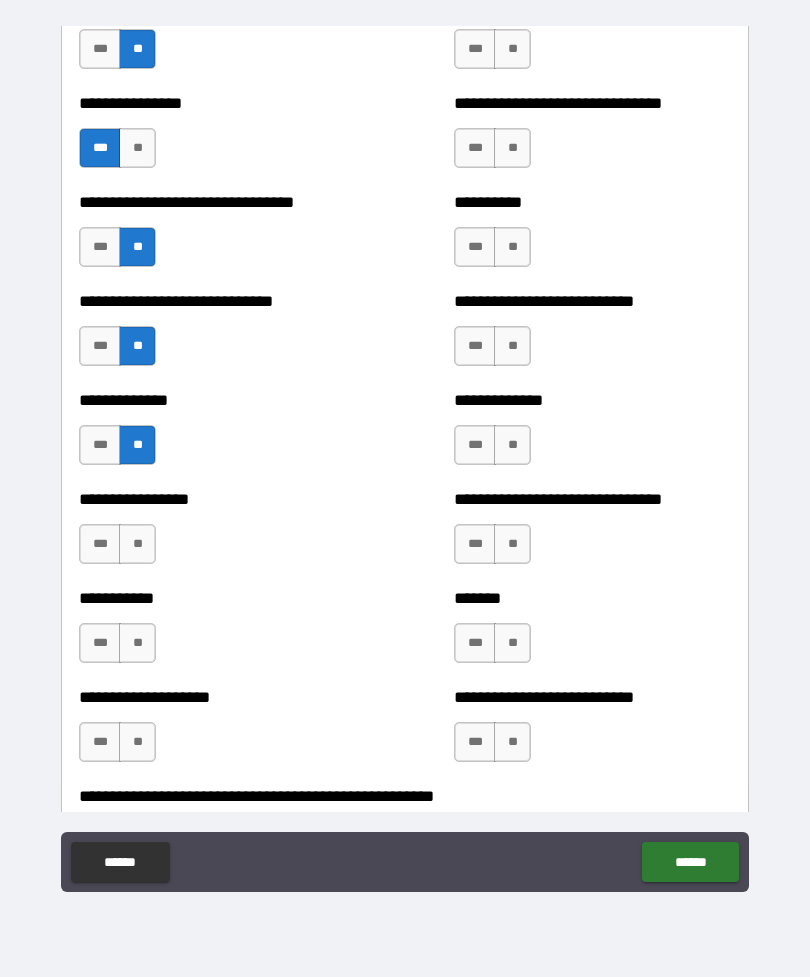 scroll, scrollTop: 7502, scrollLeft: 0, axis: vertical 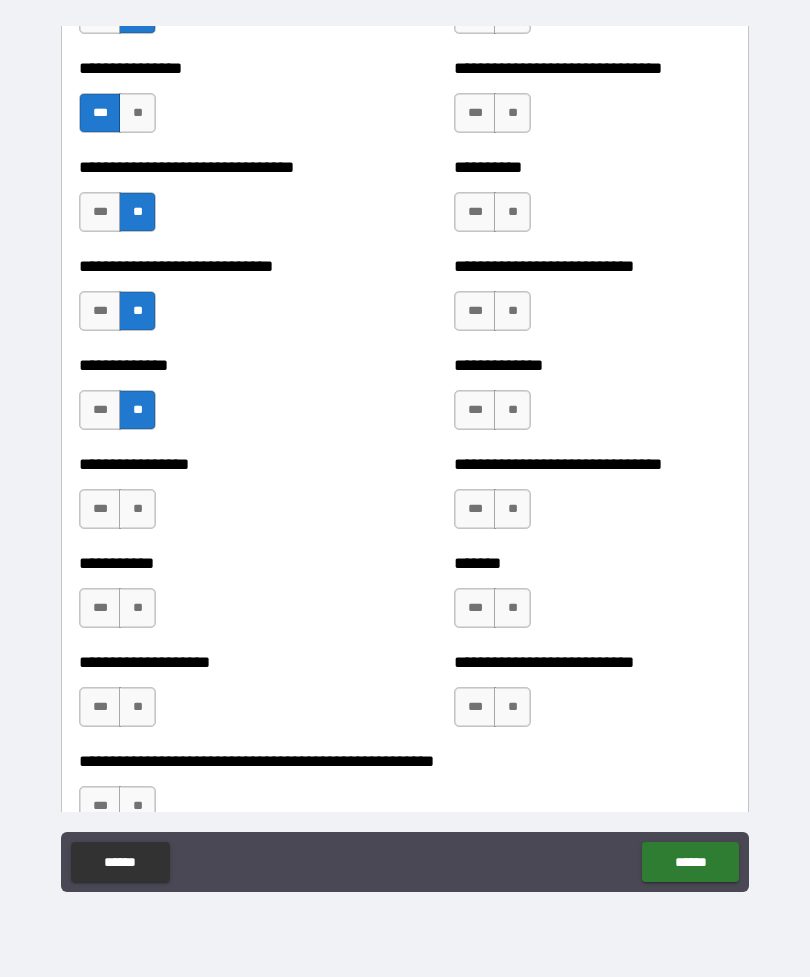 click on "**" at bounding box center (137, 509) 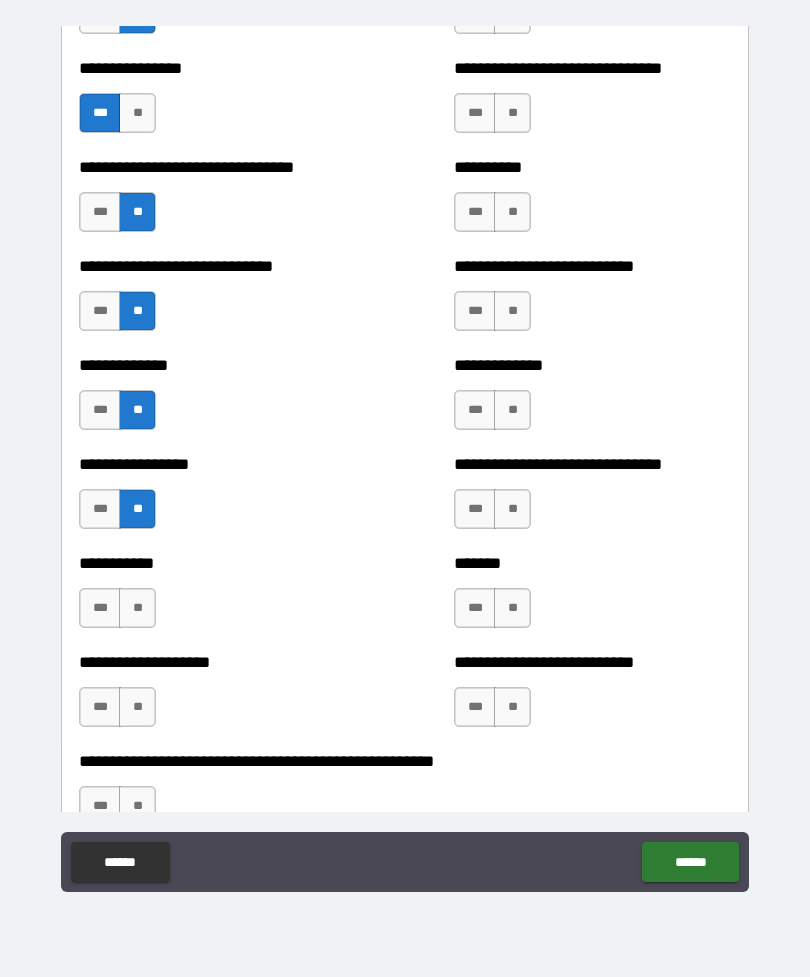 click on "**" at bounding box center [137, 608] 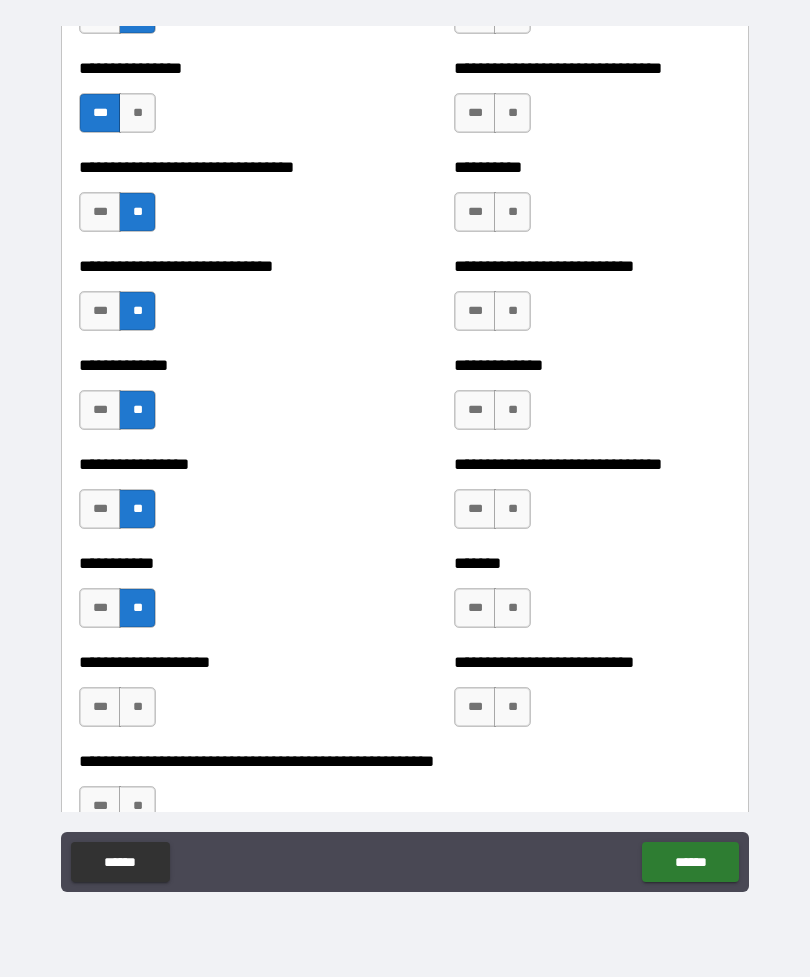 click on "**" at bounding box center [137, 707] 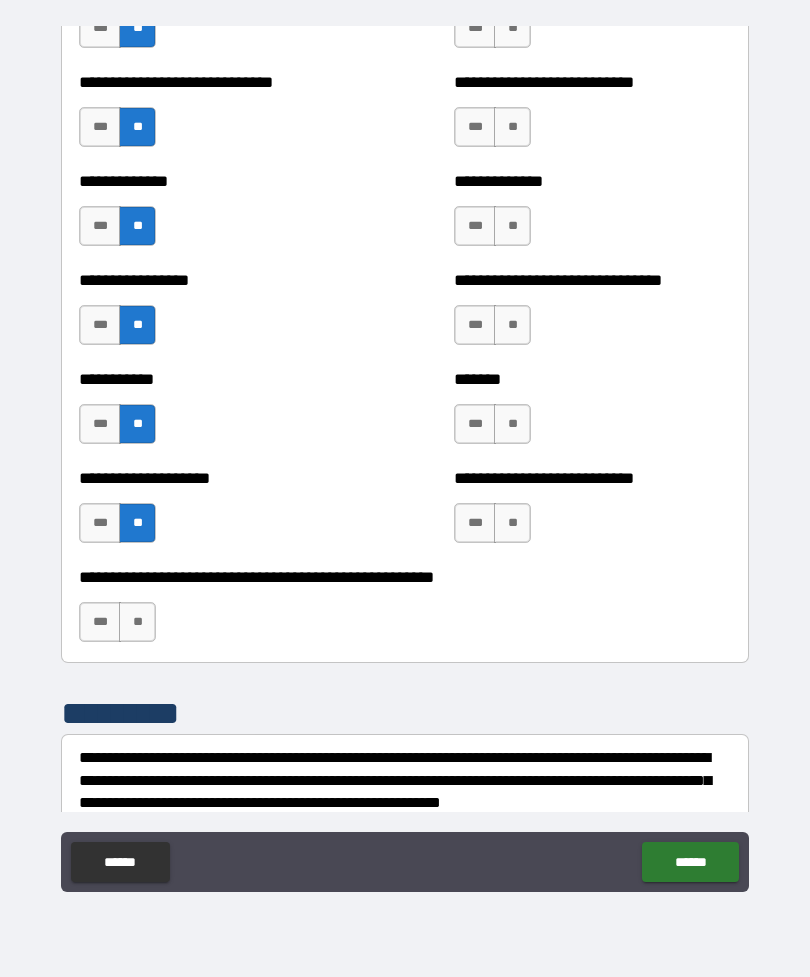 scroll, scrollTop: 7704, scrollLeft: 0, axis: vertical 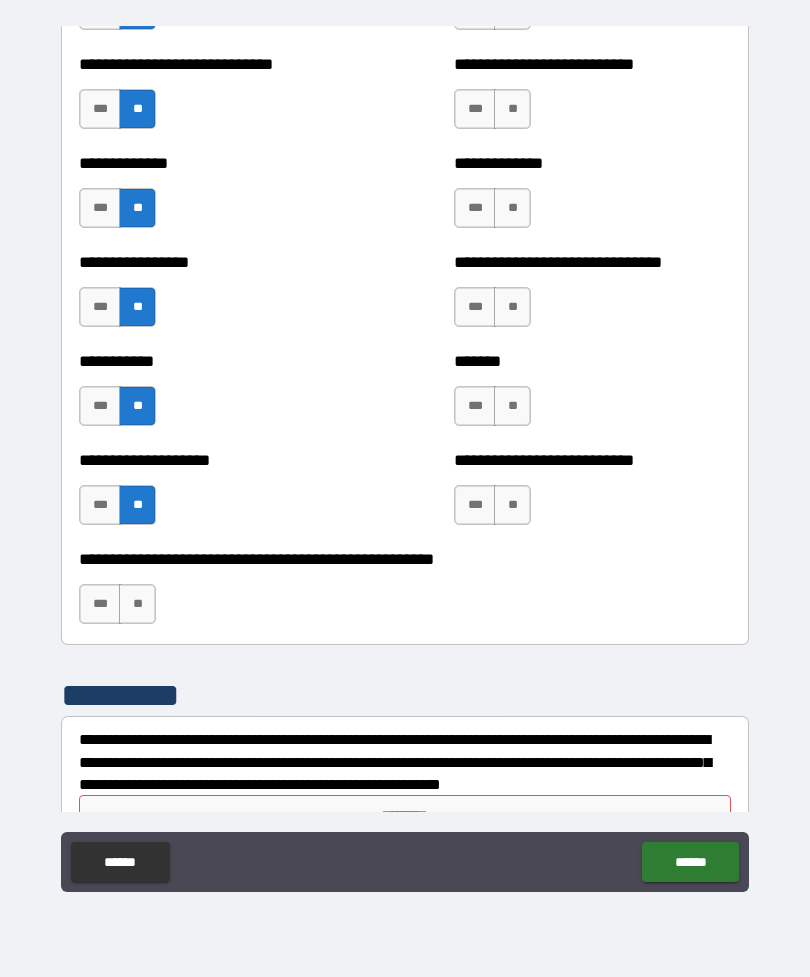 click on "**" at bounding box center (137, 604) 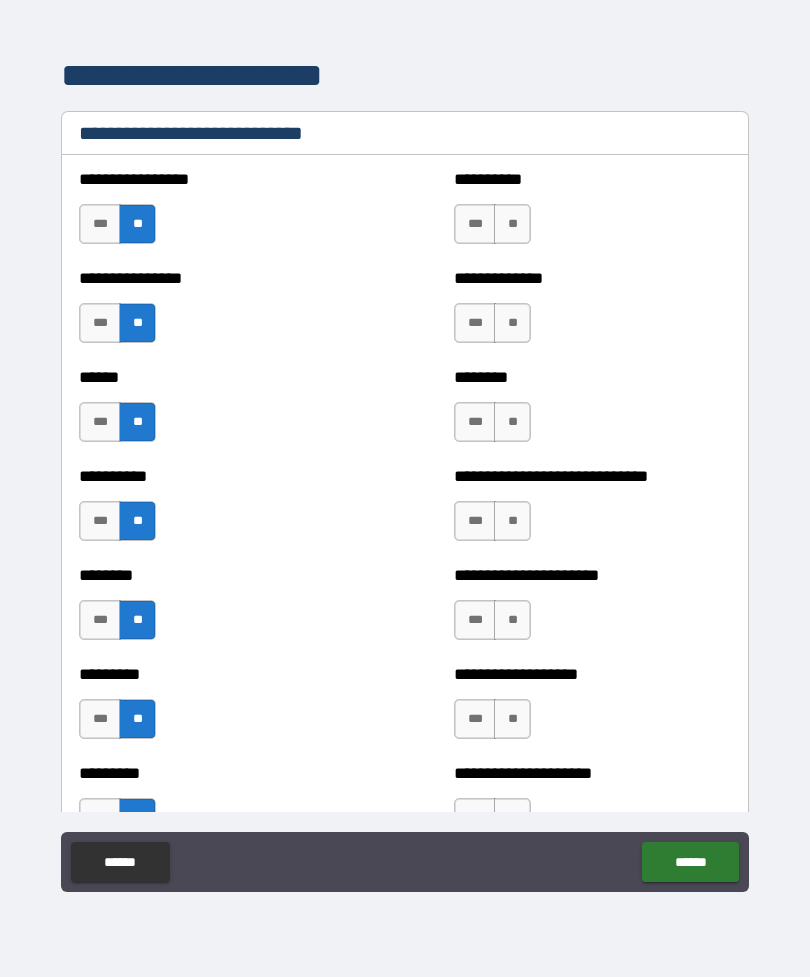 scroll, scrollTop: 6600, scrollLeft: 0, axis: vertical 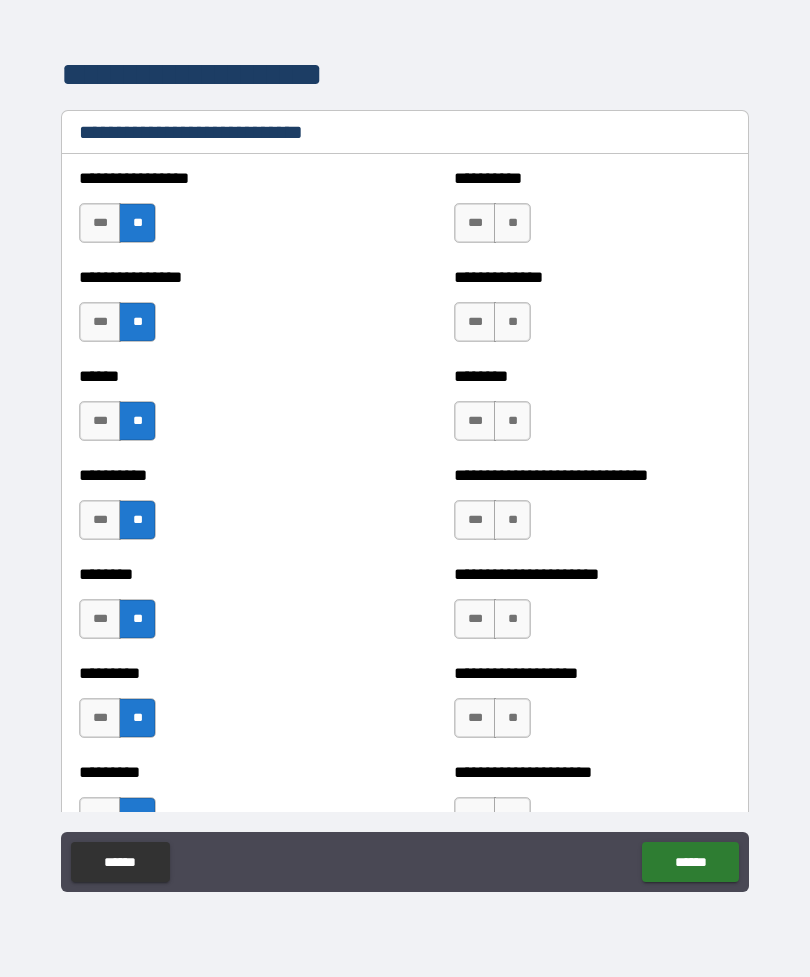 click on "**" at bounding box center [512, 223] 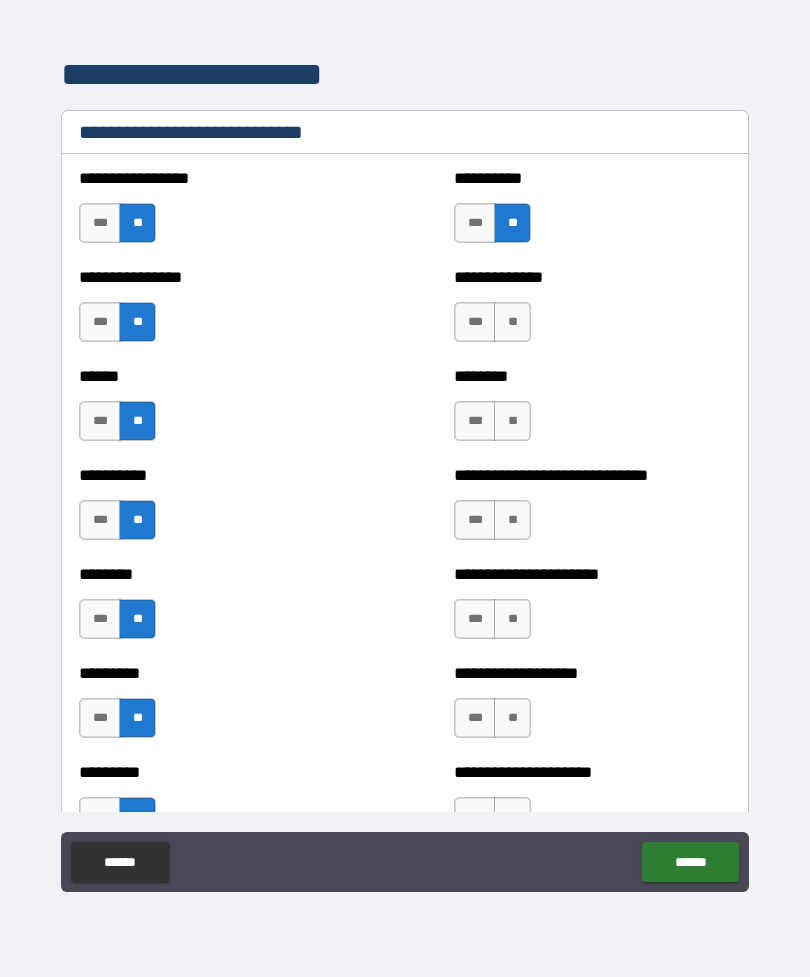 click on "**" at bounding box center (512, 322) 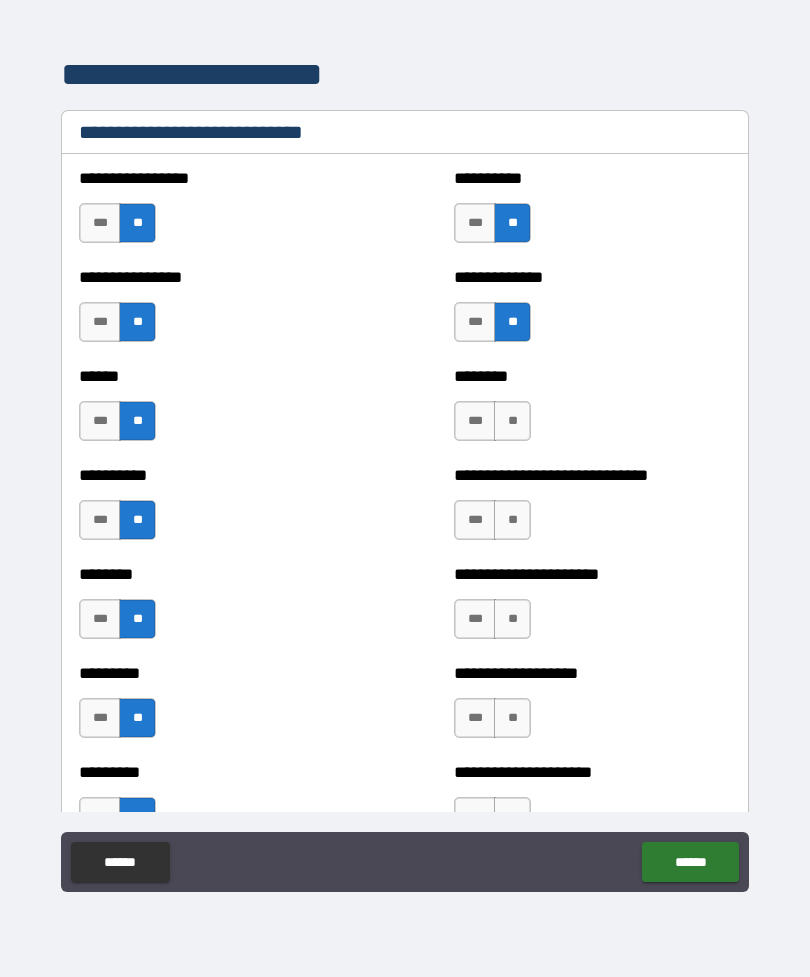 click on "**" at bounding box center (512, 421) 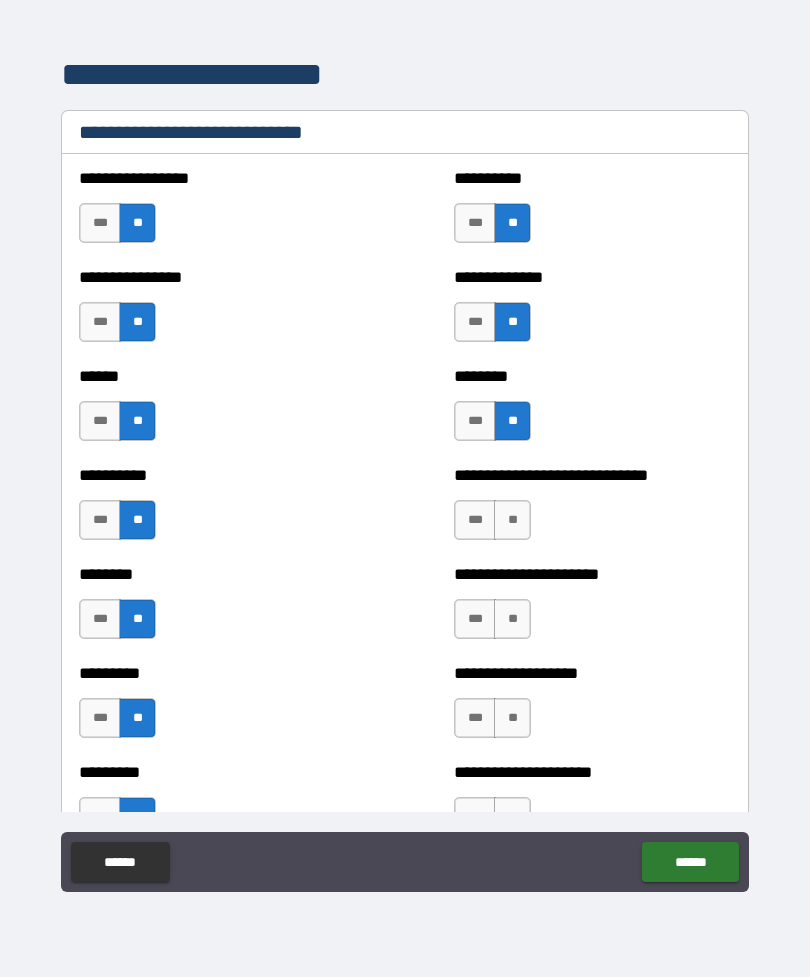 click on "**" at bounding box center [512, 520] 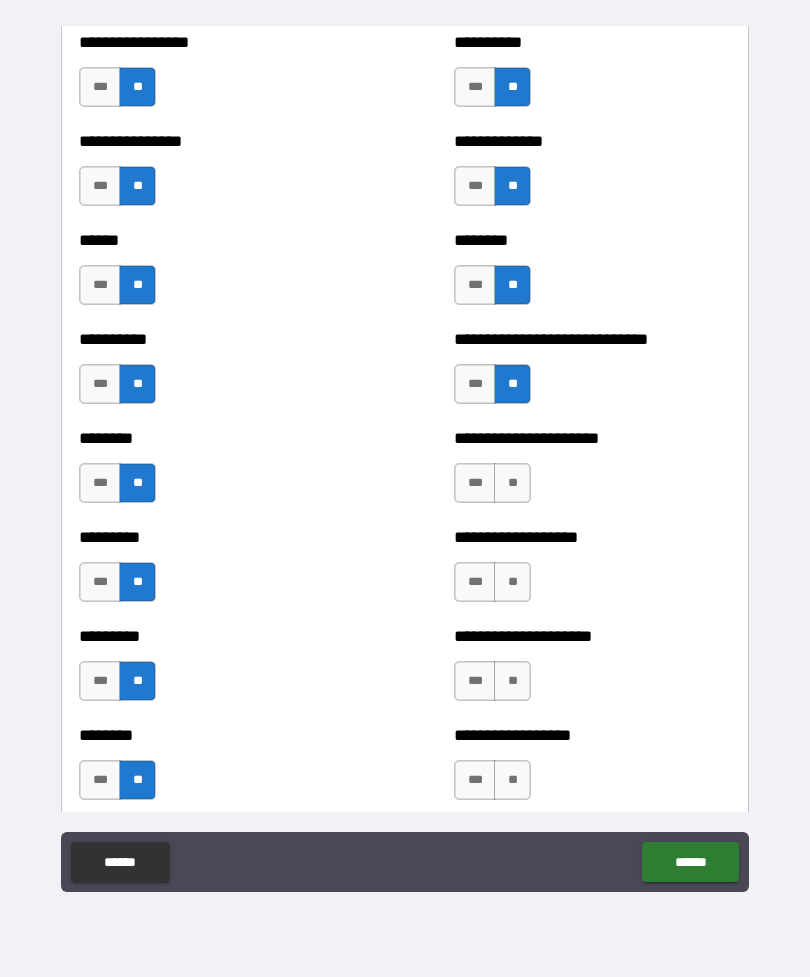 scroll, scrollTop: 6807, scrollLeft: 0, axis: vertical 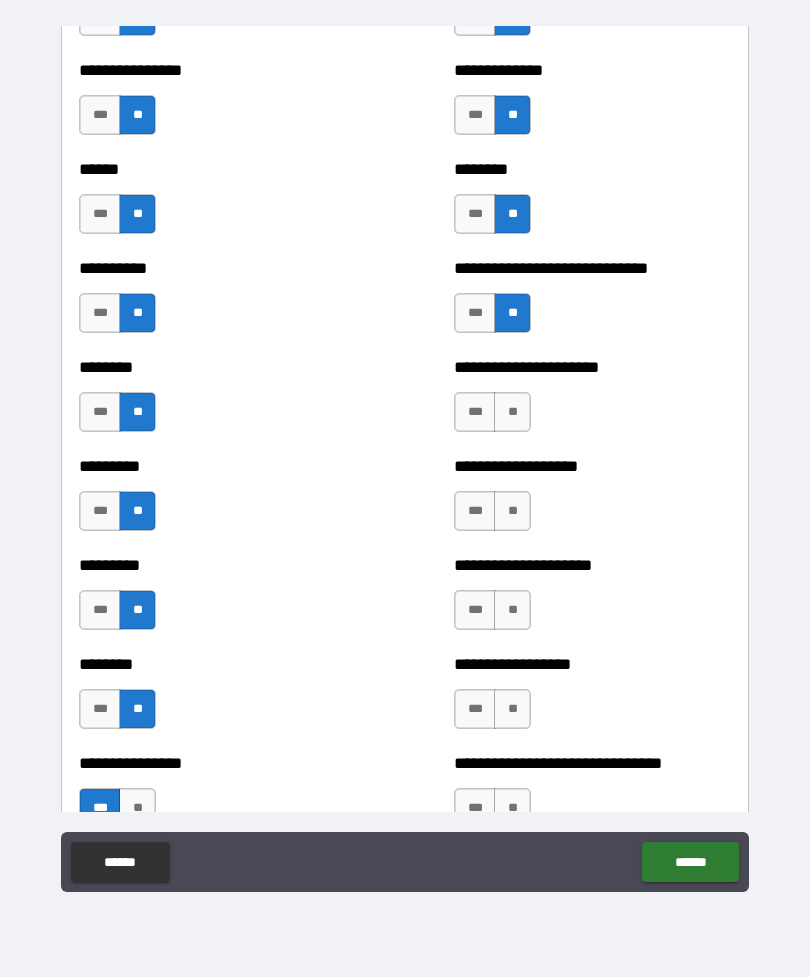 click on "**********" at bounding box center (592, 402) 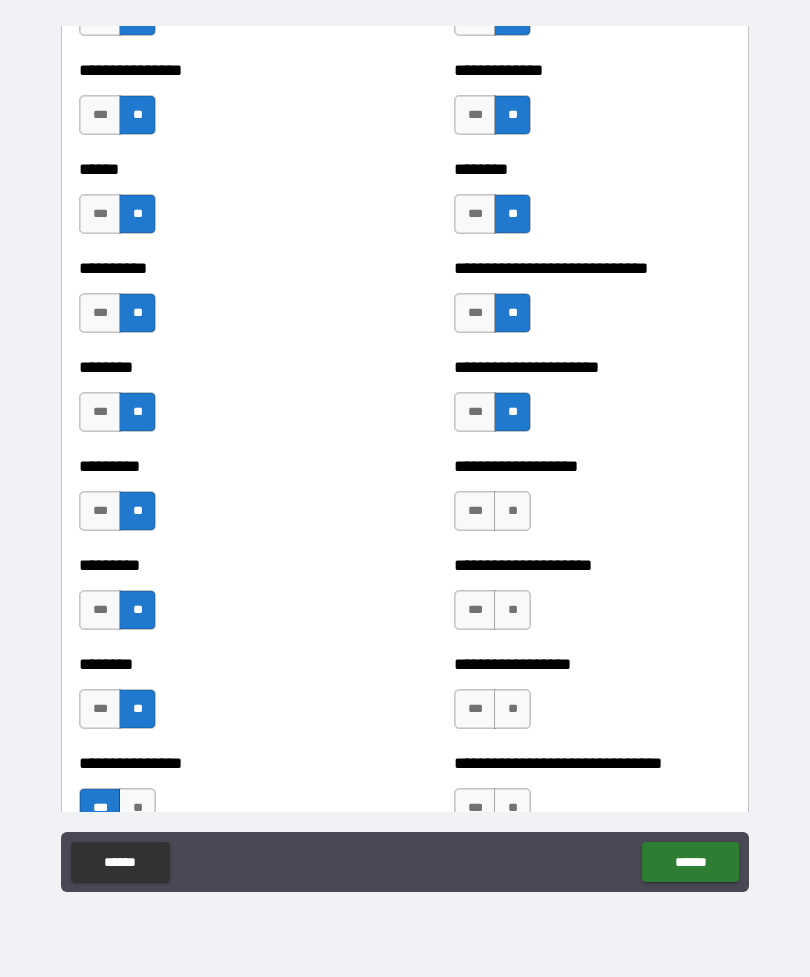 click on "**" at bounding box center (512, 511) 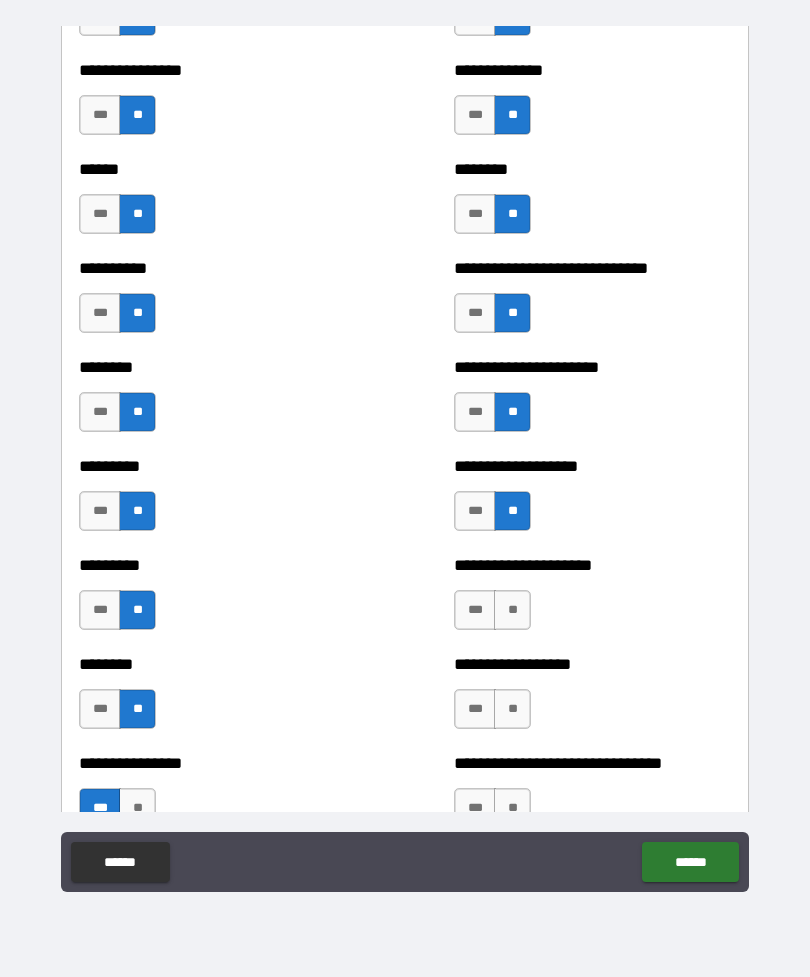 click on "**" at bounding box center [512, 610] 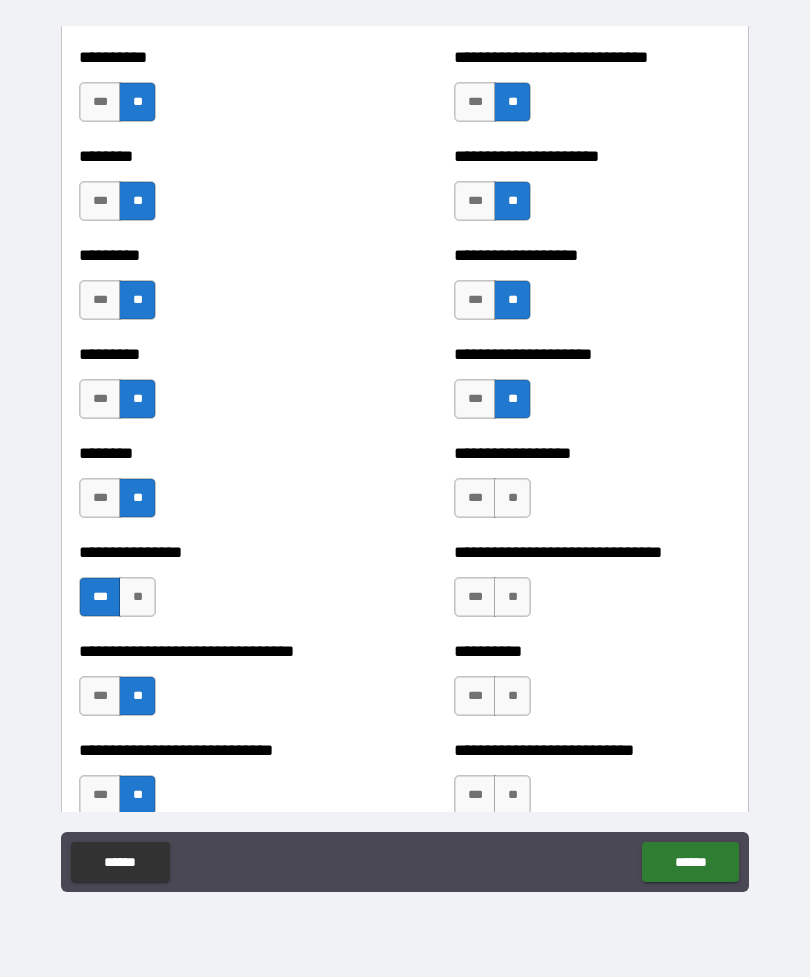 scroll, scrollTop: 7026, scrollLeft: 0, axis: vertical 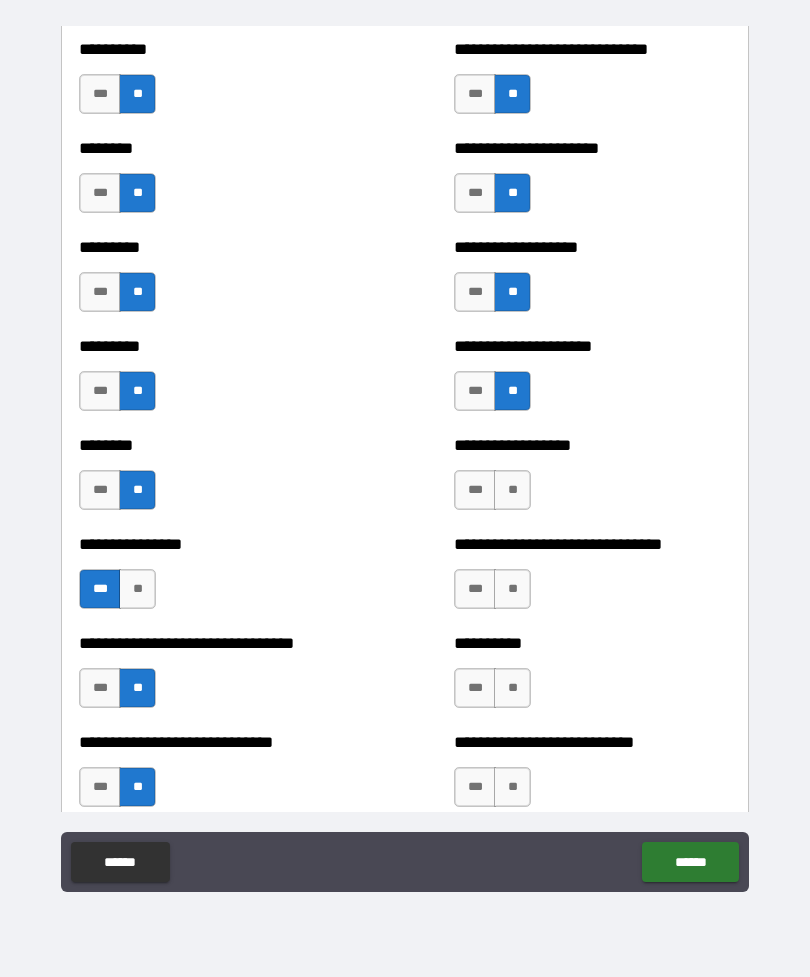 click on "**" at bounding box center [512, 490] 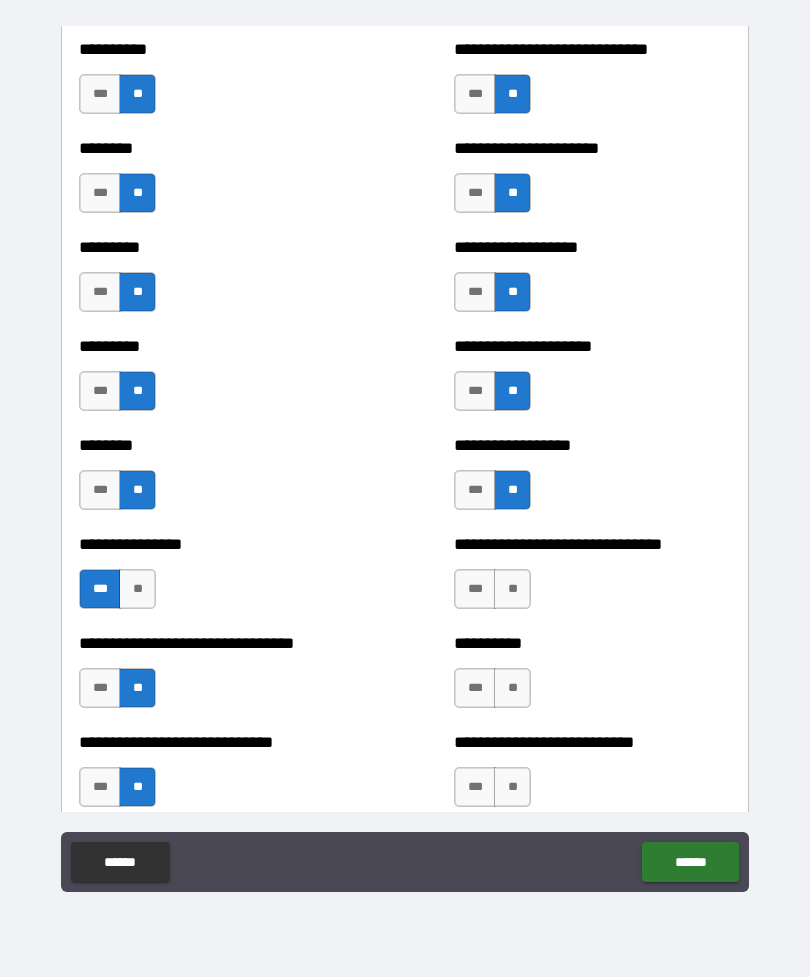 click on "**" at bounding box center (512, 589) 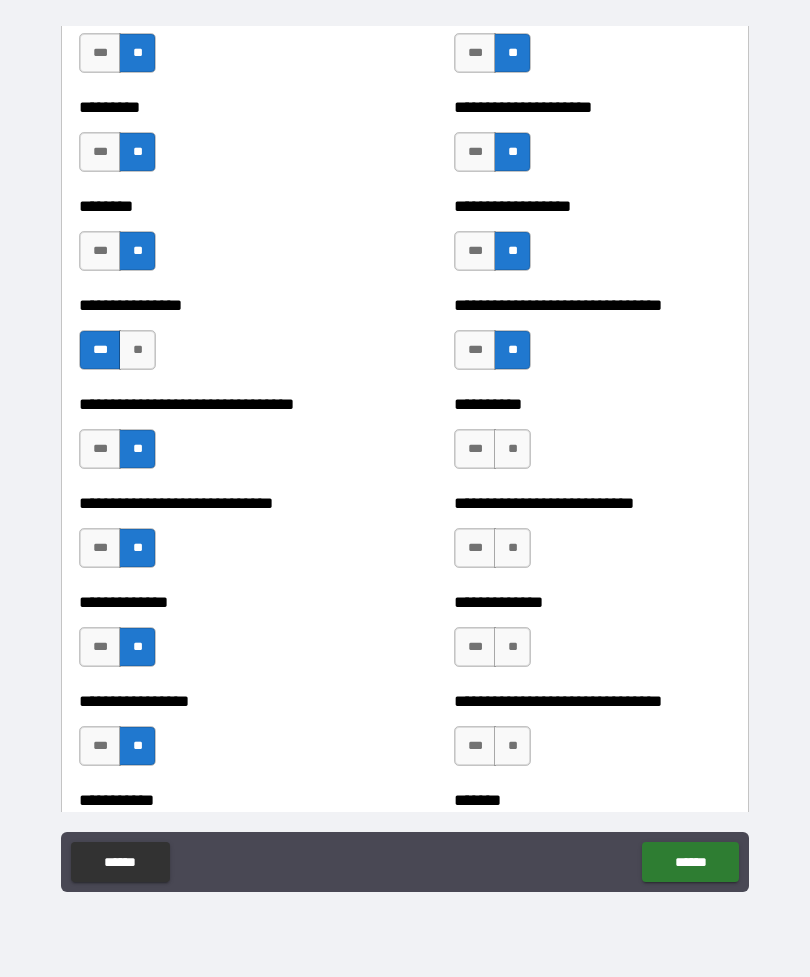 scroll, scrollTop: 7269, scrollLeft: 0, axis: vertical 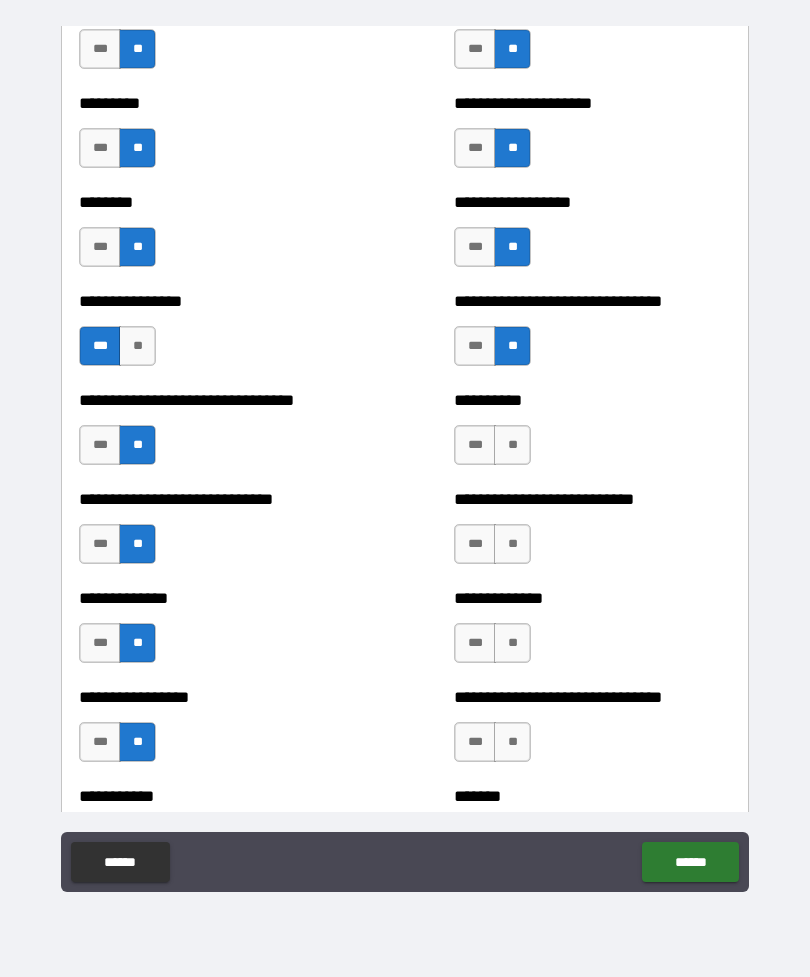 click on "**" at bounding box center (512, 445) 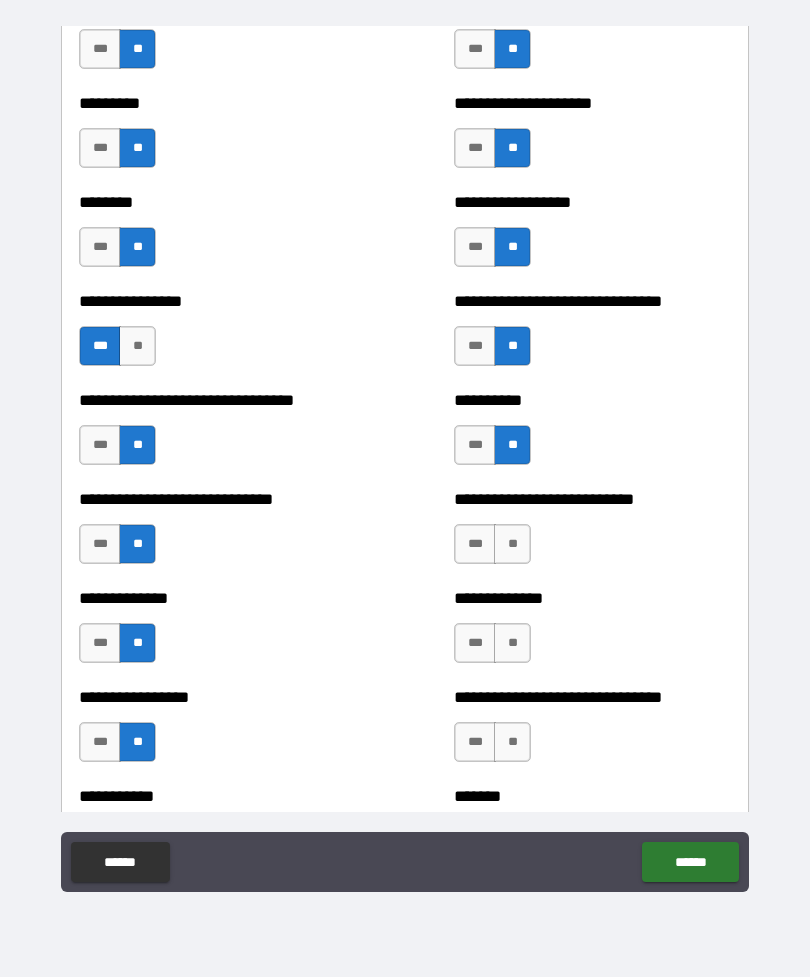 click on "**" at bounding box center [512, 544] 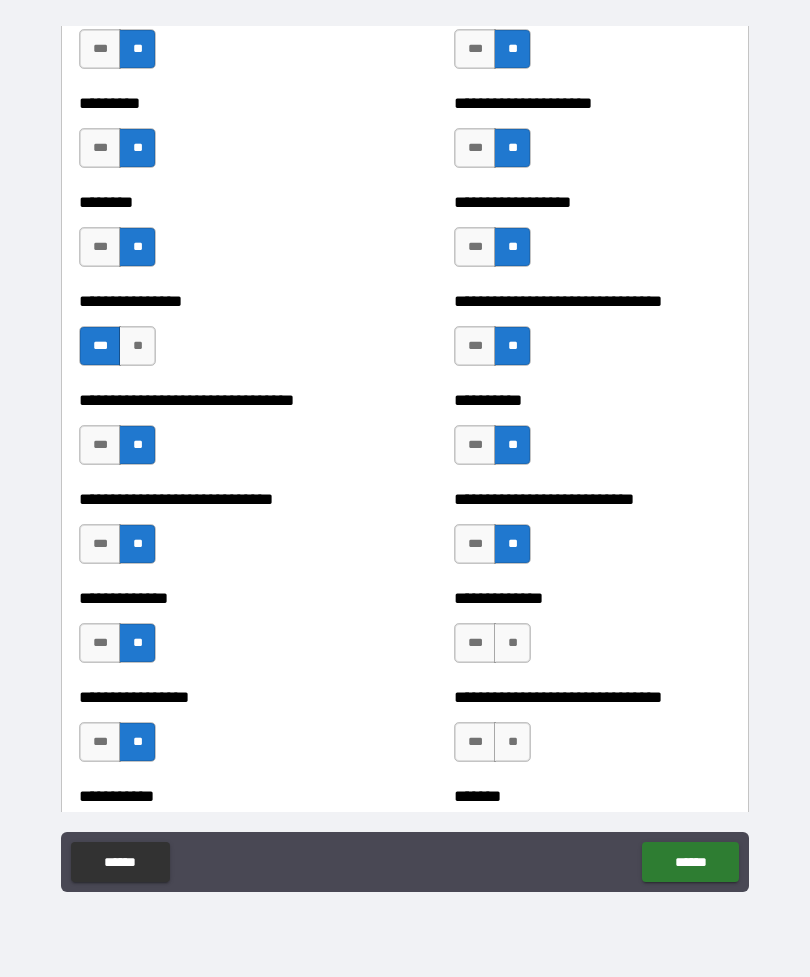 click on "**" at bounding box center (512, 643) 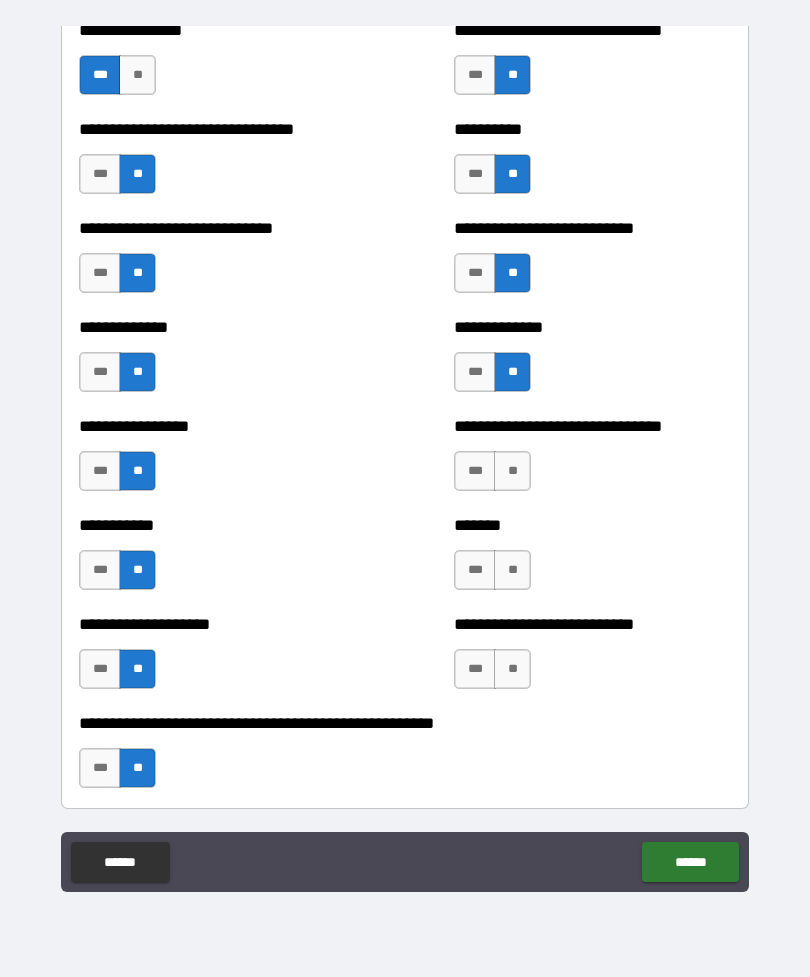 scroll, scrollTop: 7545, scrollLeft: 0, axis: vertical 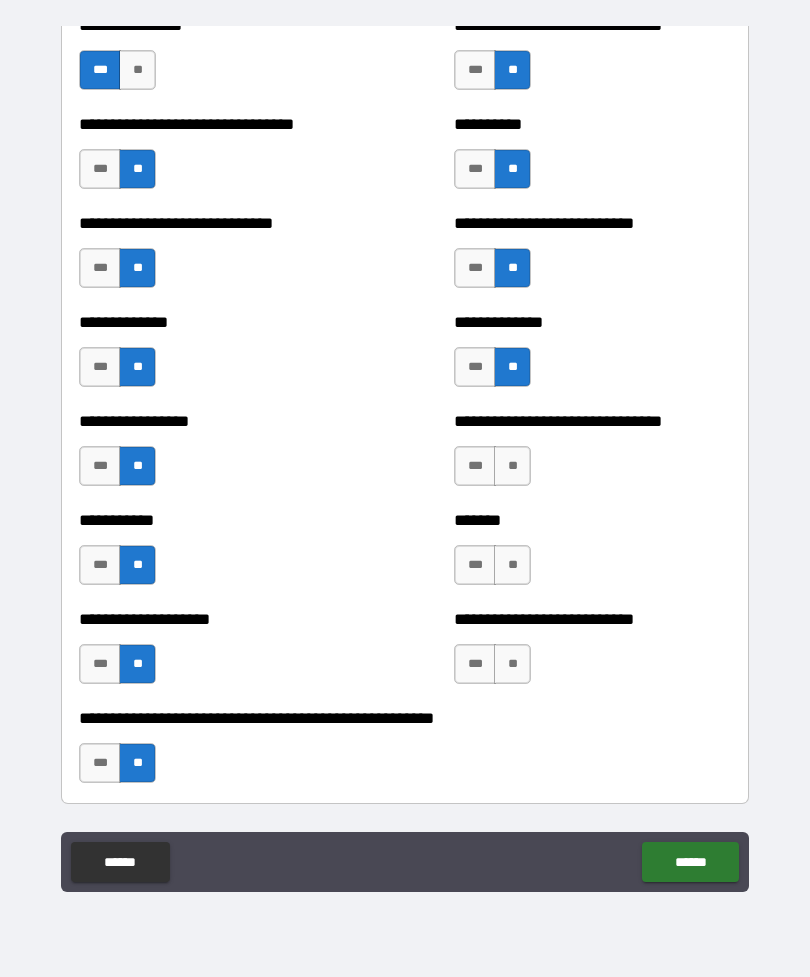 click on "**" at bounding box center (512, 466) 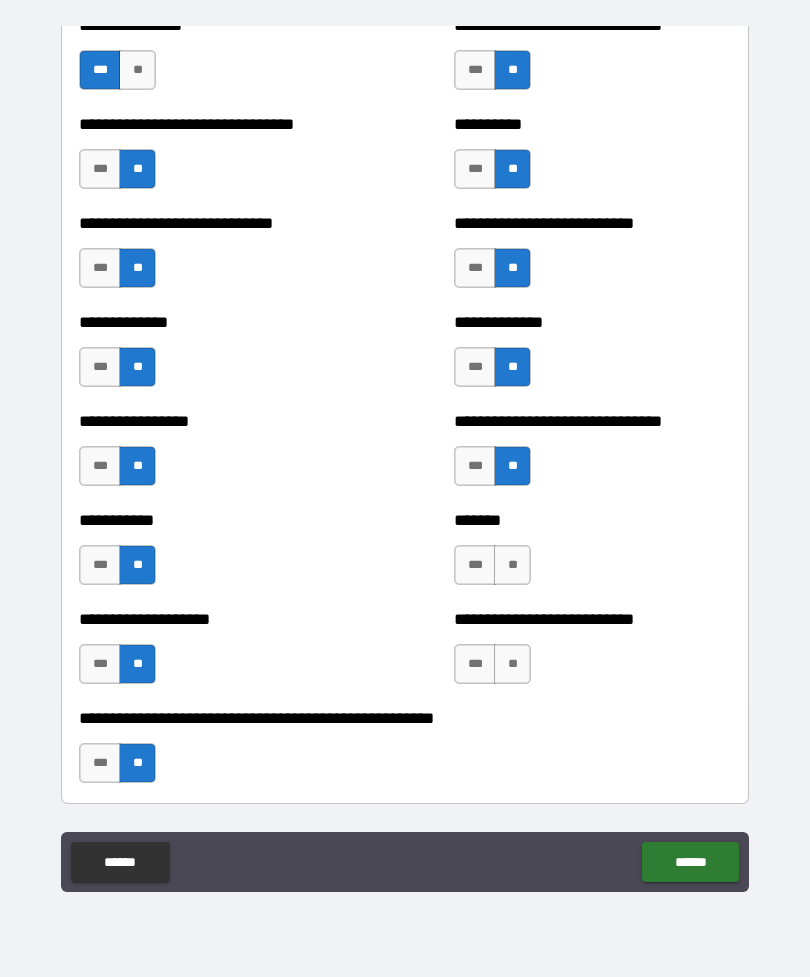 click on "**" at bounding box center (512, 565) 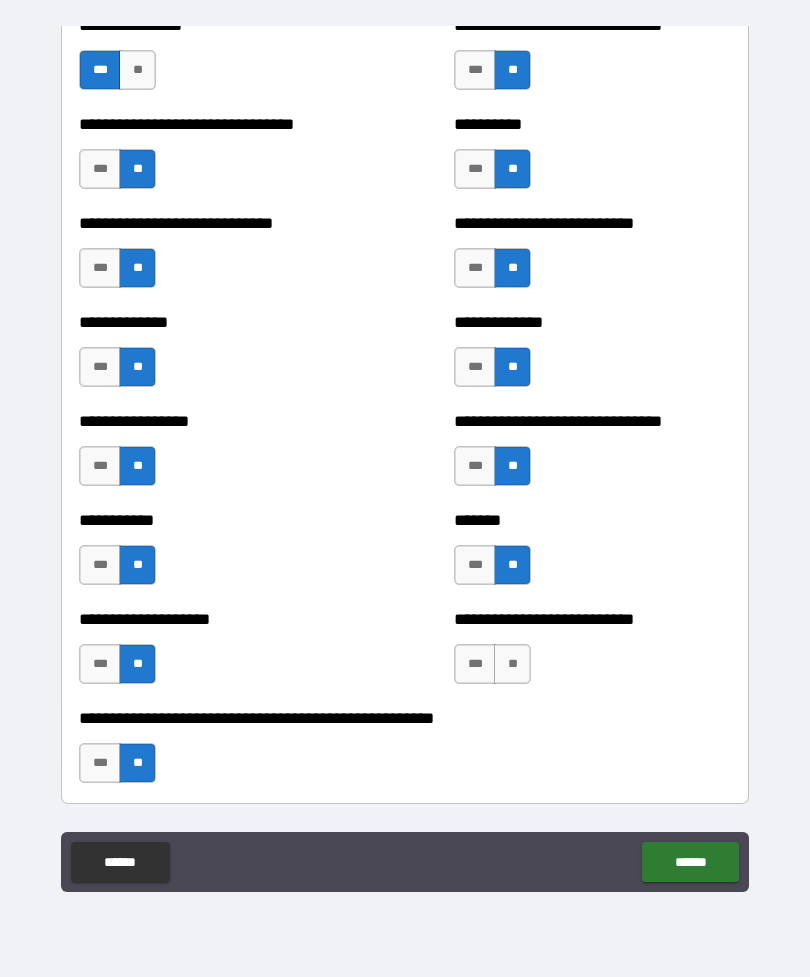 click on "**" at bounding box center (512, 664) 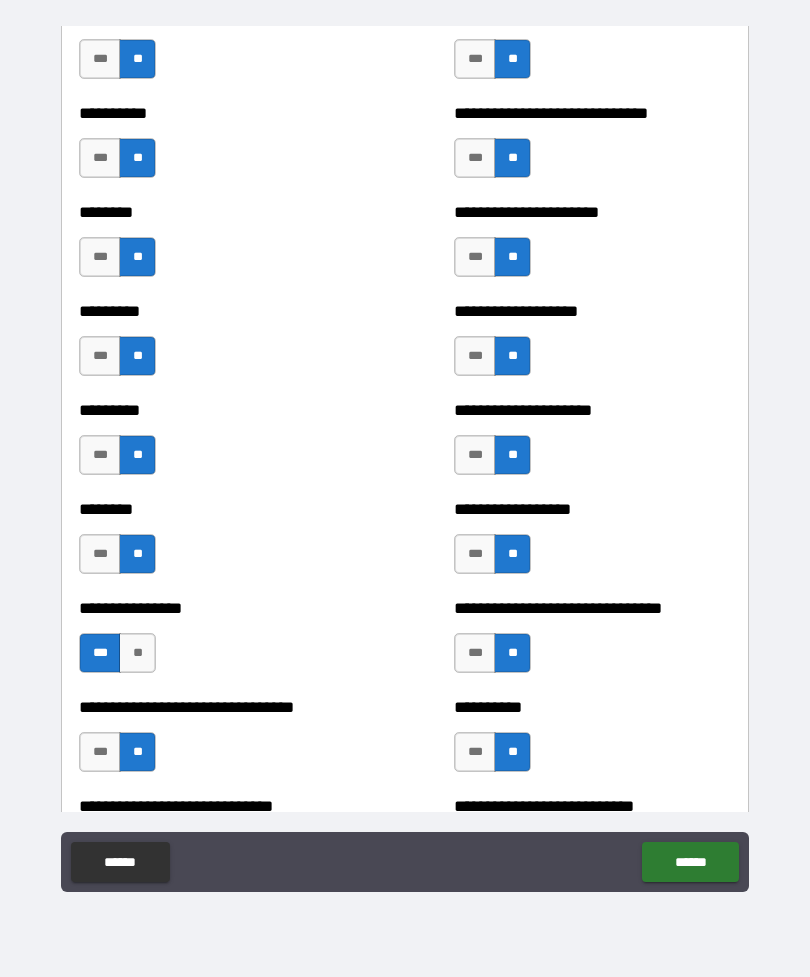 scroll, scrollTop: 6992, scrollLeft: 0, axis: vertical 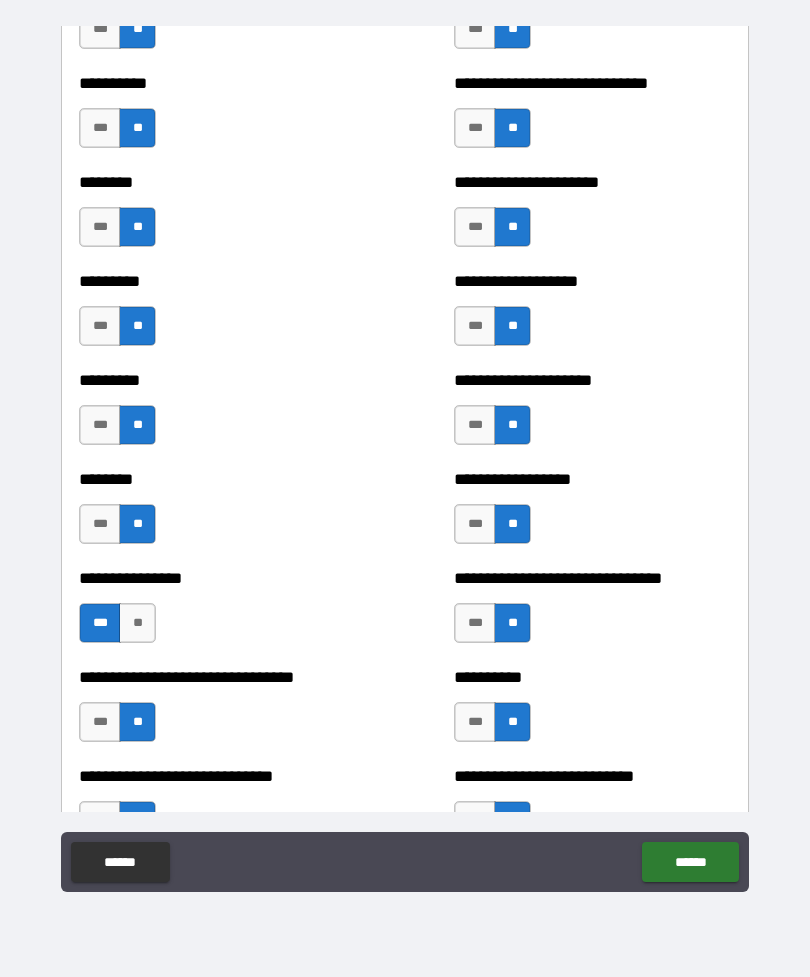 click on "**" at bounding box center [137, 623] 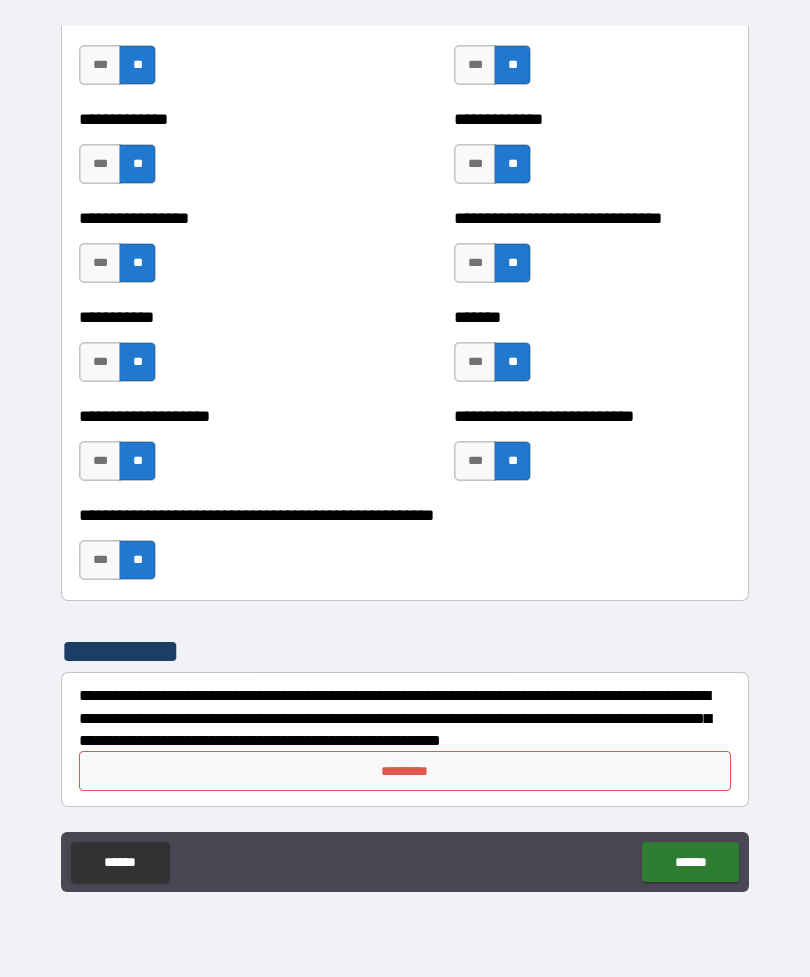 scroll, scrollTop: 7748, scrollLeft: 0, axis: vertical 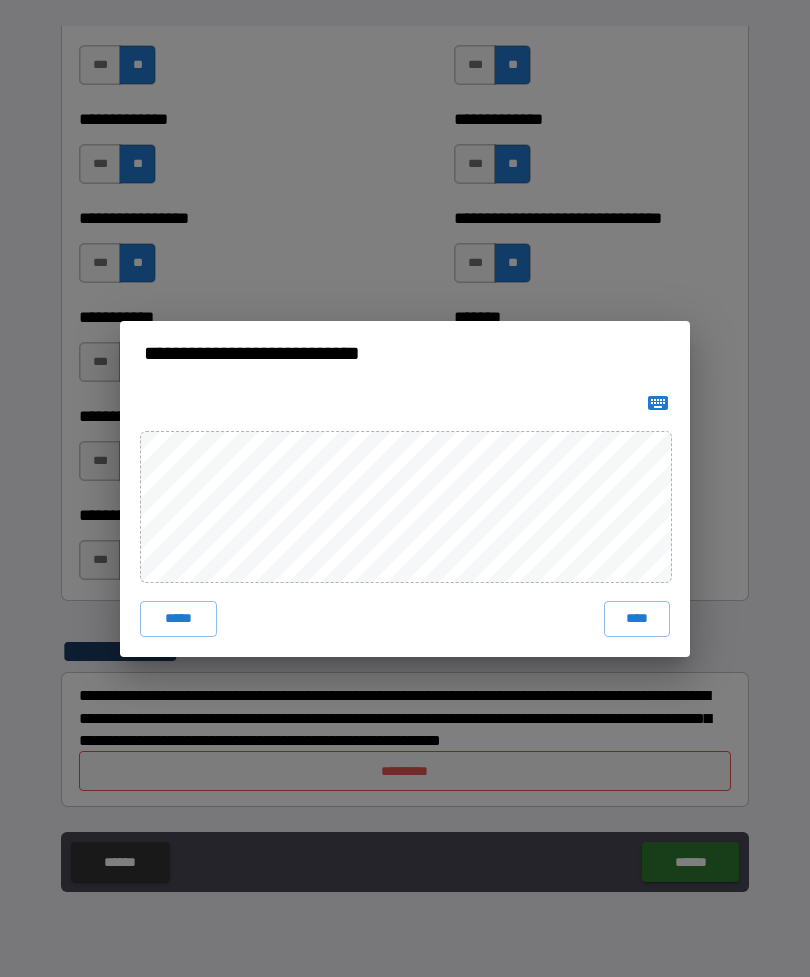 click on "****" at bounding box center (637, 619) 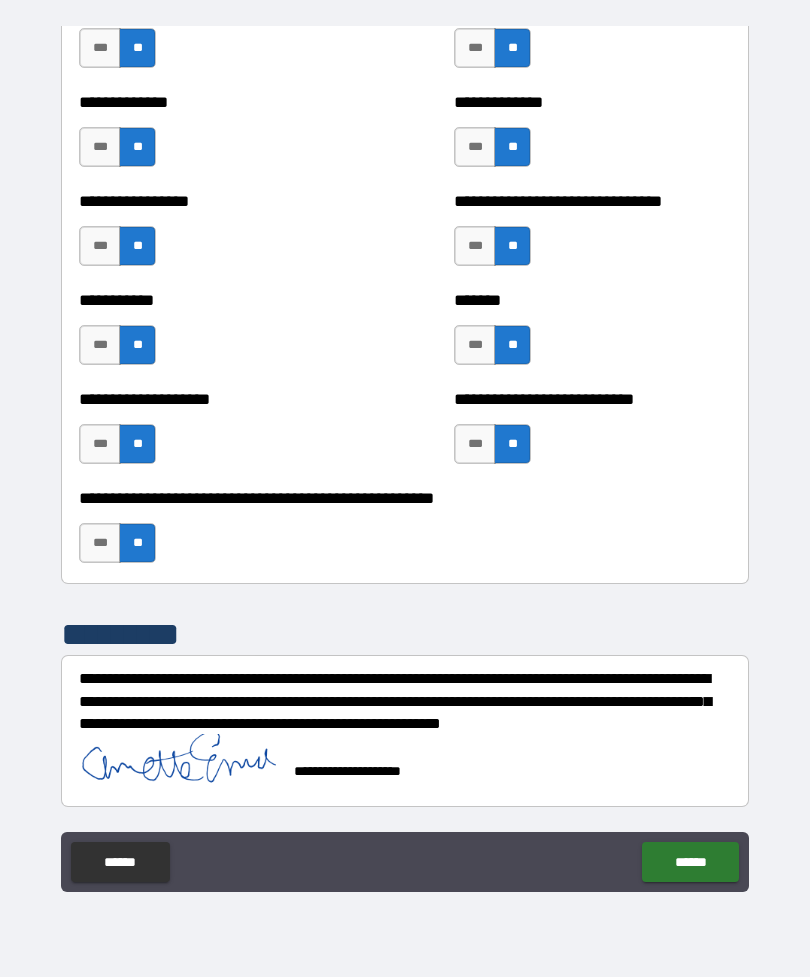 scroll, scrollTop: 7765, scrollLeft: 0, axis: vertical 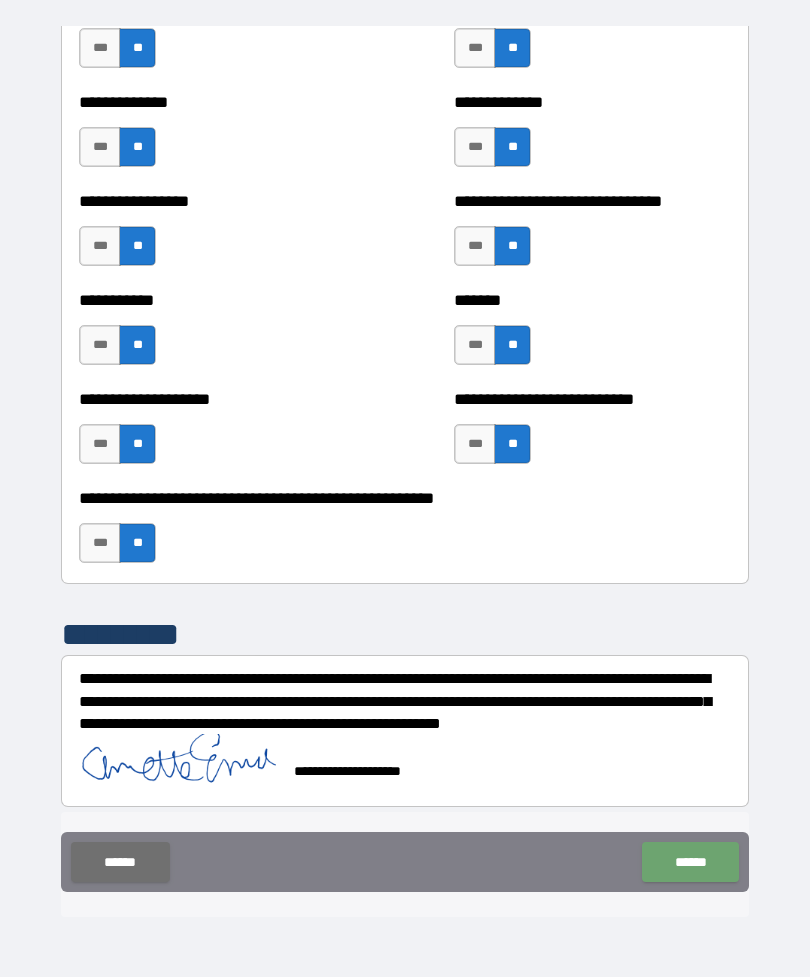 click on "******" at bounding box center [690, 862] 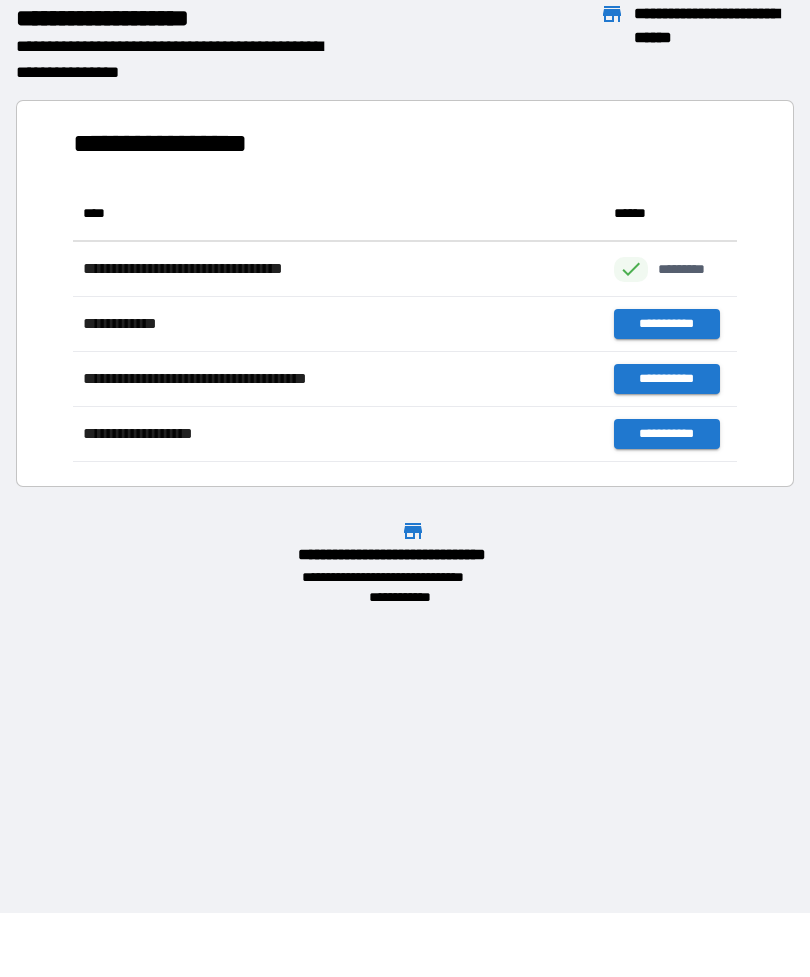 scroll, scrollTop: 1, scrollLeft: 1, axis: both 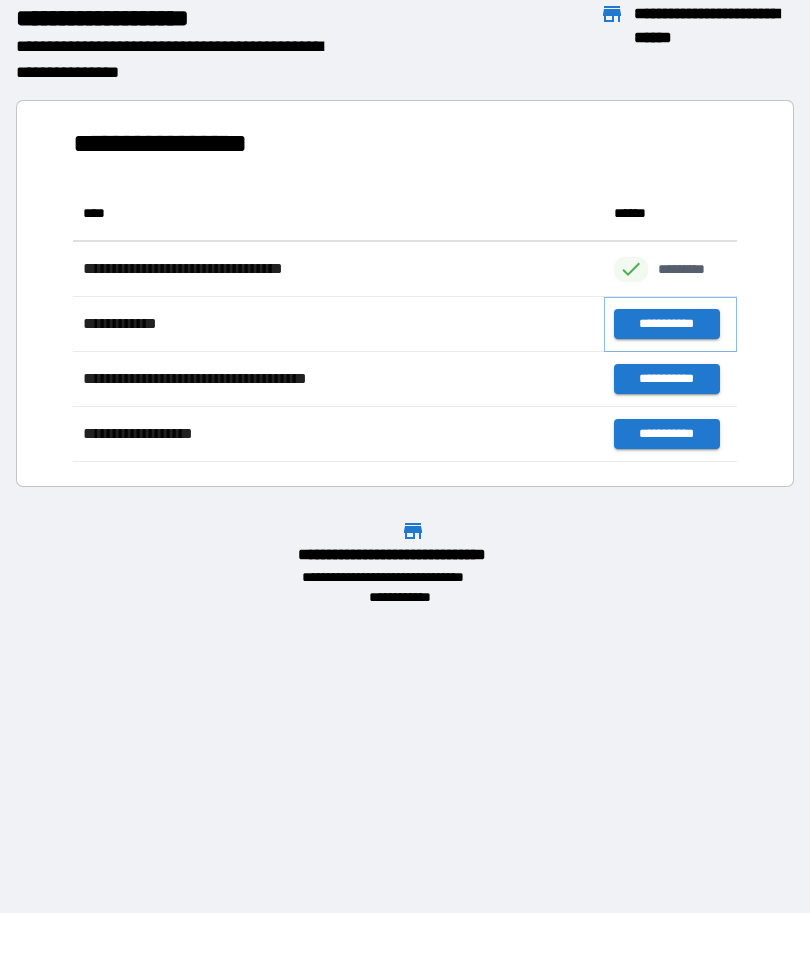 click on "**********" at bounding box center (666, 324) 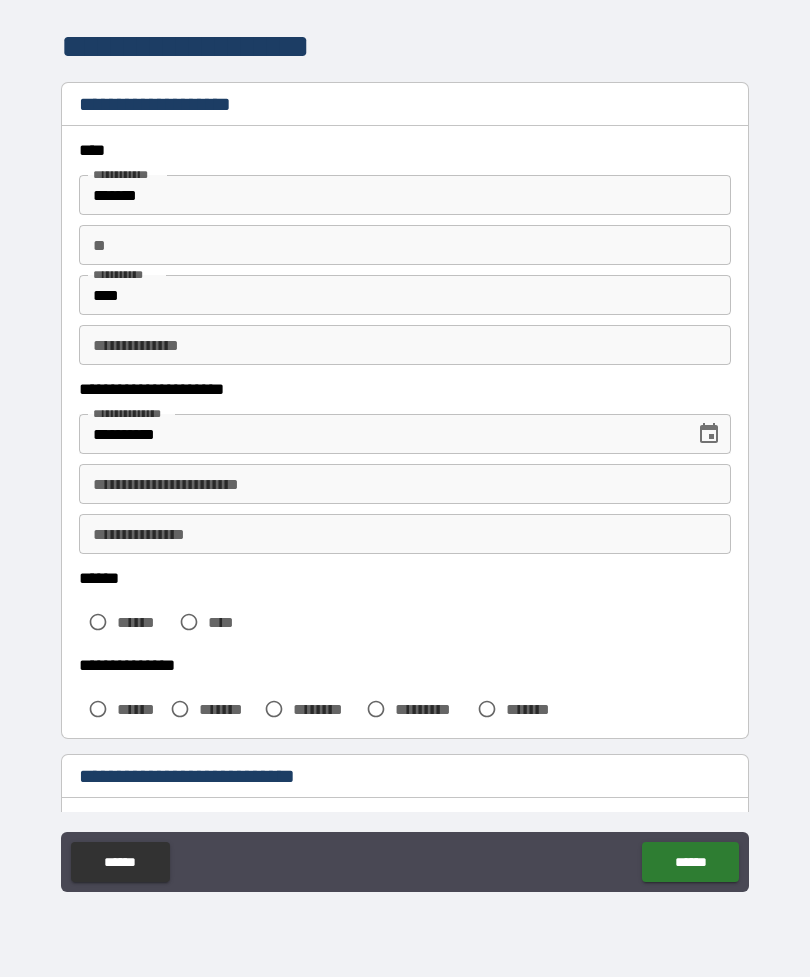 click on "**********" at bounding box center (405, 484) 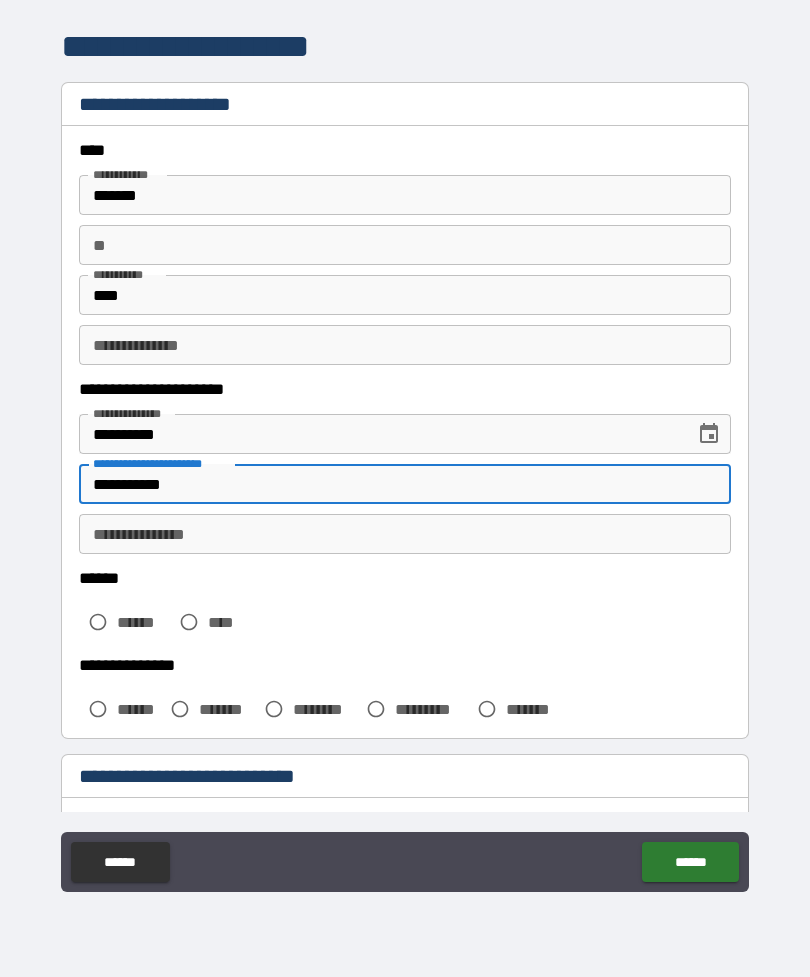 type on "**********" 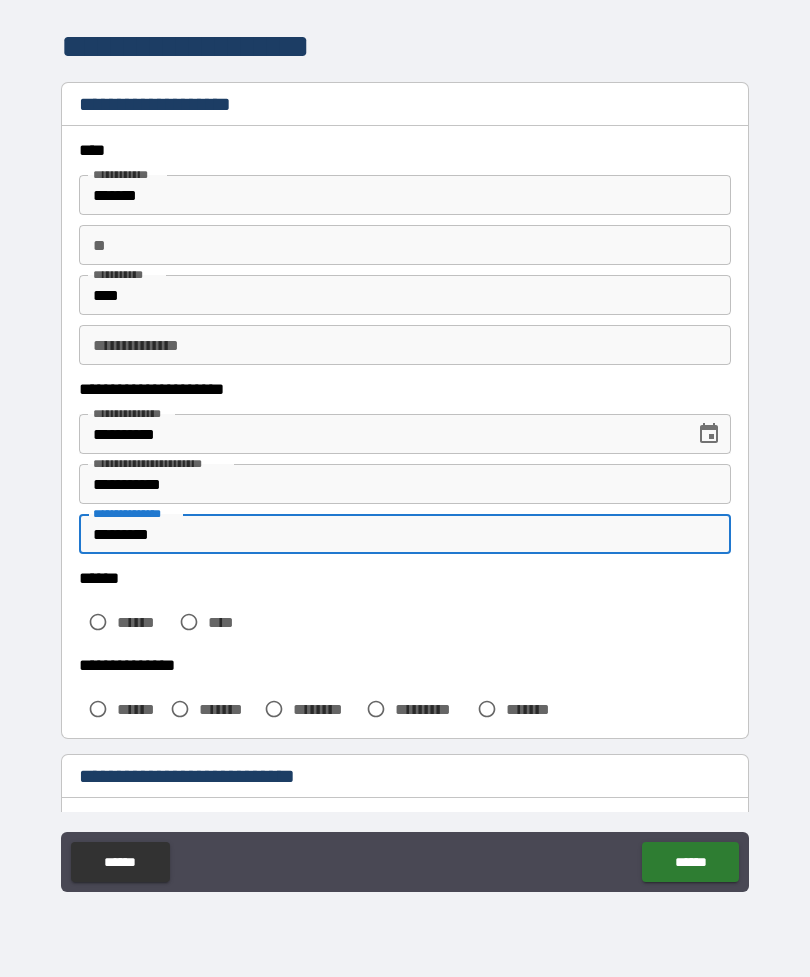 type on "*********" 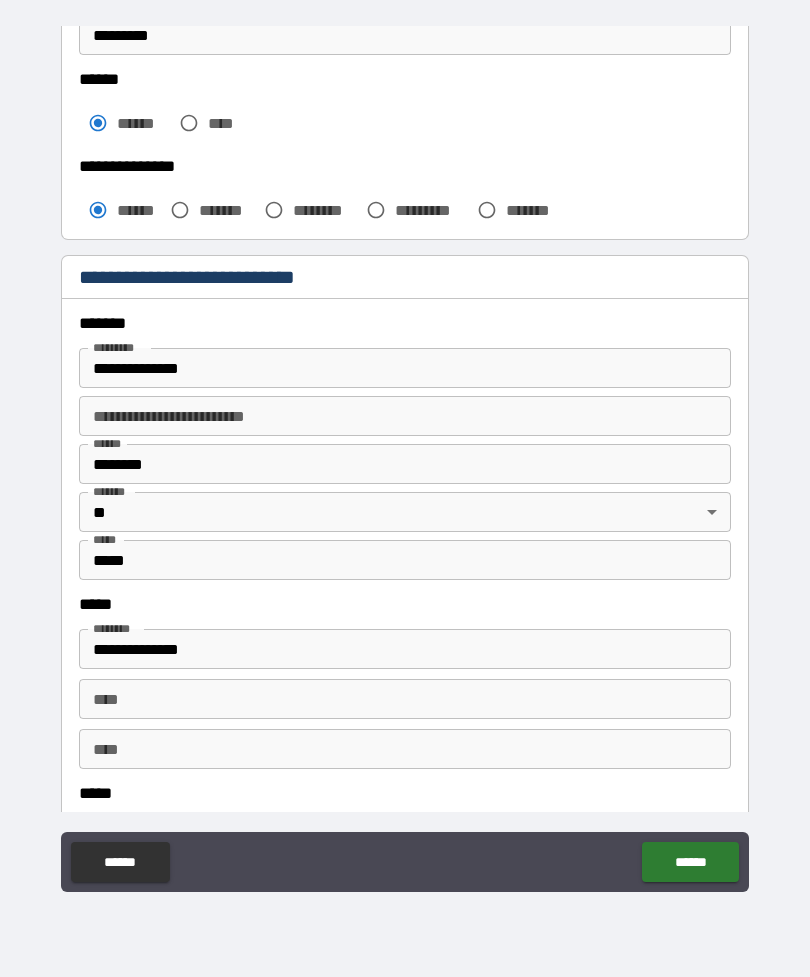 scroll, scrollTop: 515, scrollLeft: 0, axis: vertical 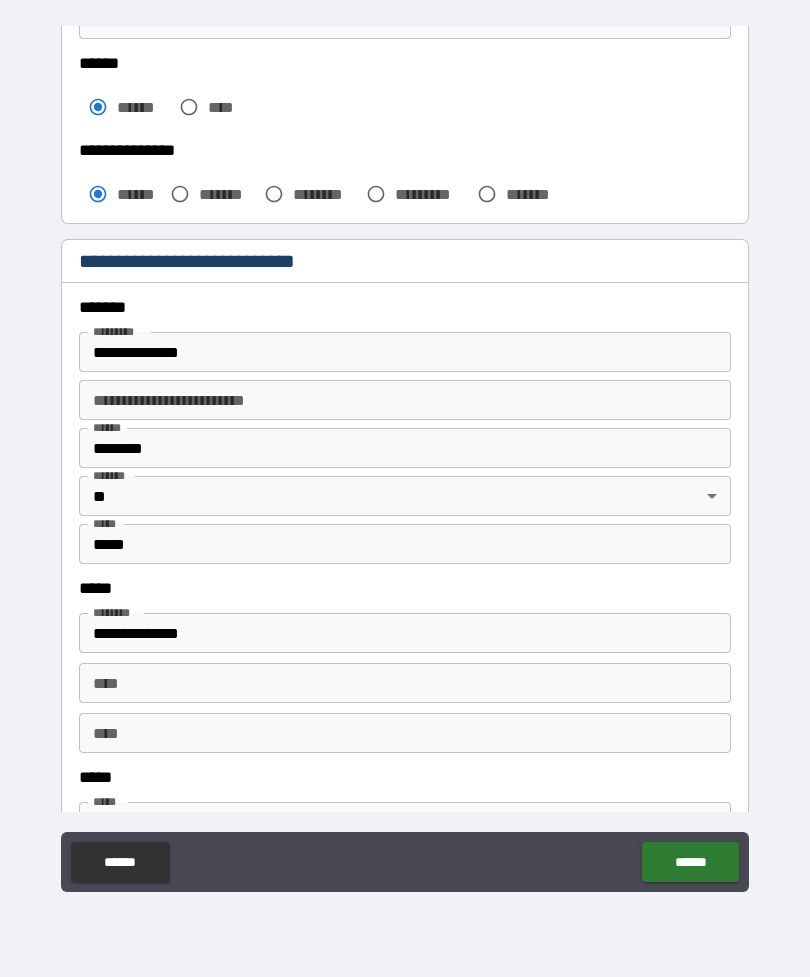 click on "*****" at bounding box center [405, 544] 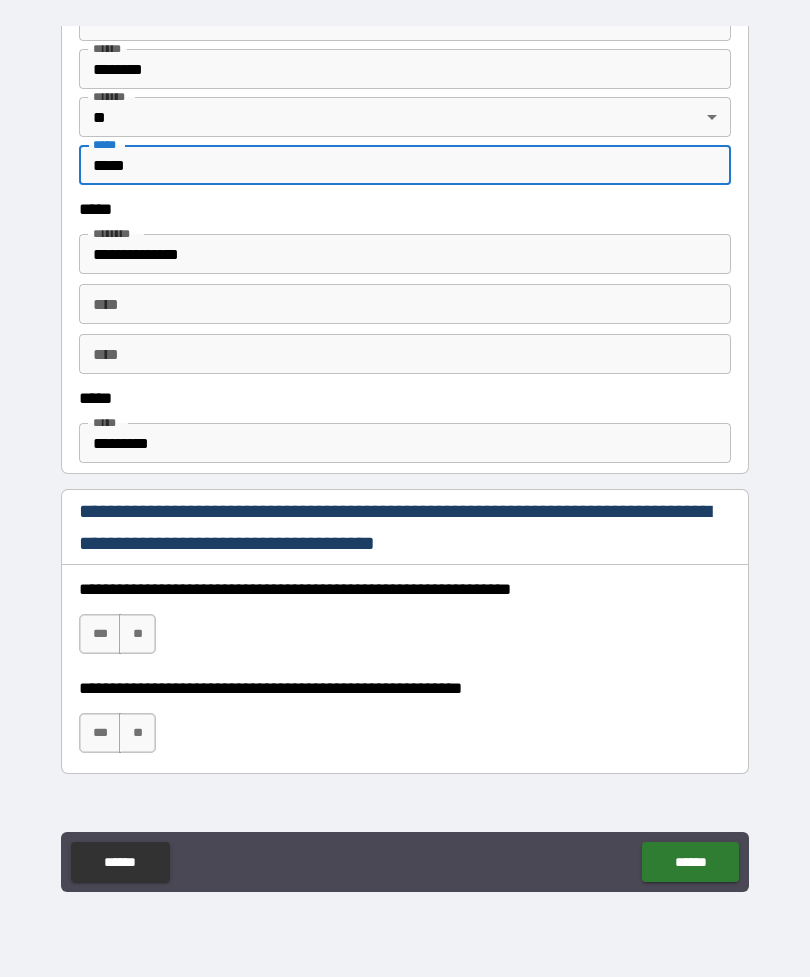 scroll, scrollTop: 898, scrollLeft: 0, axis: vertical 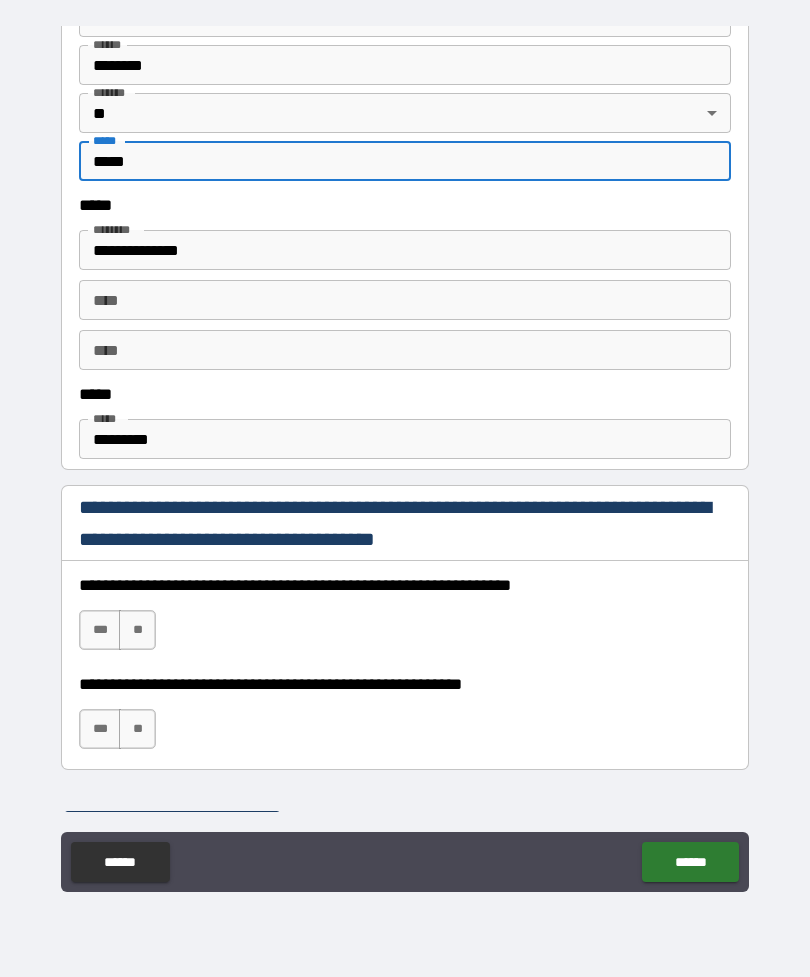 type on "*****" 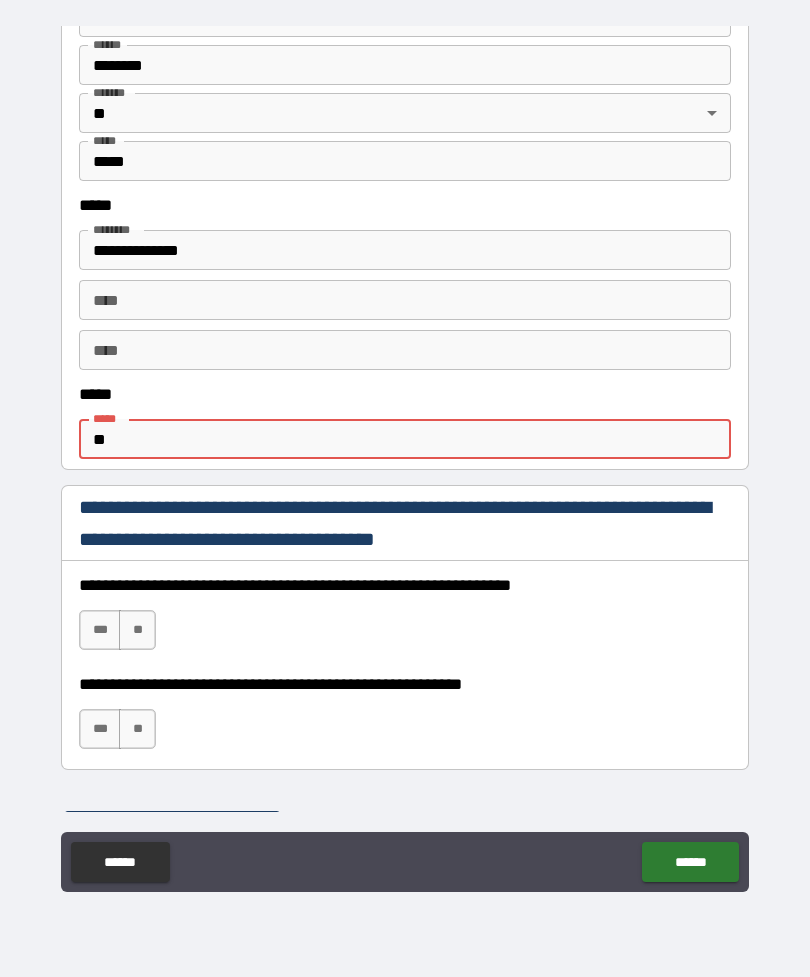type on "*" 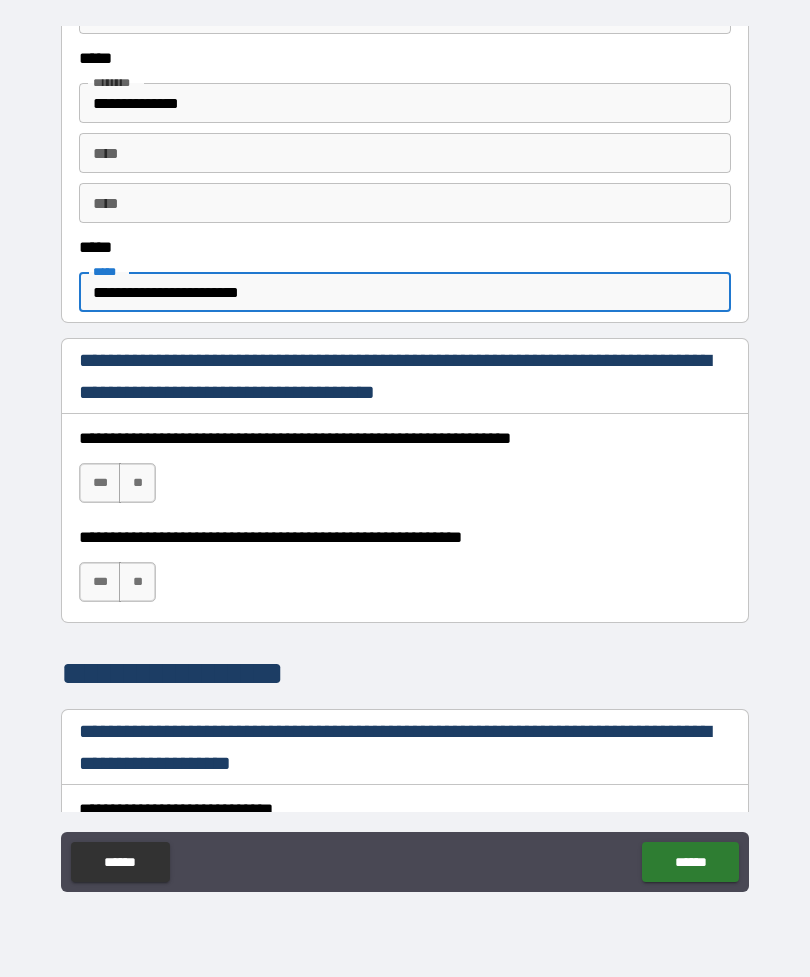 scroll, scrollTop: 1057, scrollLeft: 0, axis: vertical 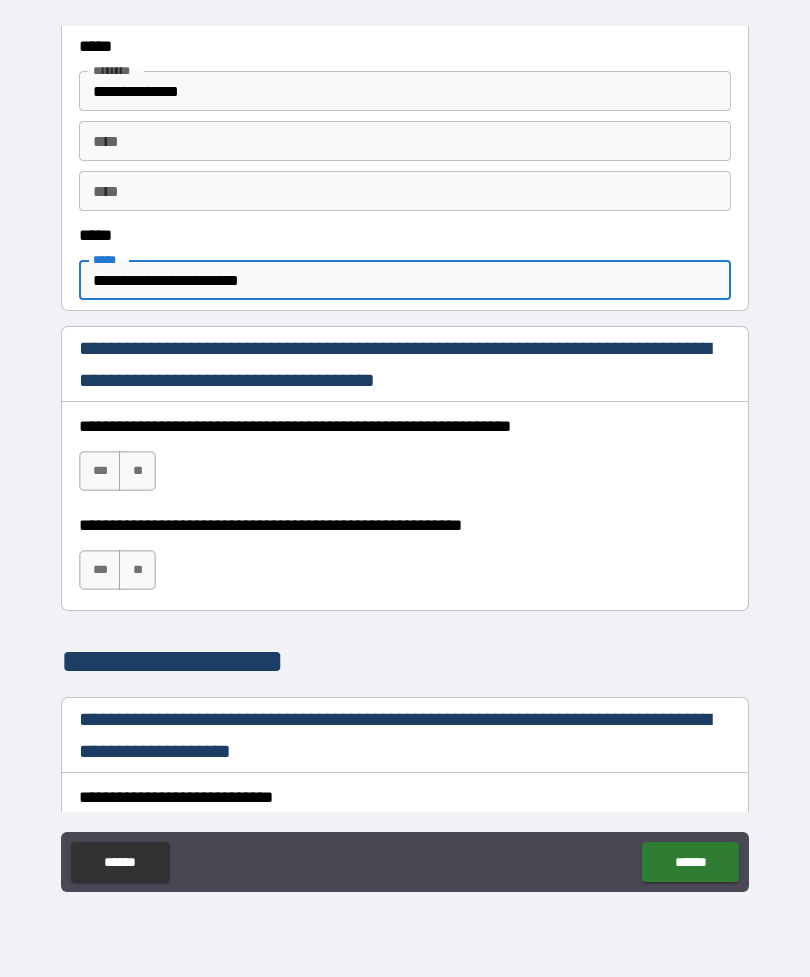 type on "**********" 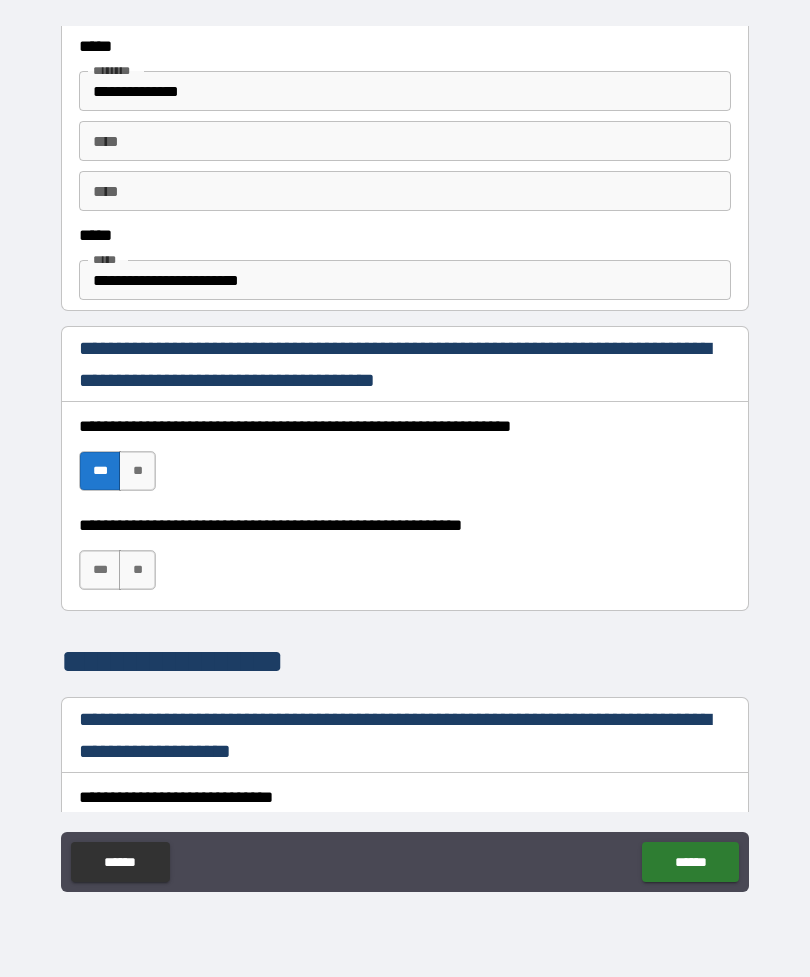 click on "***" at bounding box center (100, 570) 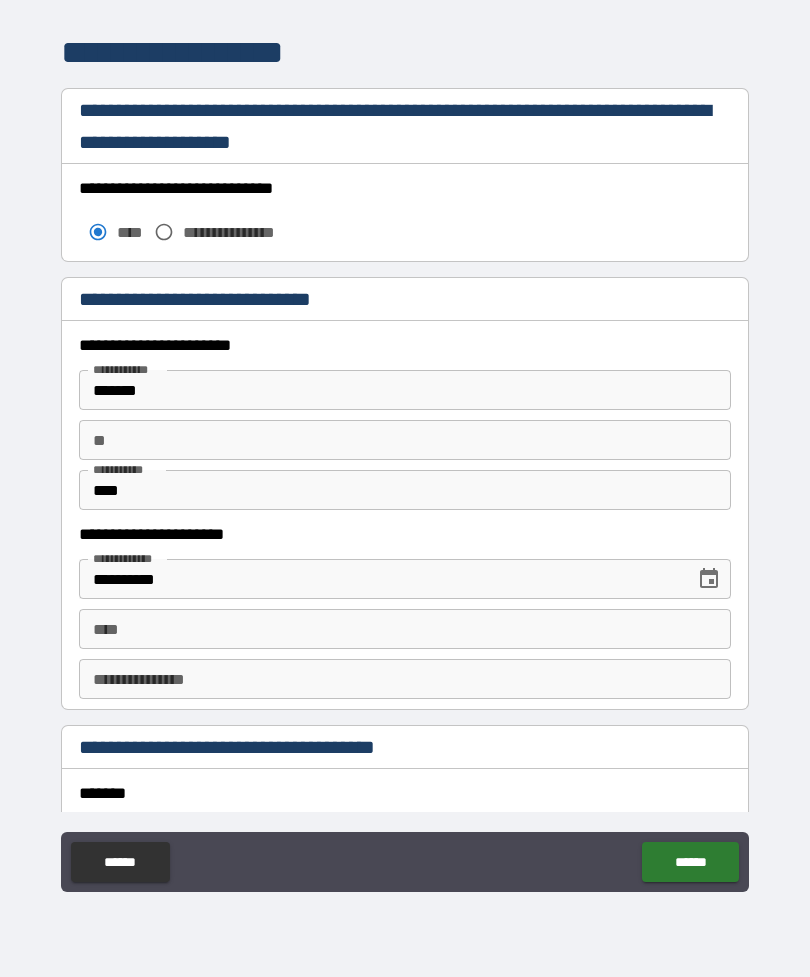 scroll, scrollTop: 1674, scrollLeft: 0, axis: vertical 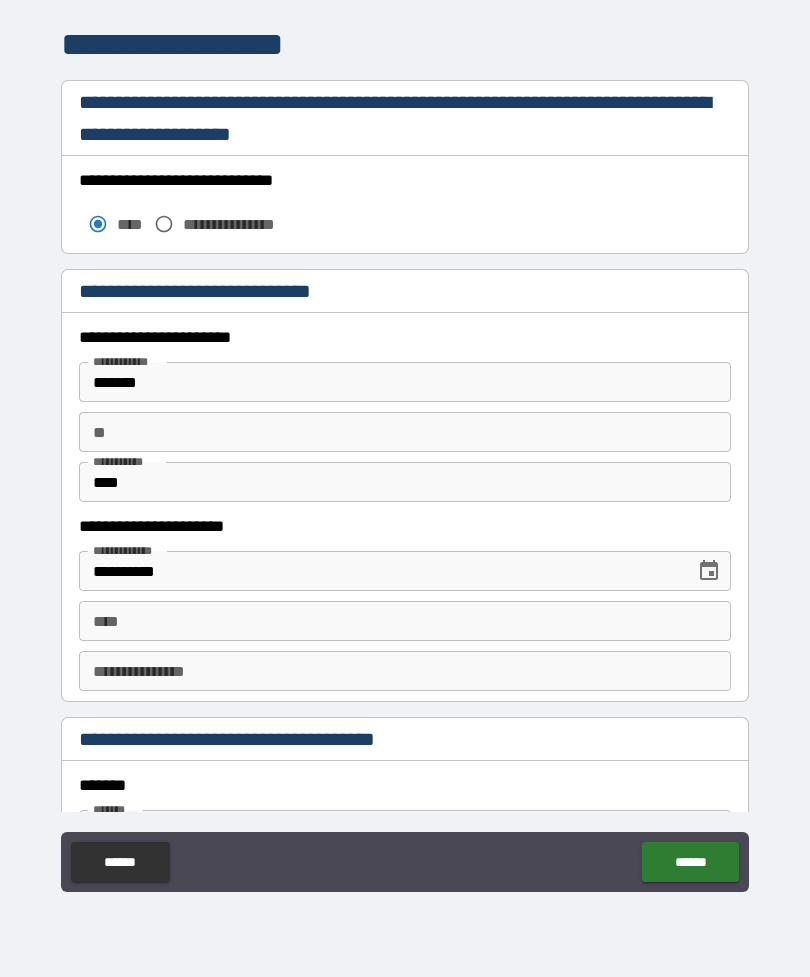 click on "****" at bounding box center [405, 621] 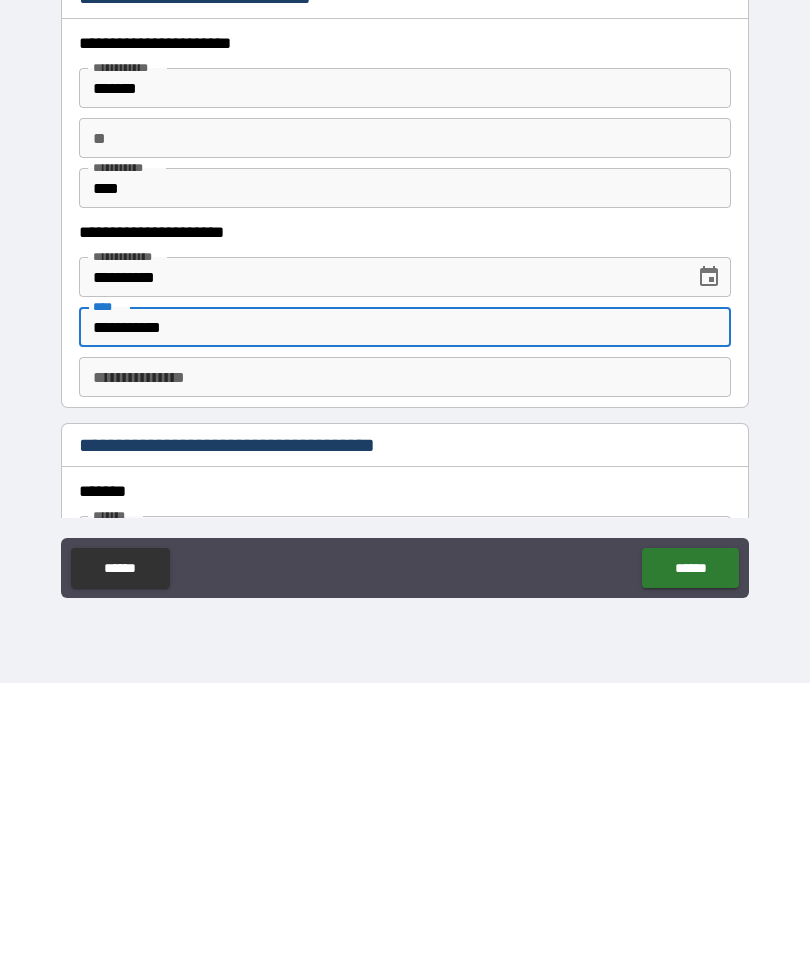 type on "**********" 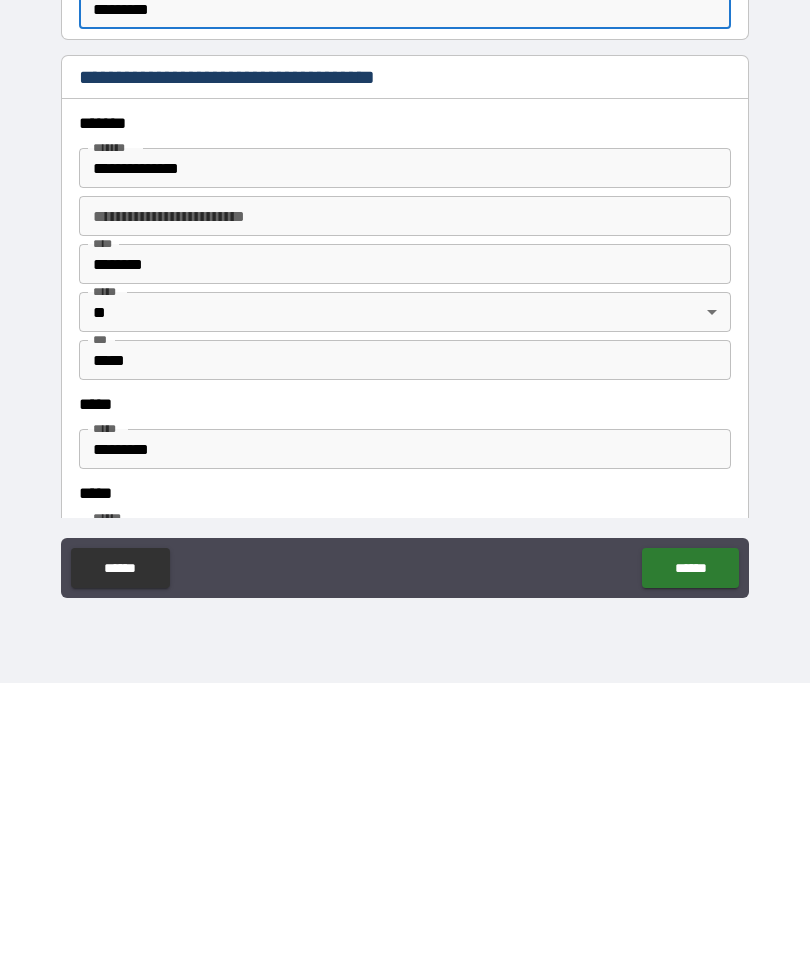 scroll, scrollTop: 2037, scrollLeft: 0, axis: vertical 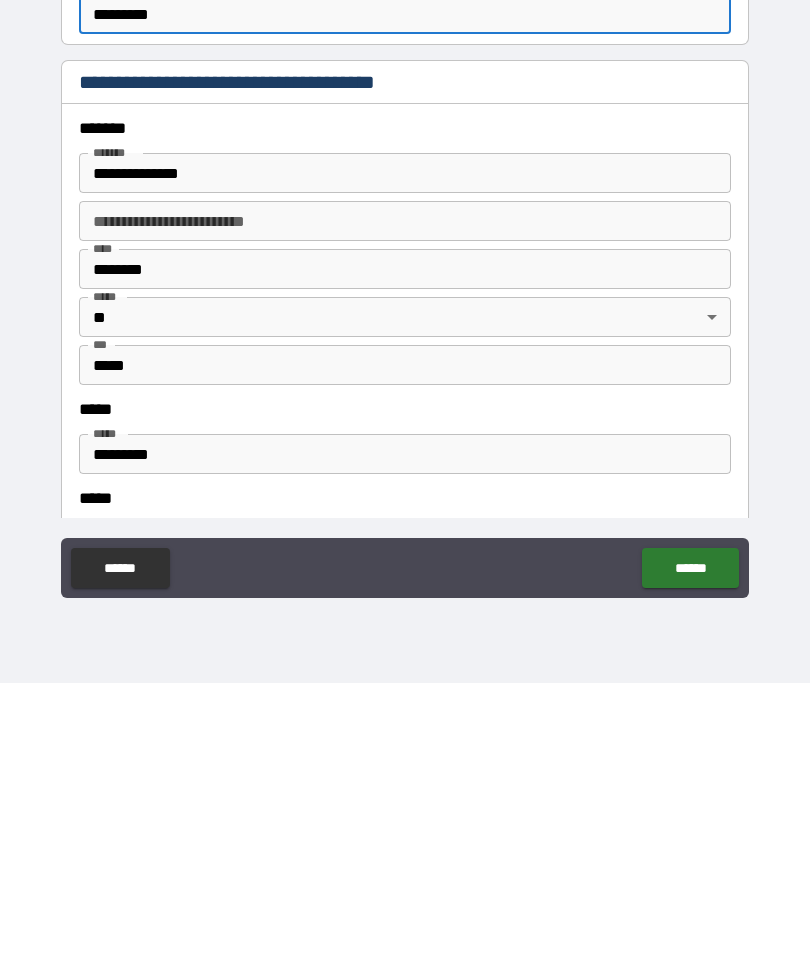 type on "*********" 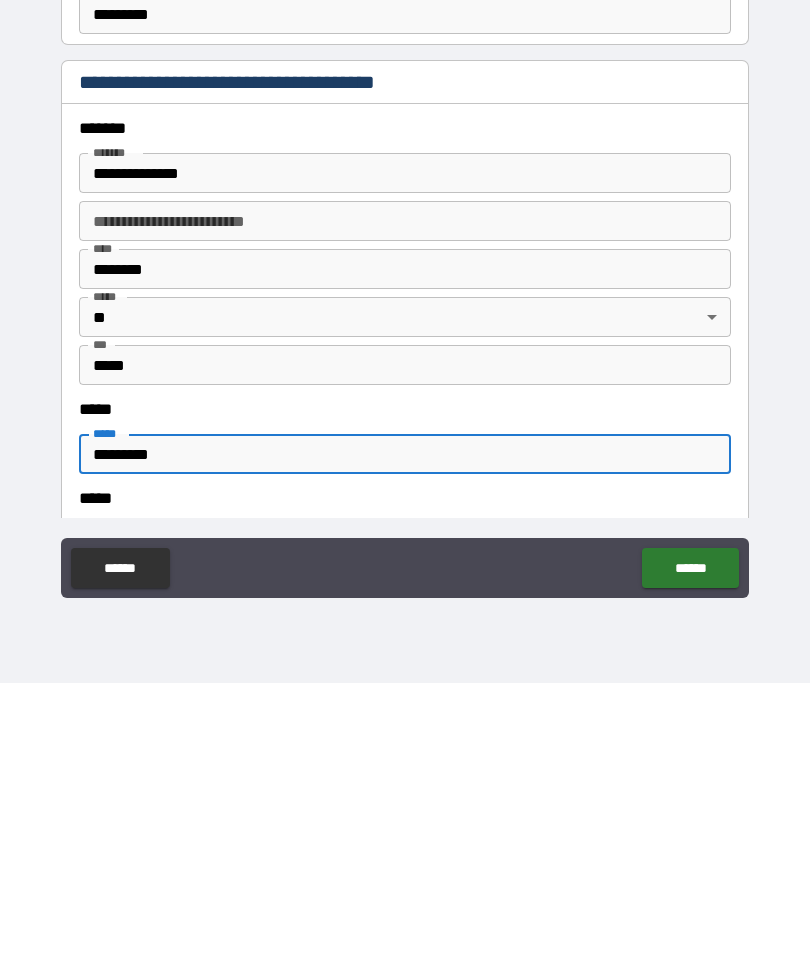 click on "*****" at bounding box center (405, 659) 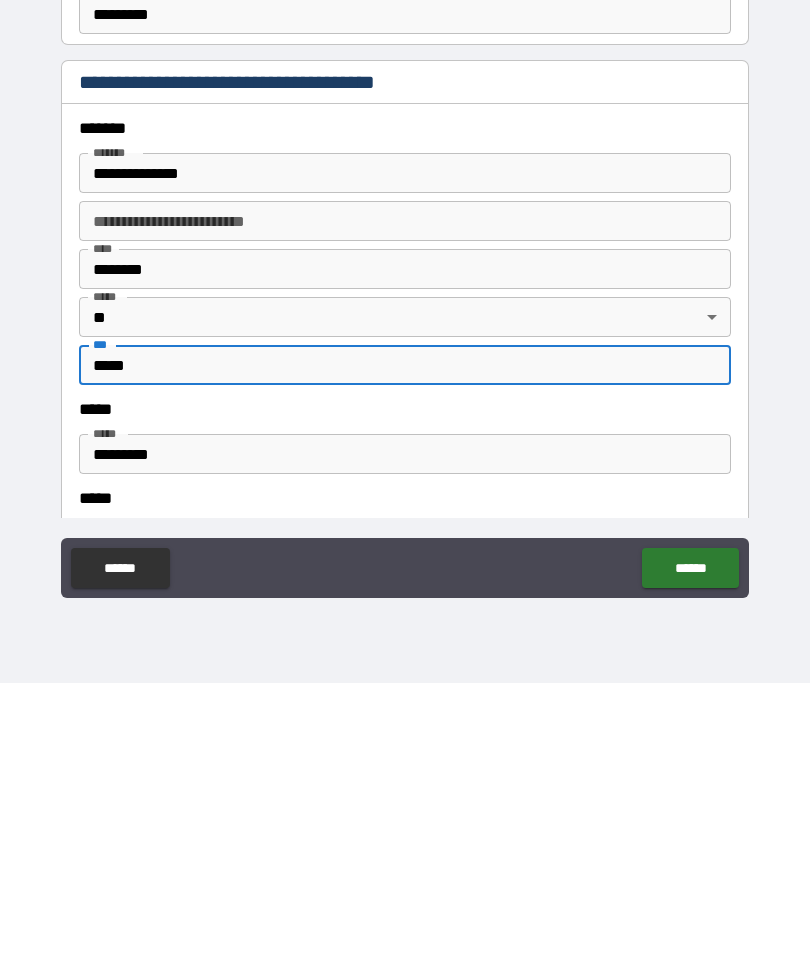 type on "*****" 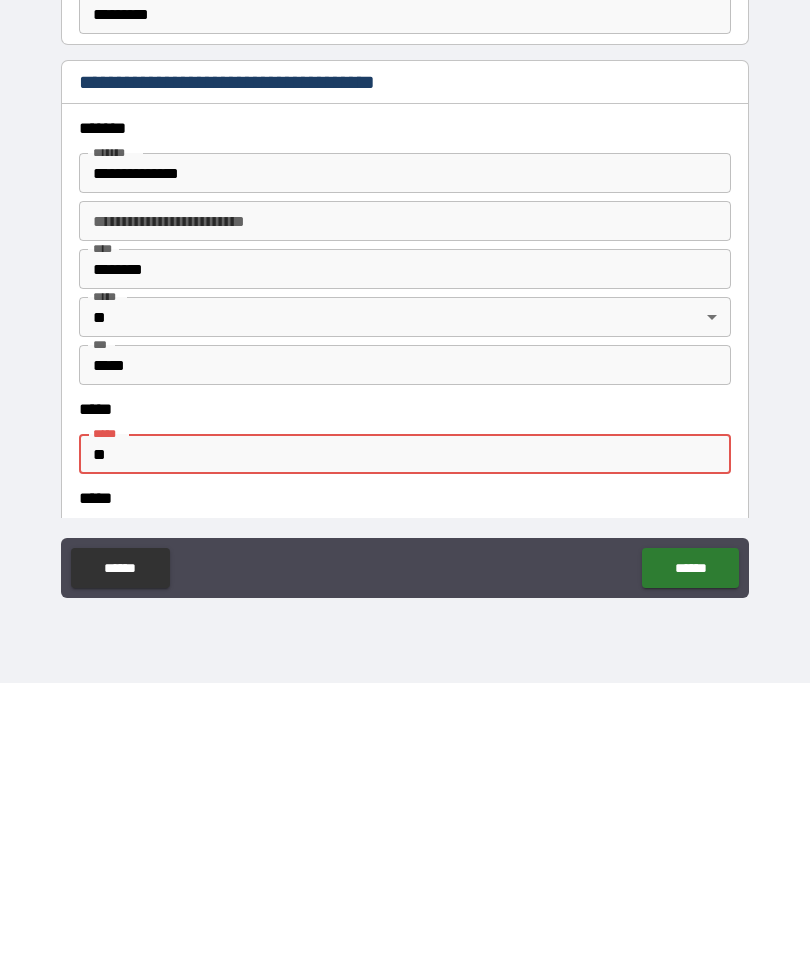 type on "*" 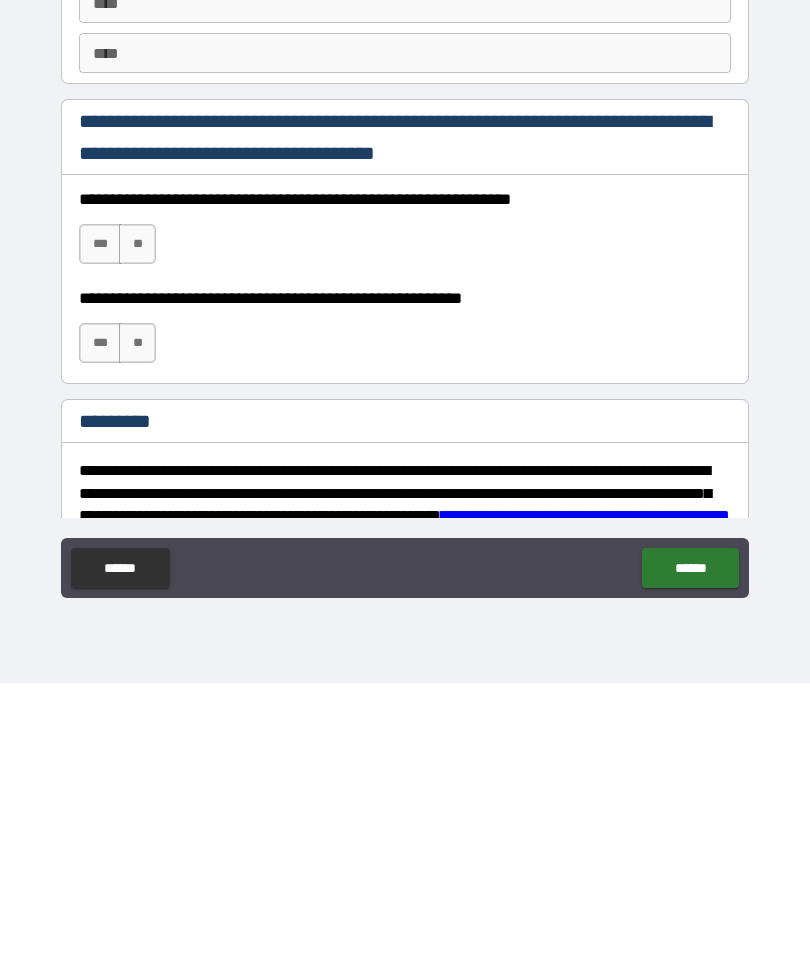 scroll, scrollTop: 2629, scrollLeft: 0, axis: vertical 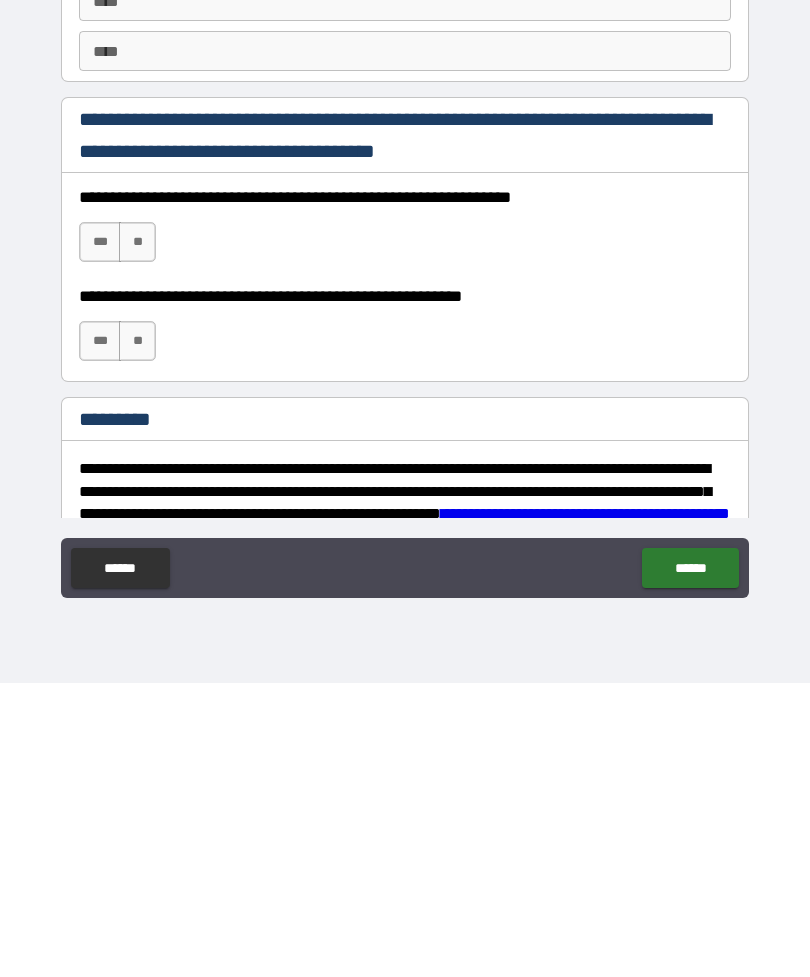 type on "**********" 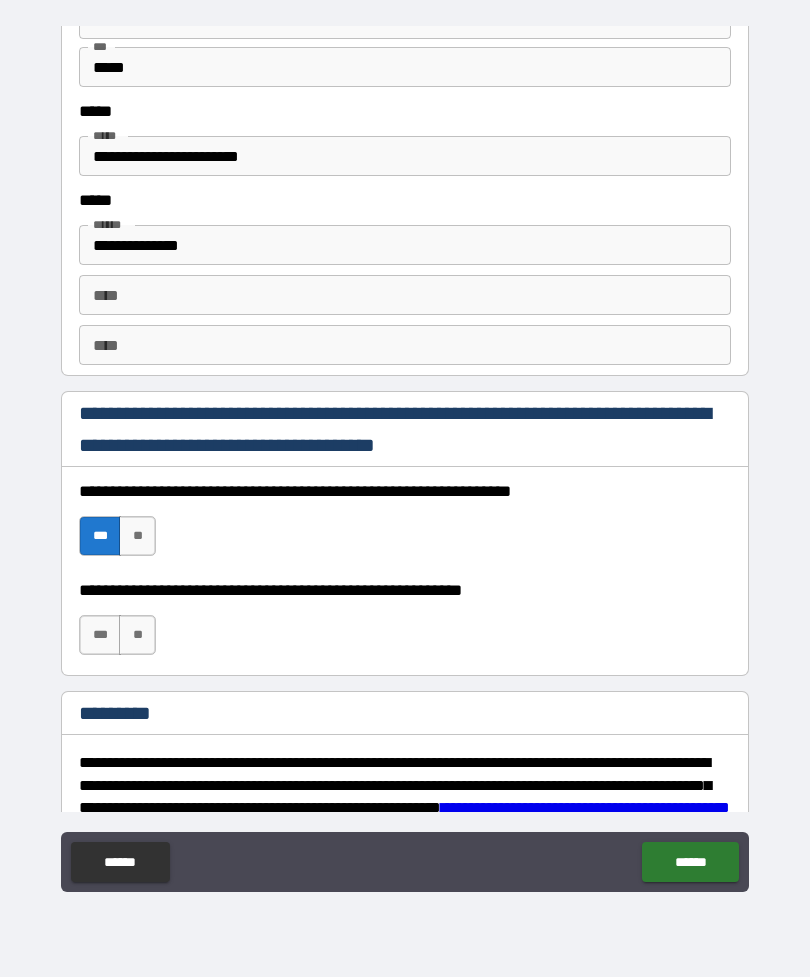 click on "***" at bounding box center (100, 635) 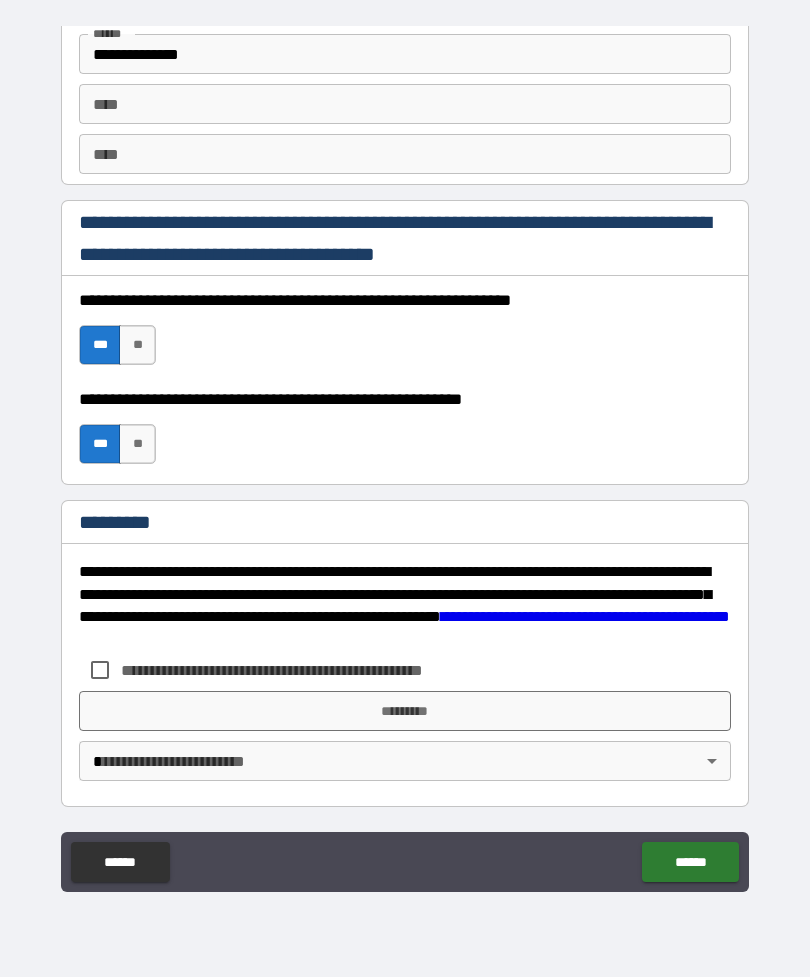 scroll, scrollTop: 2820, scrollLeft: 0, axis: vertical 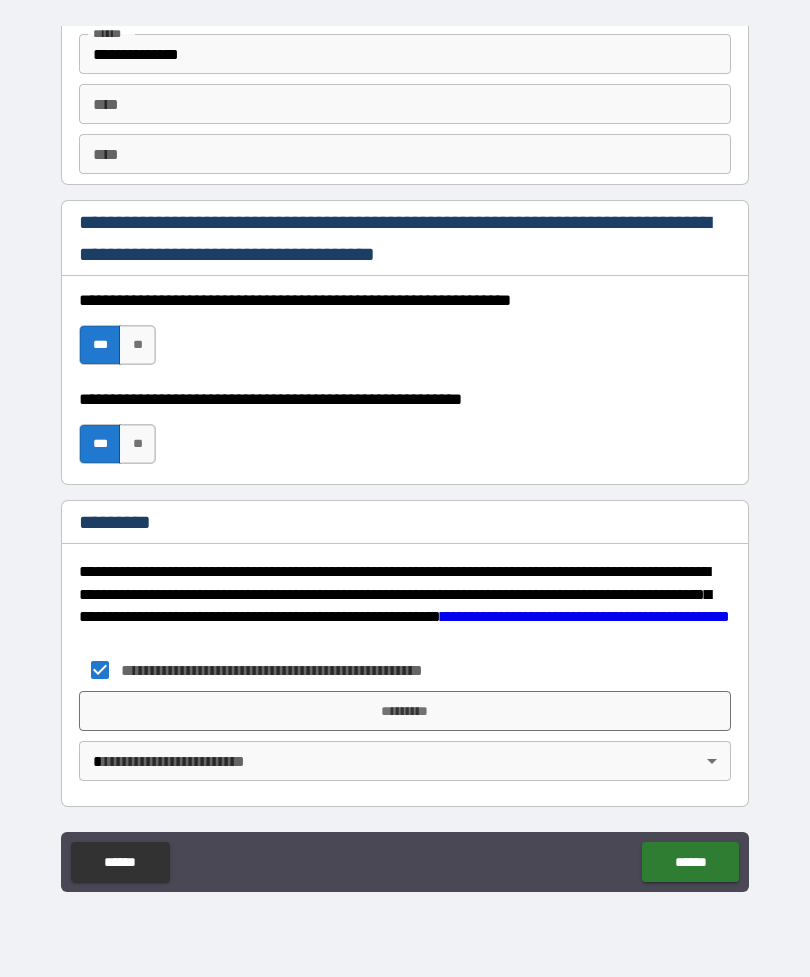 click on "*********" at bounding box center [405, 711] 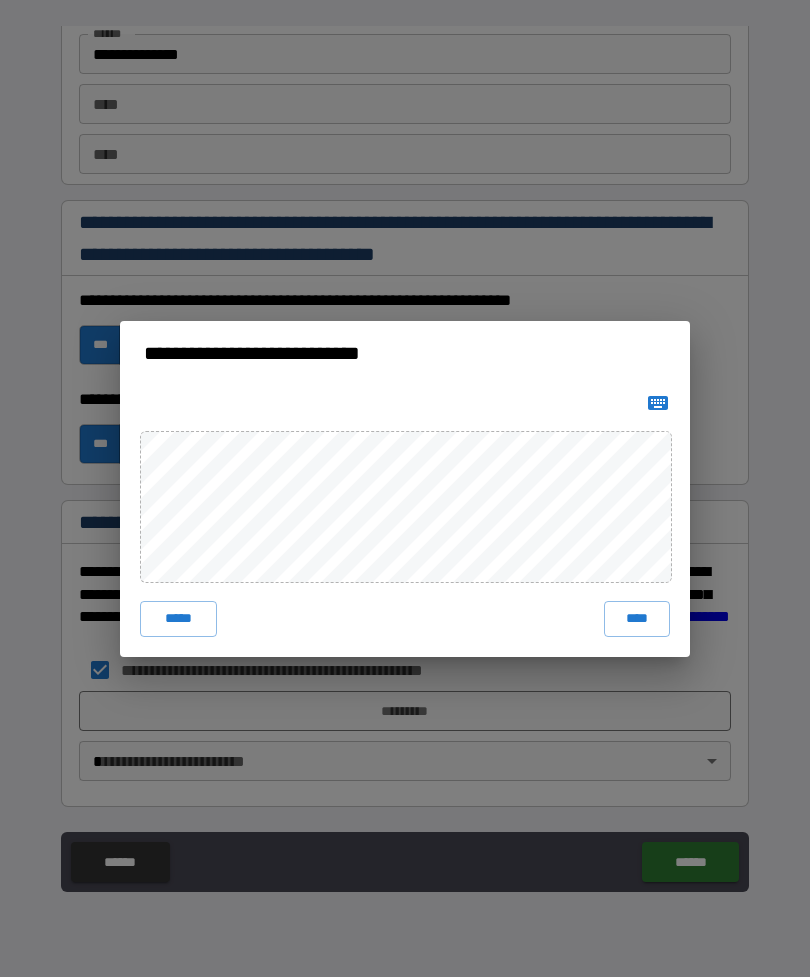 click on "****" at bounding box center (637, 619) 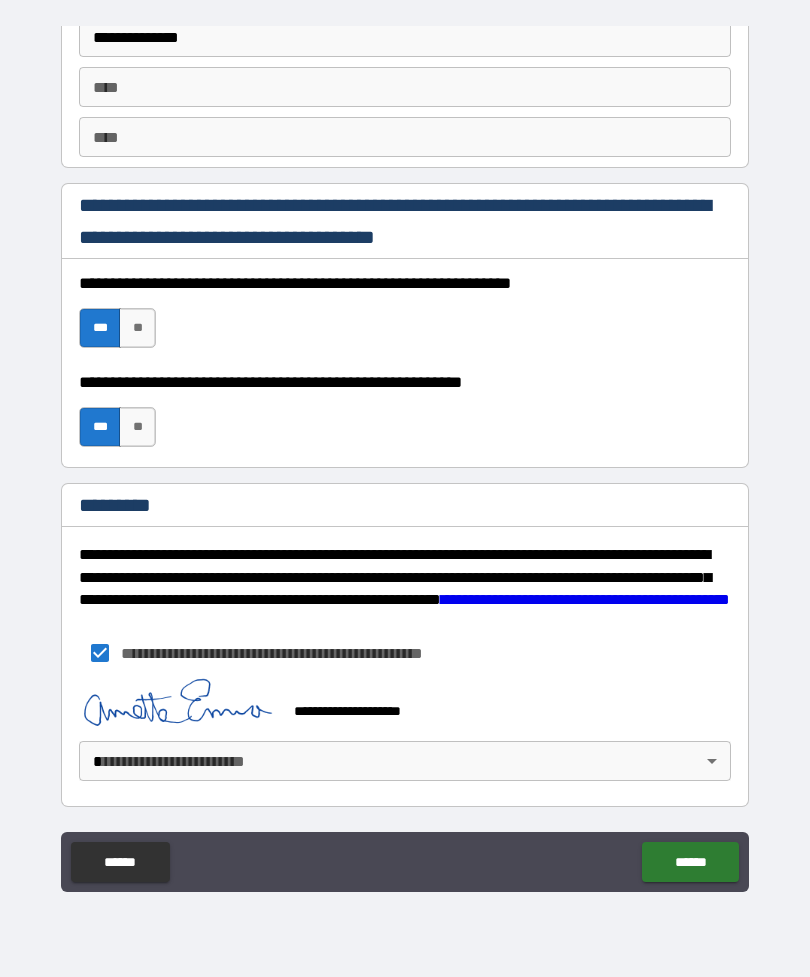 scroll, scrollTop: 2837, scrollLeft: 0, axis: vertical 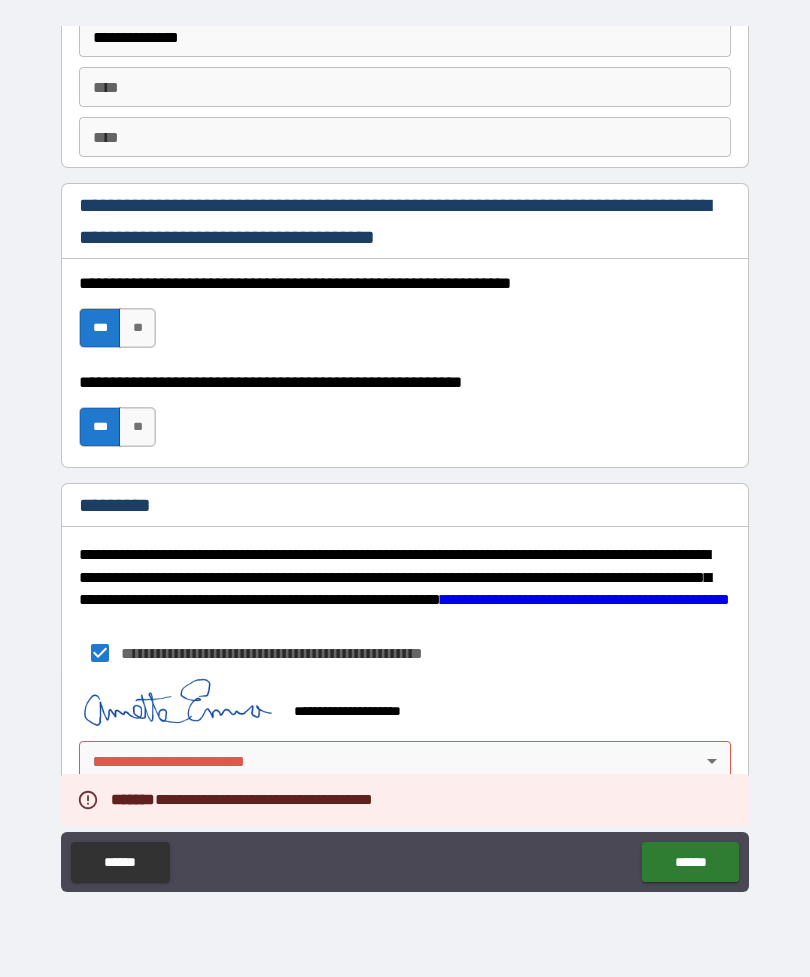 click on "**********" at bounding box center [405, 456] 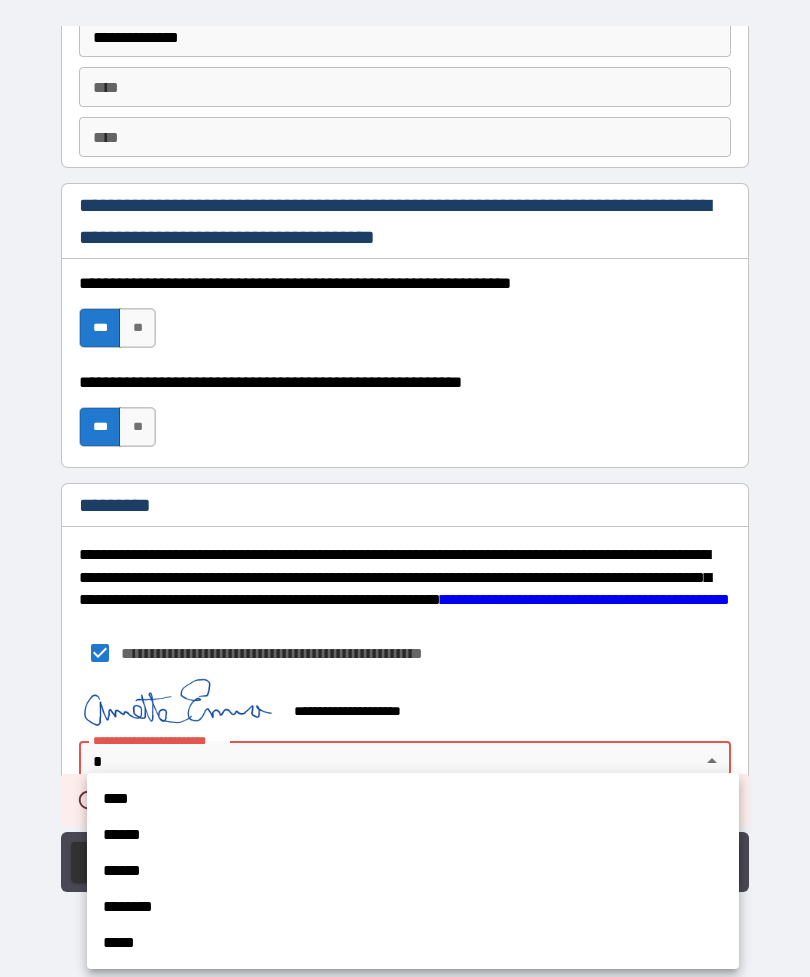 click on "****" at bounding box center [413, 799] 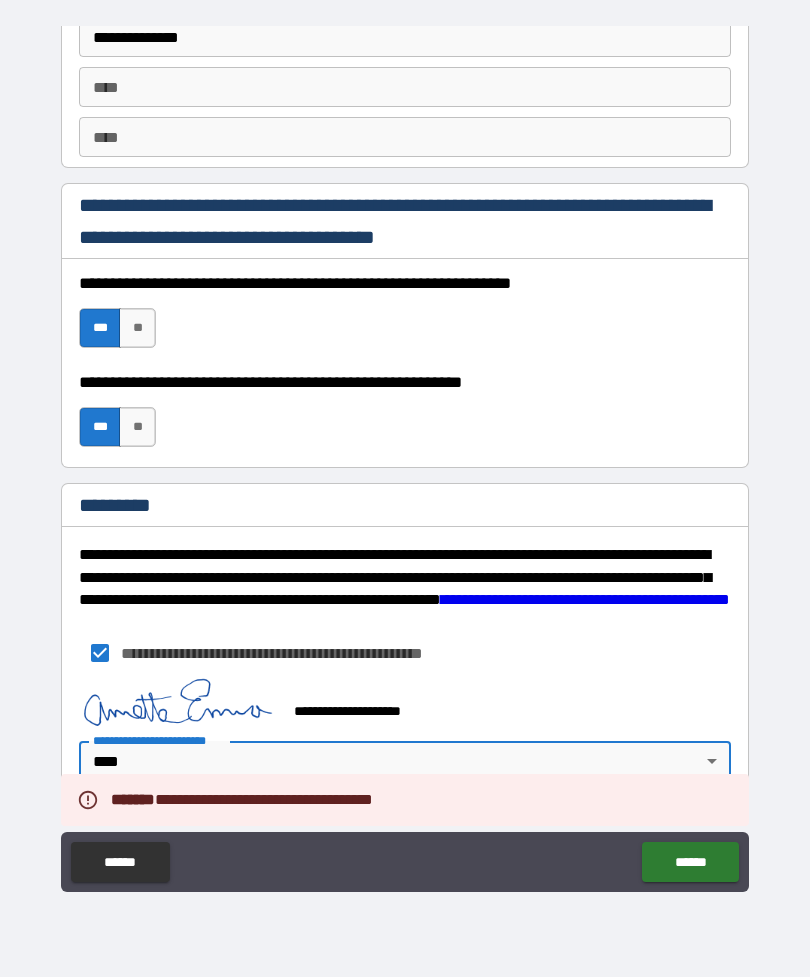type on "*" 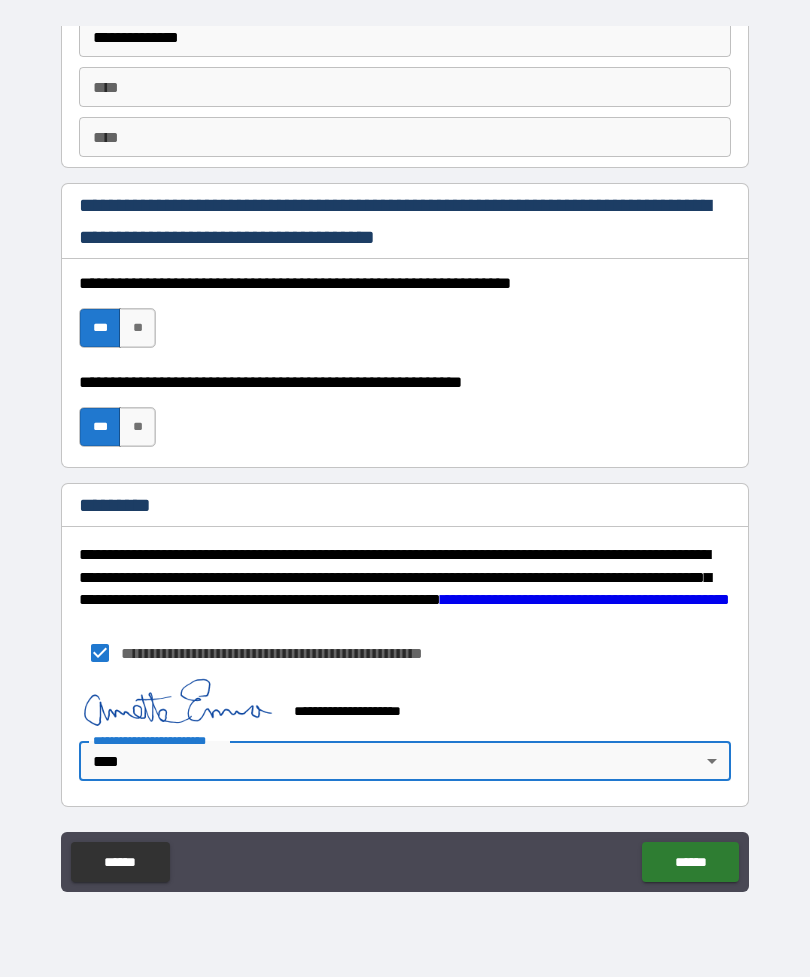 click on "******" at bounding box center [690, 862] 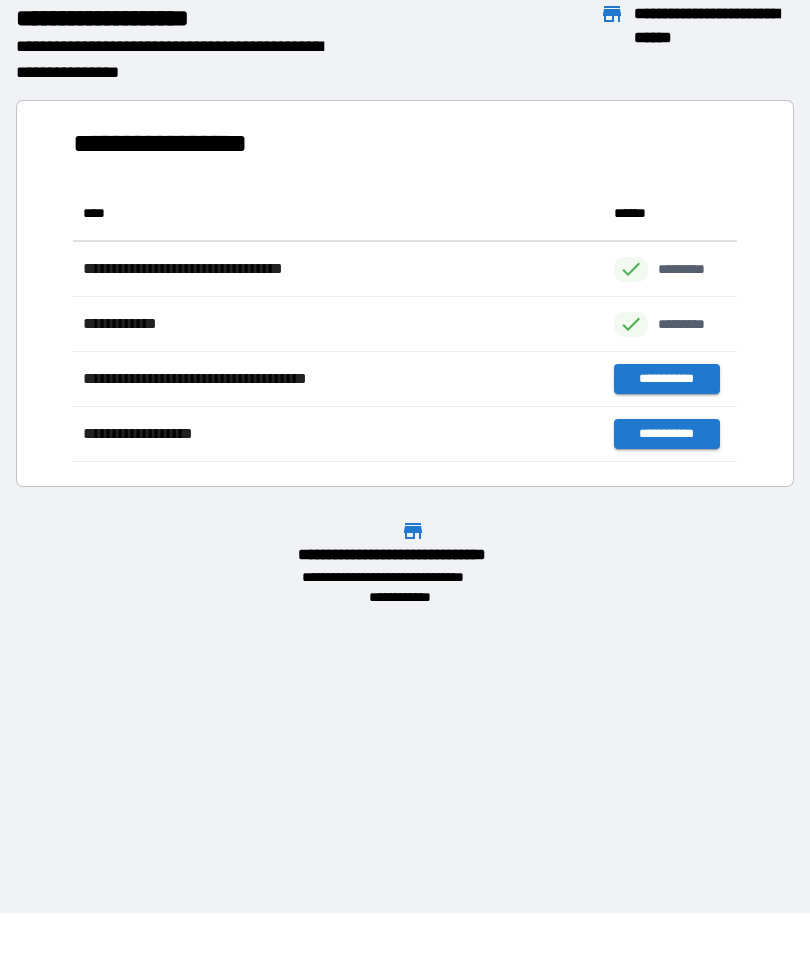 scroll, scrollTop: 276, scrollLeft: 664, axis: both 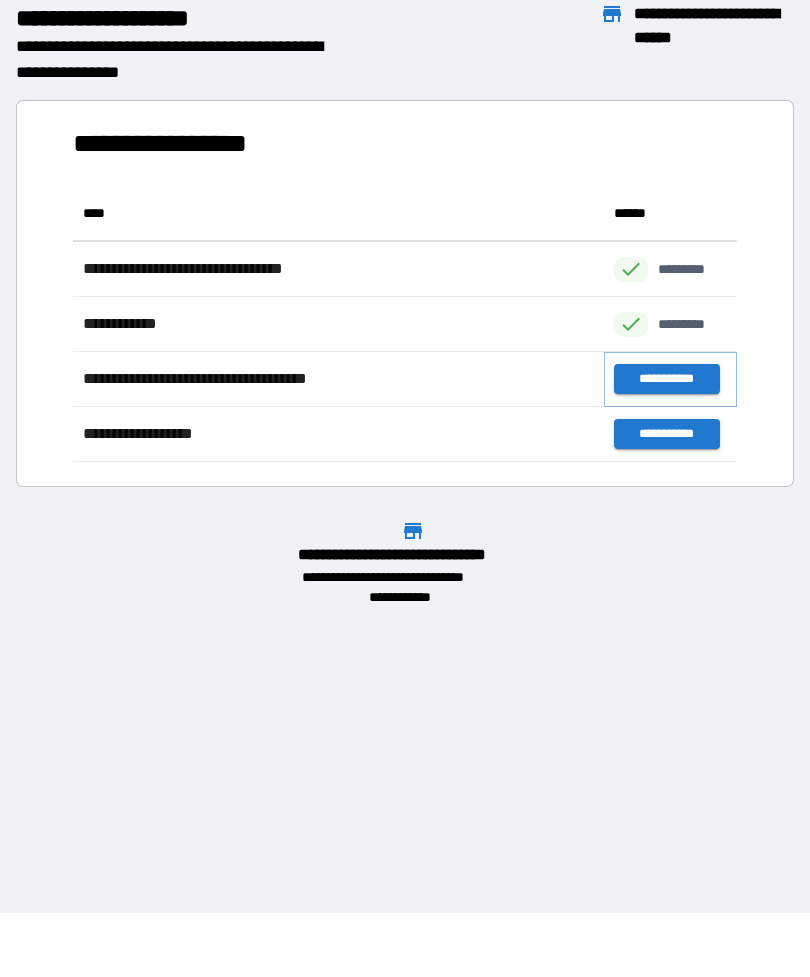 click on "**********" at bounding box center (666, 379) 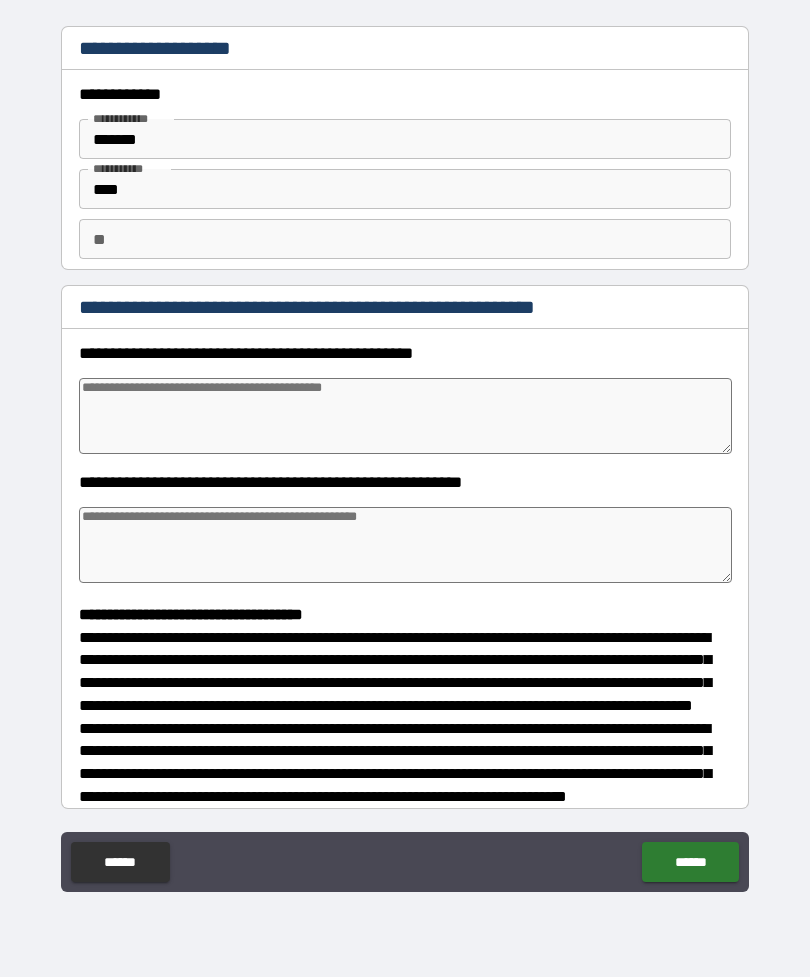 type on "*" 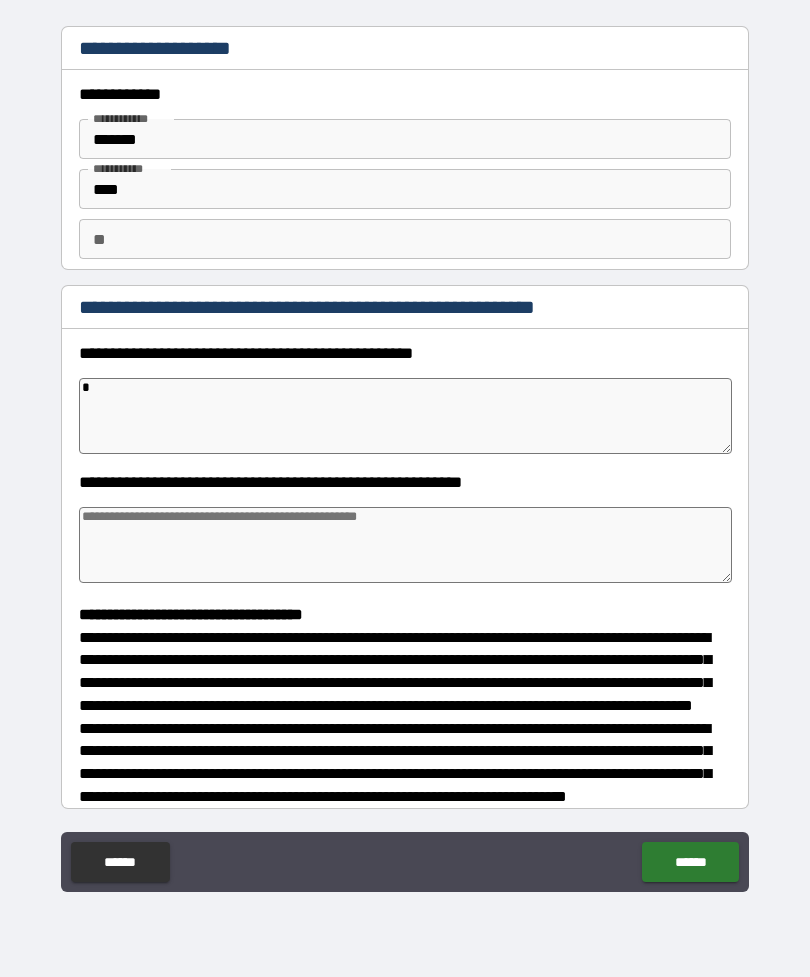 type on "*" 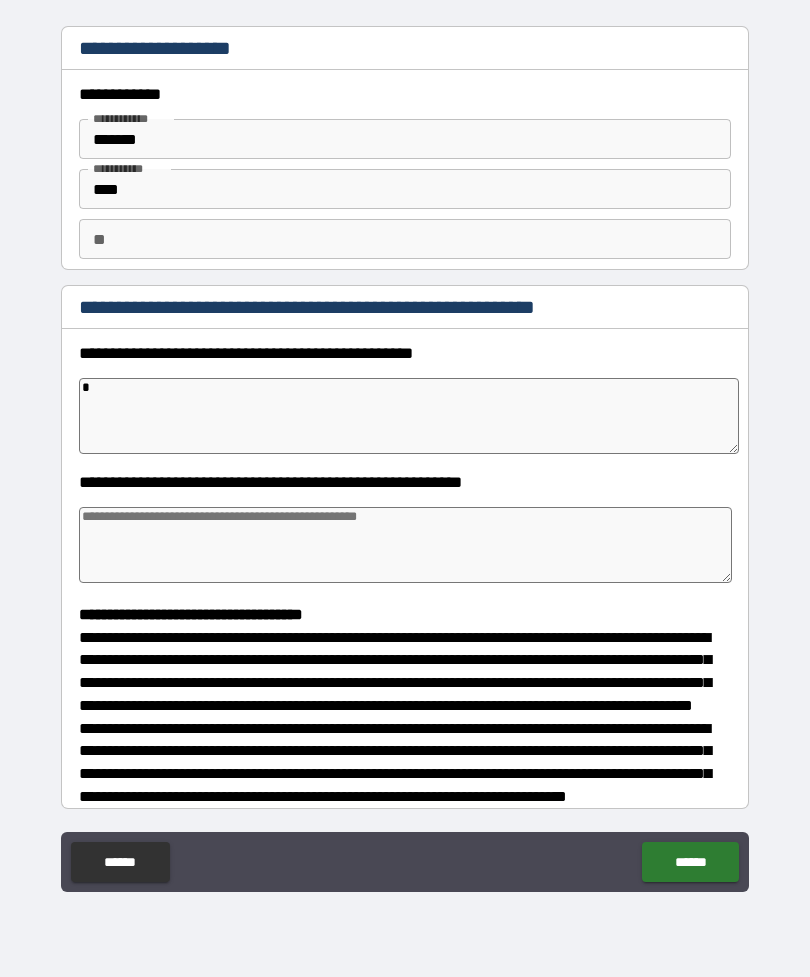 type on "**" 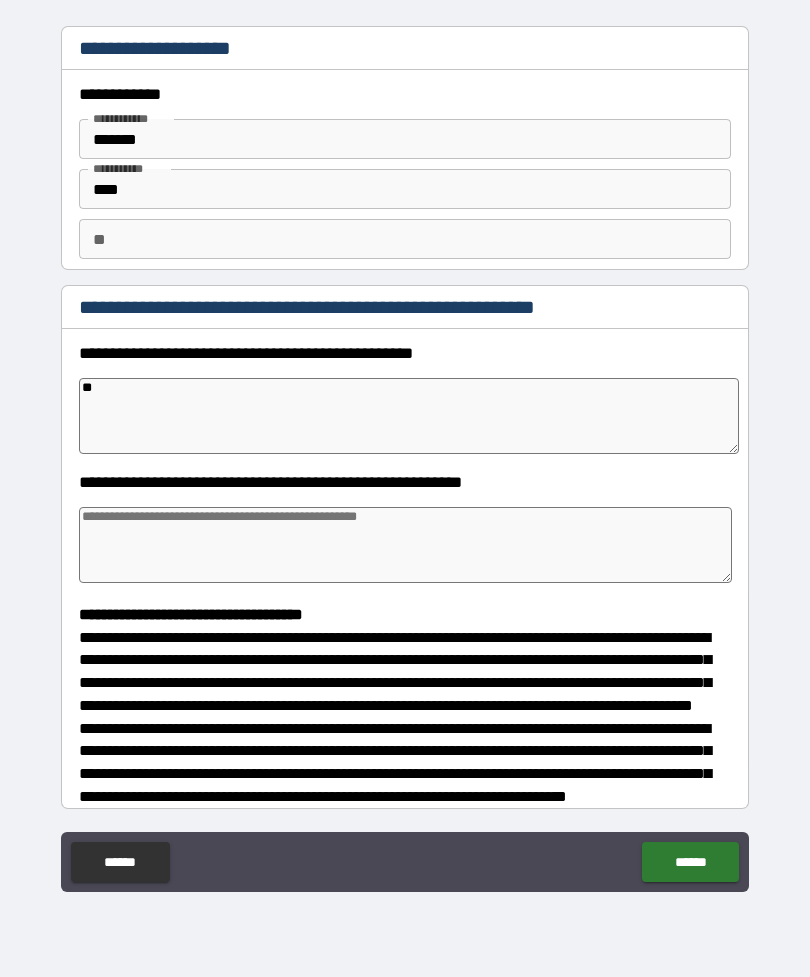 type on "*" 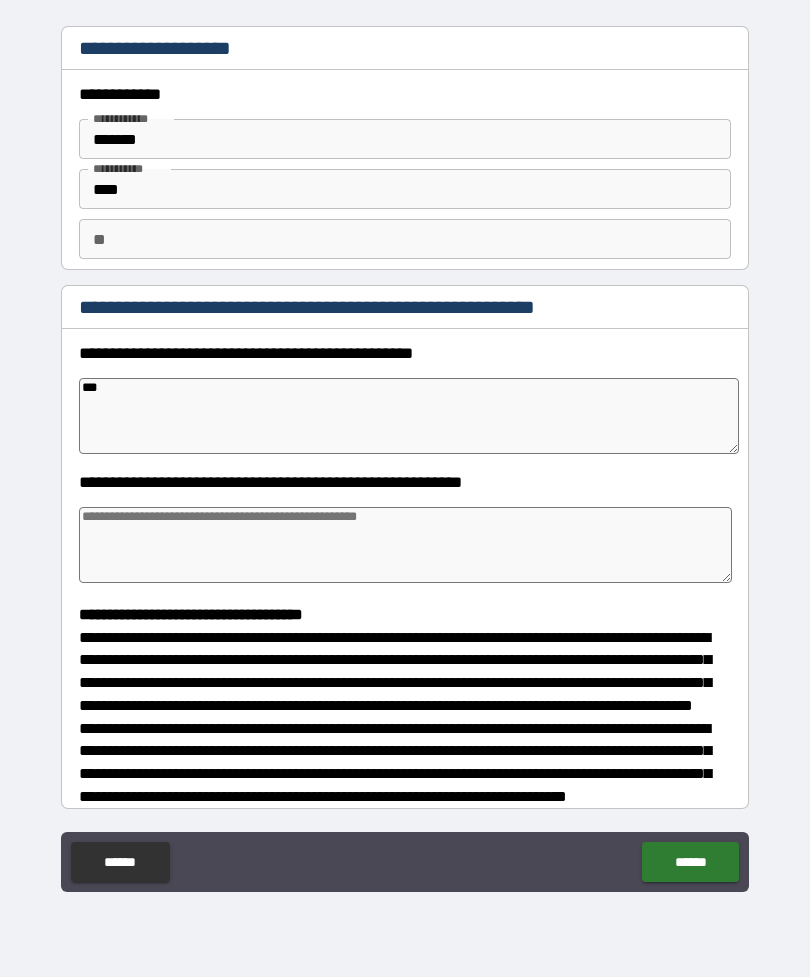 type on "*" 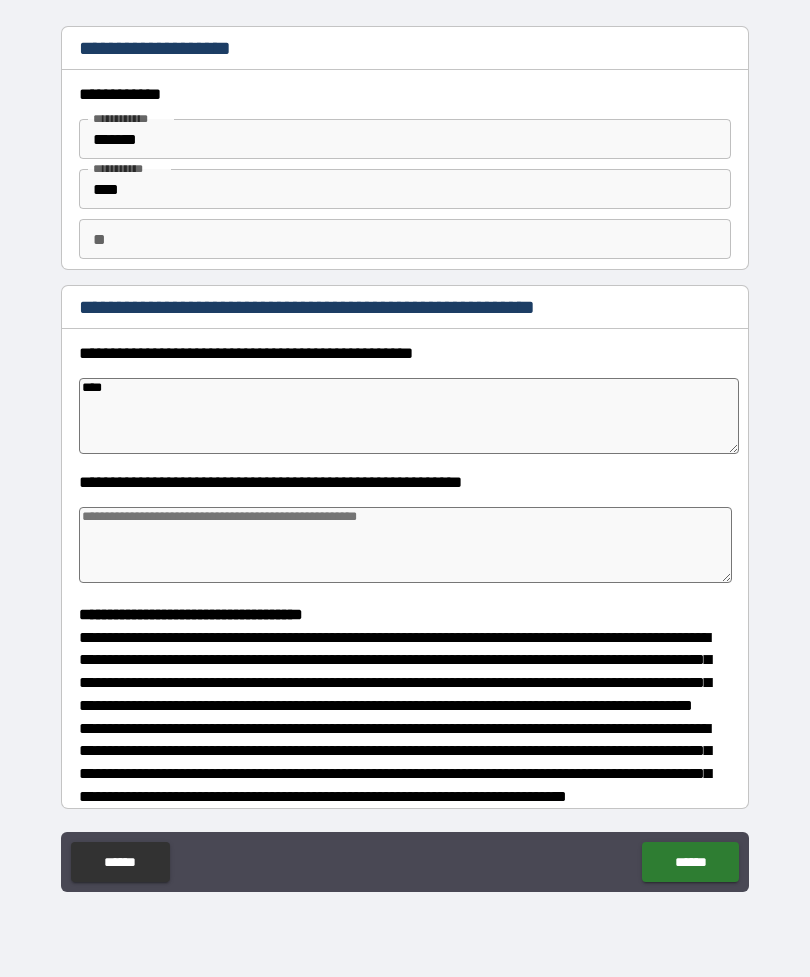 type on "*" 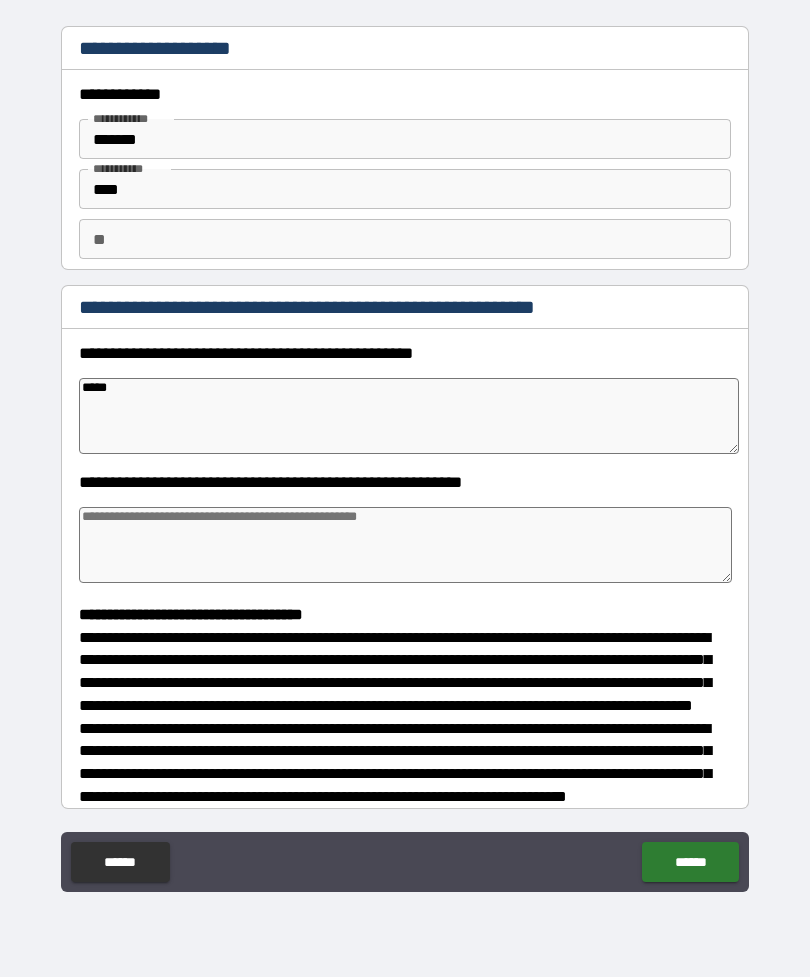 type on "*" 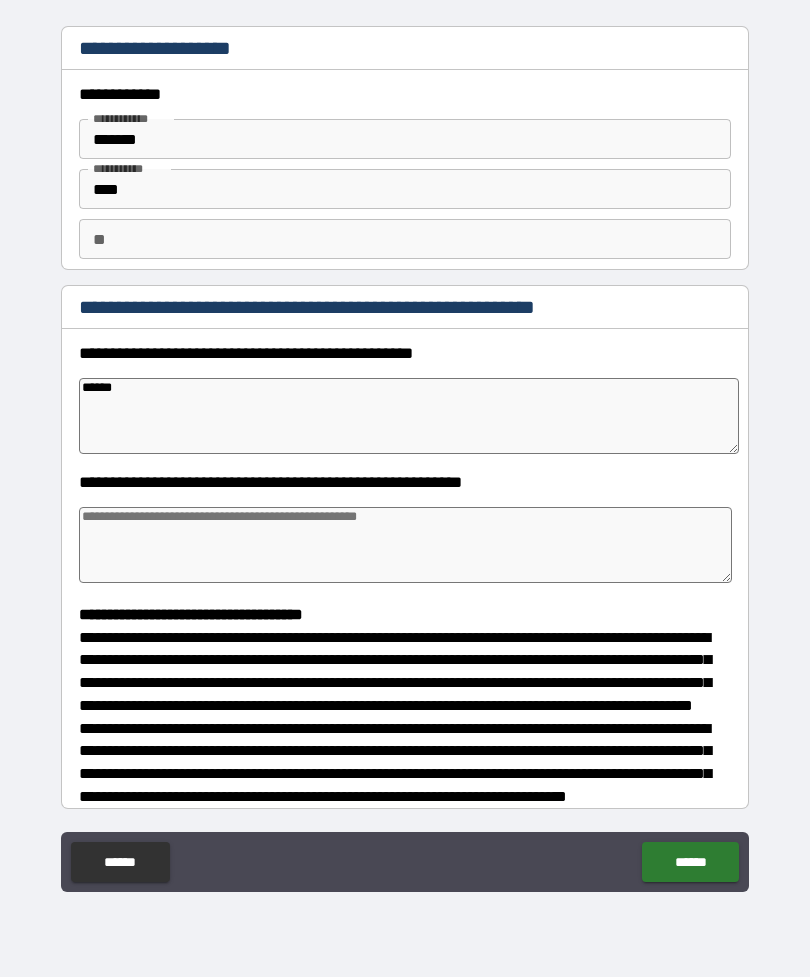 type on "*" 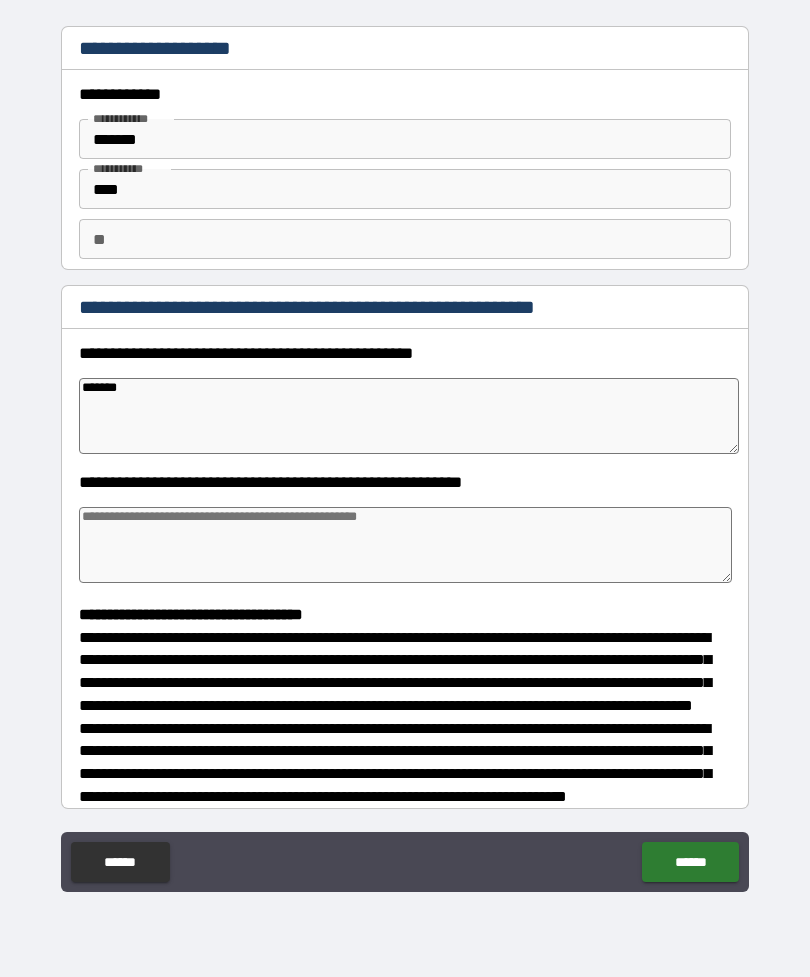 type on "*" 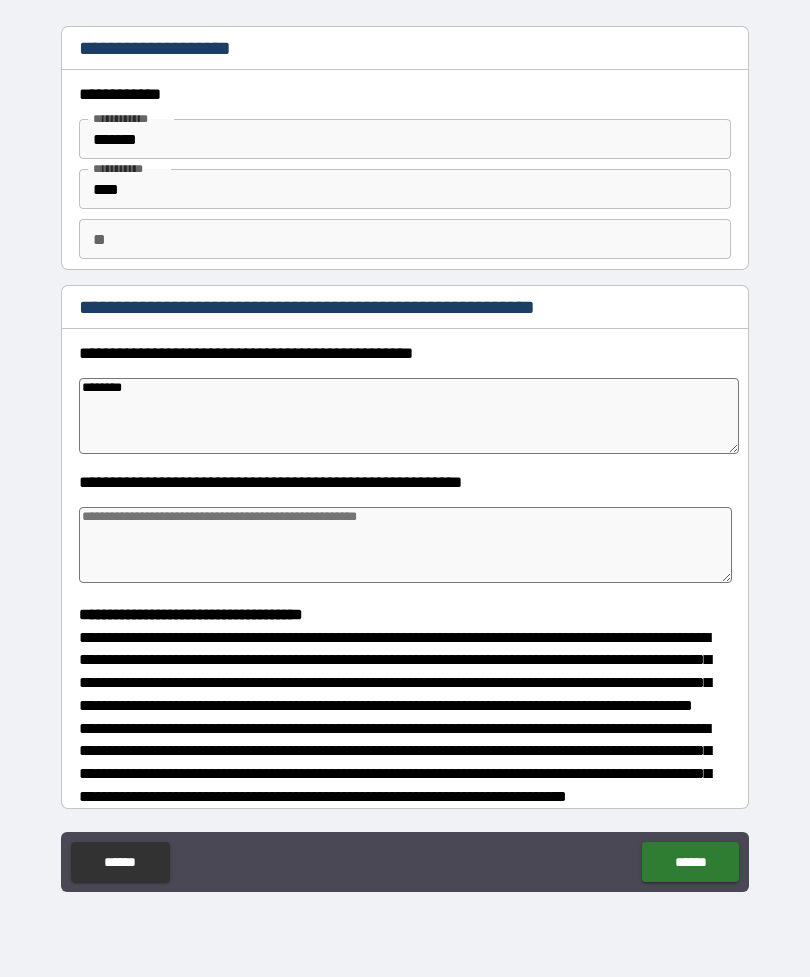 type on "*********" 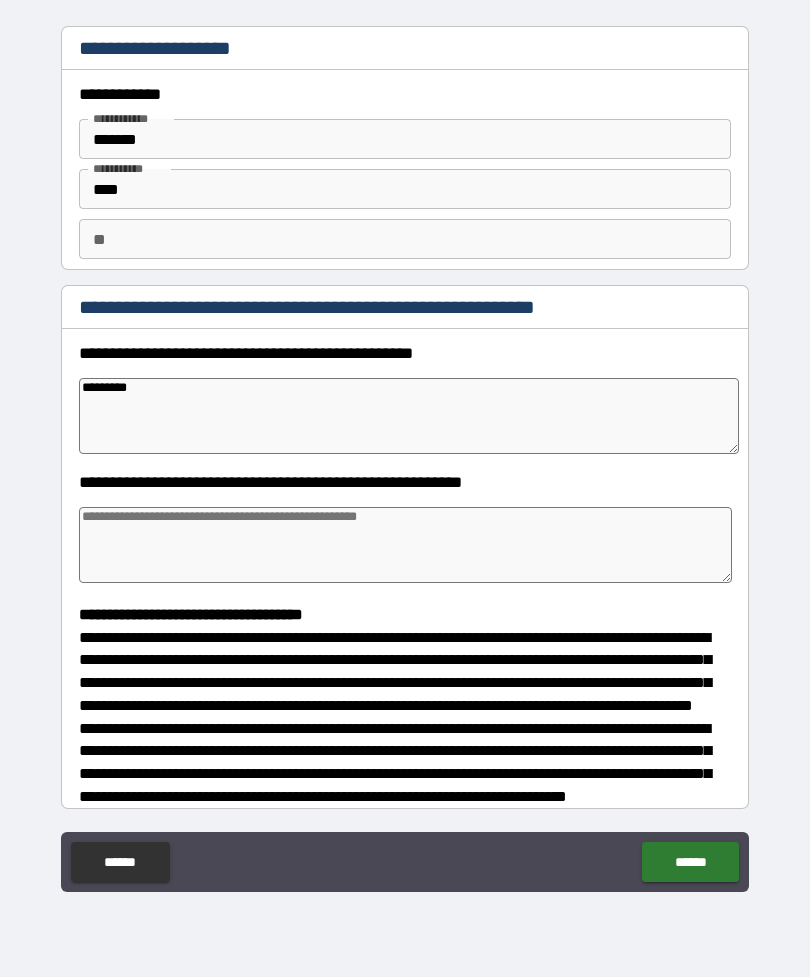 type on "*" 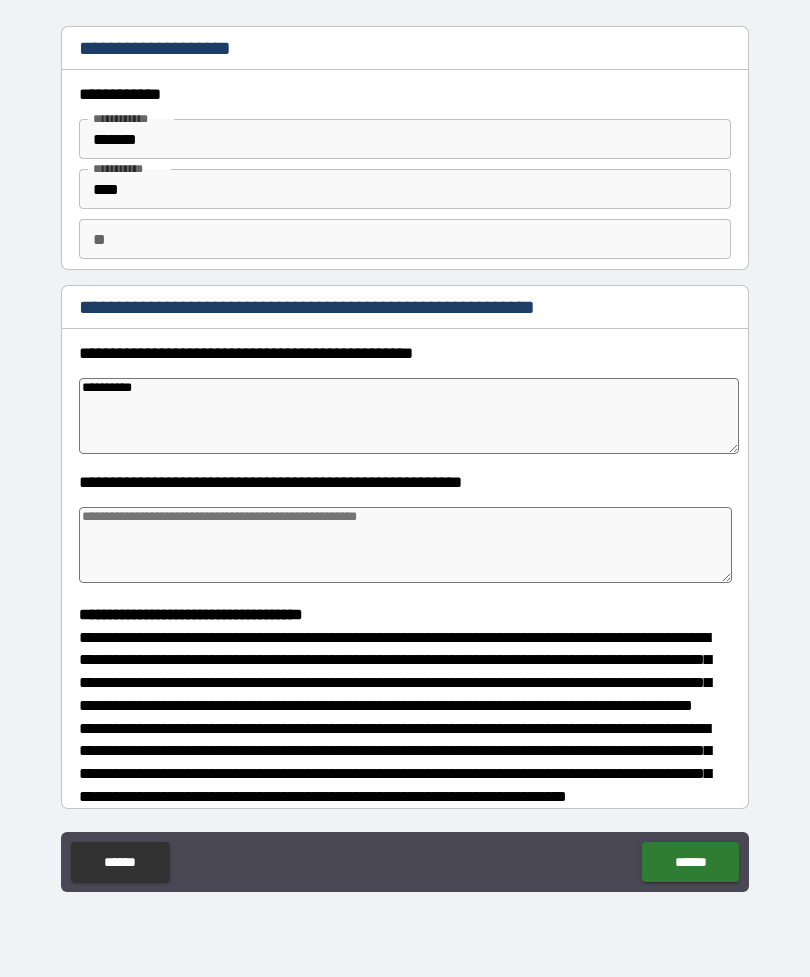 type on "*" 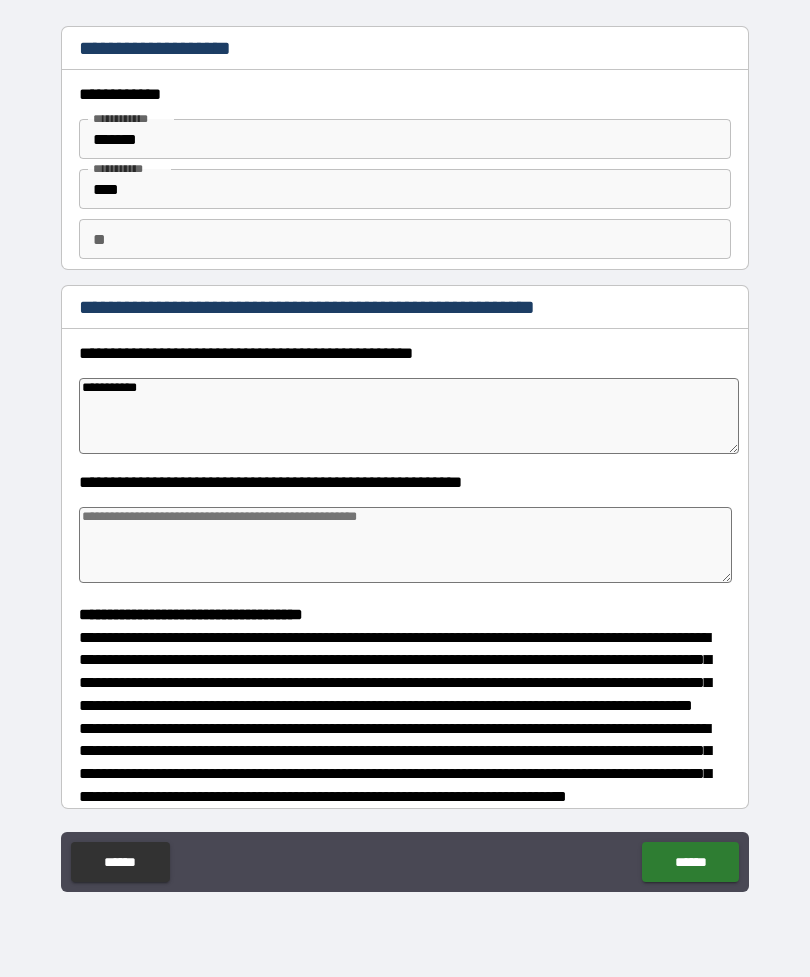 type on "*" 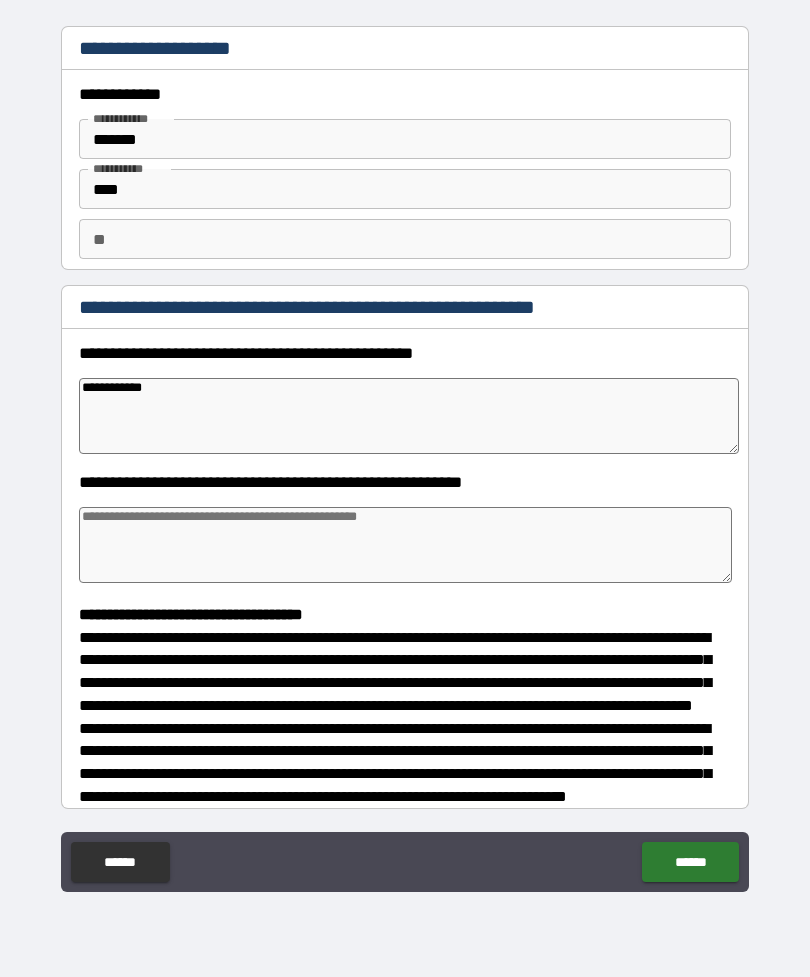 type on "*" 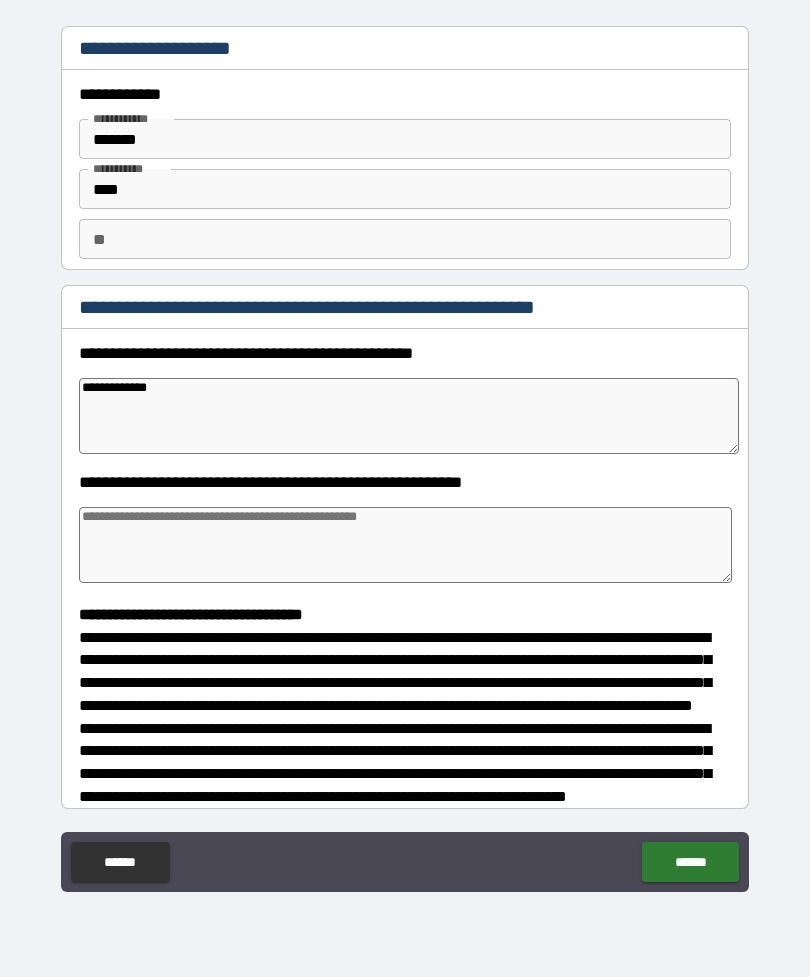 type on "*" 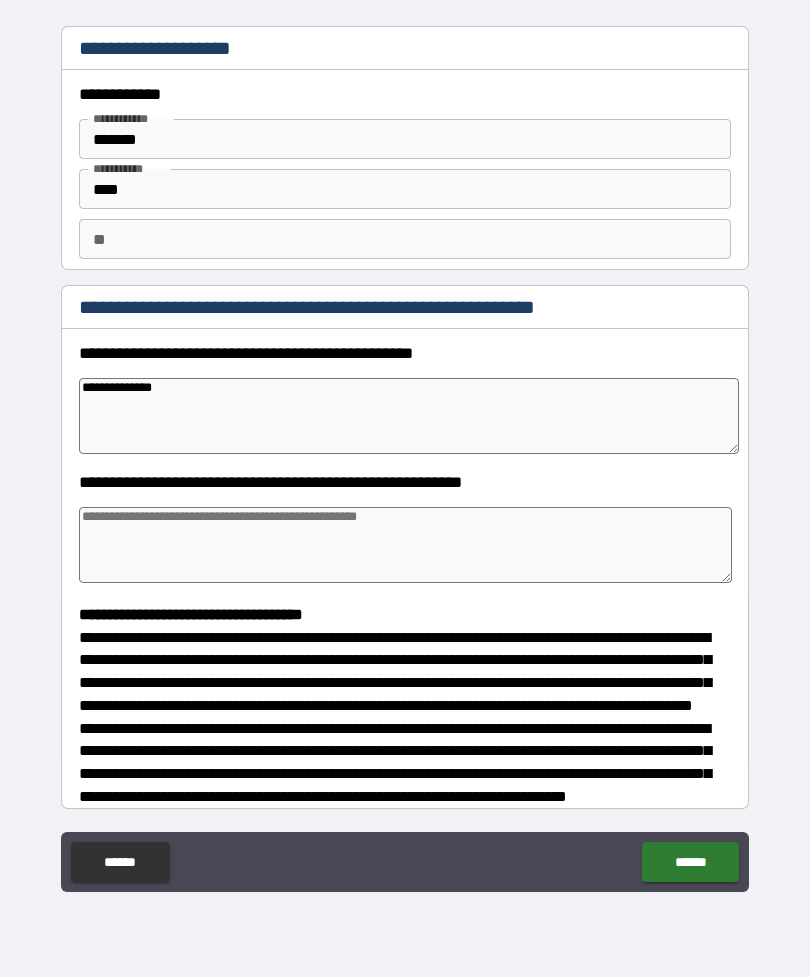 type on "*" 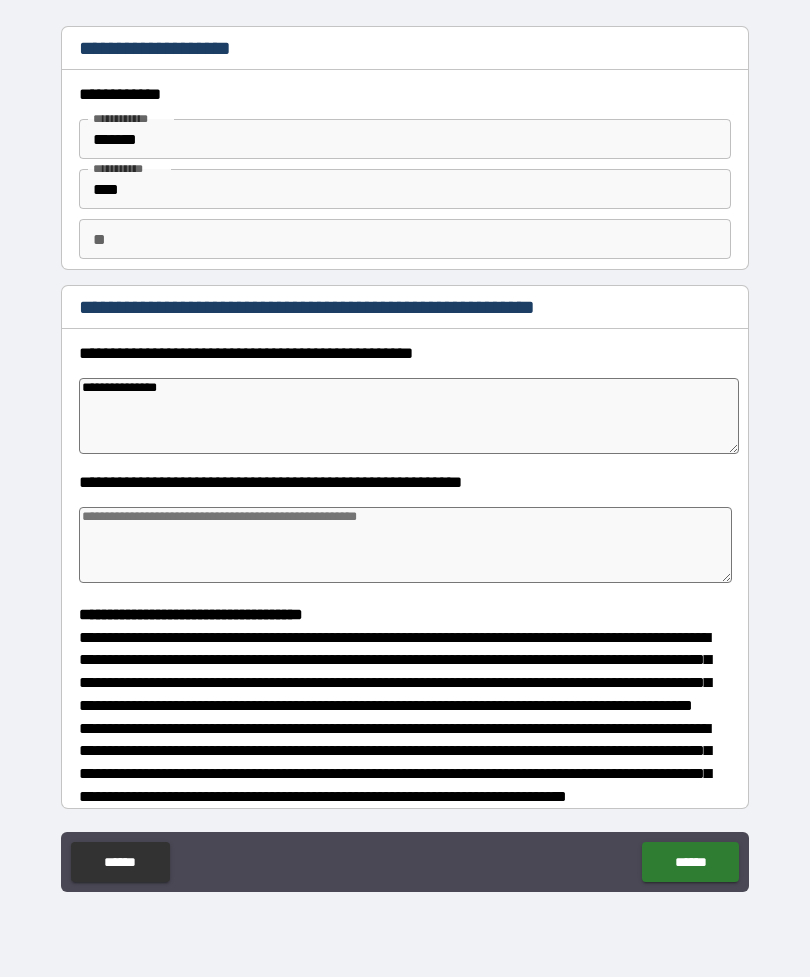 type on "*" 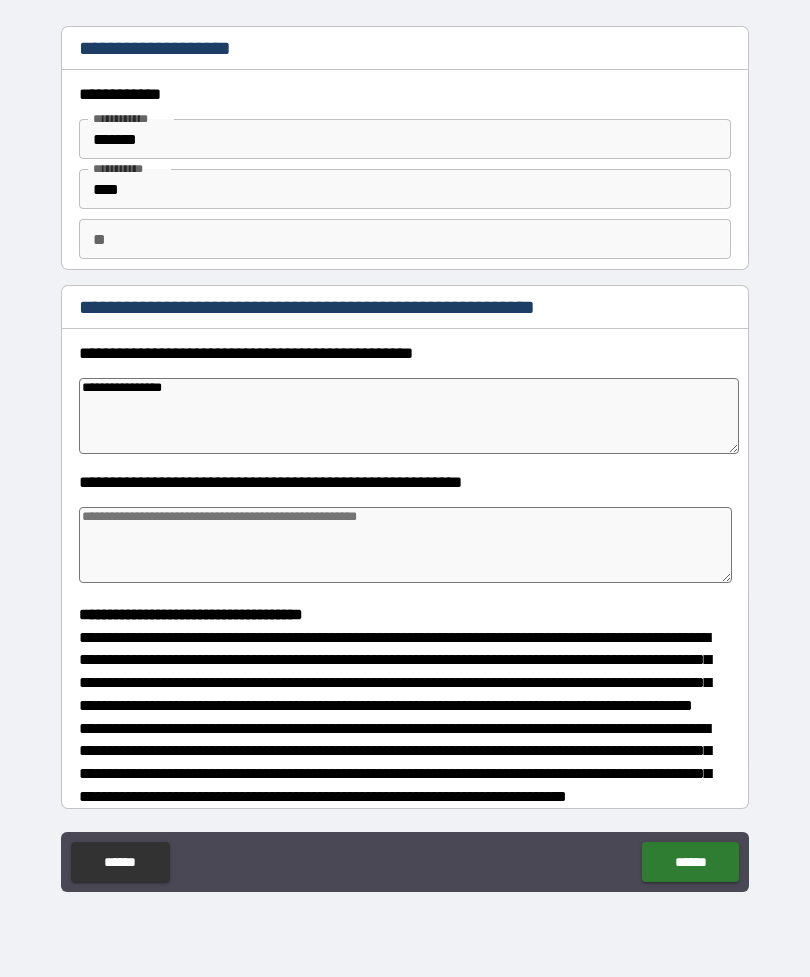 type on "*" 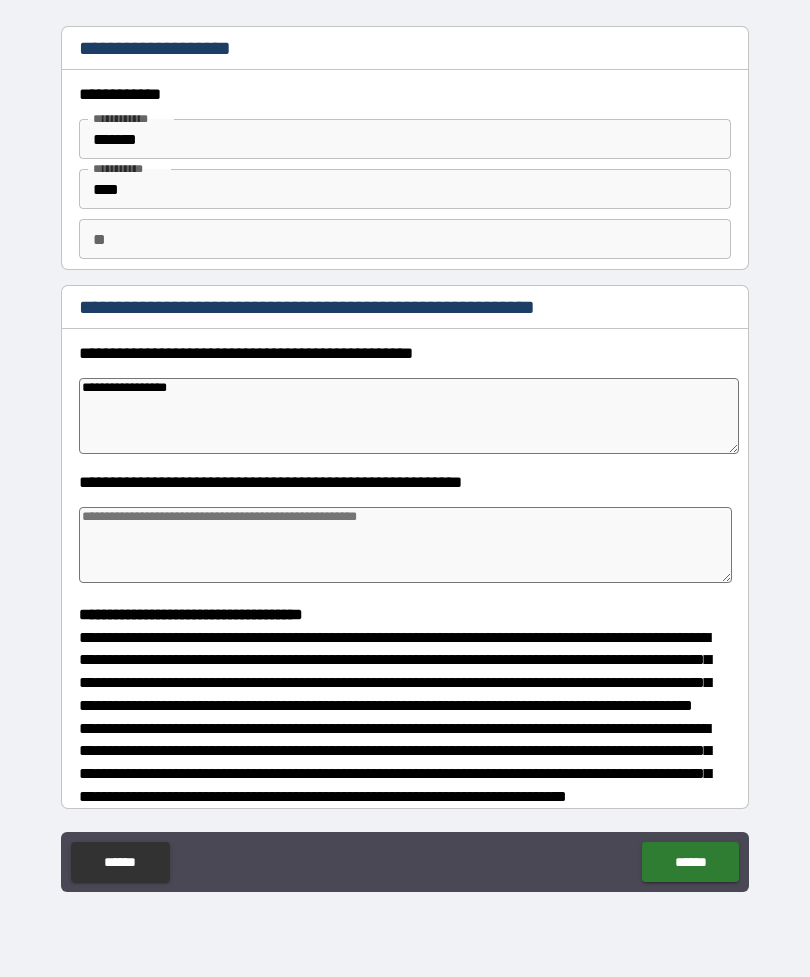 type on "*" 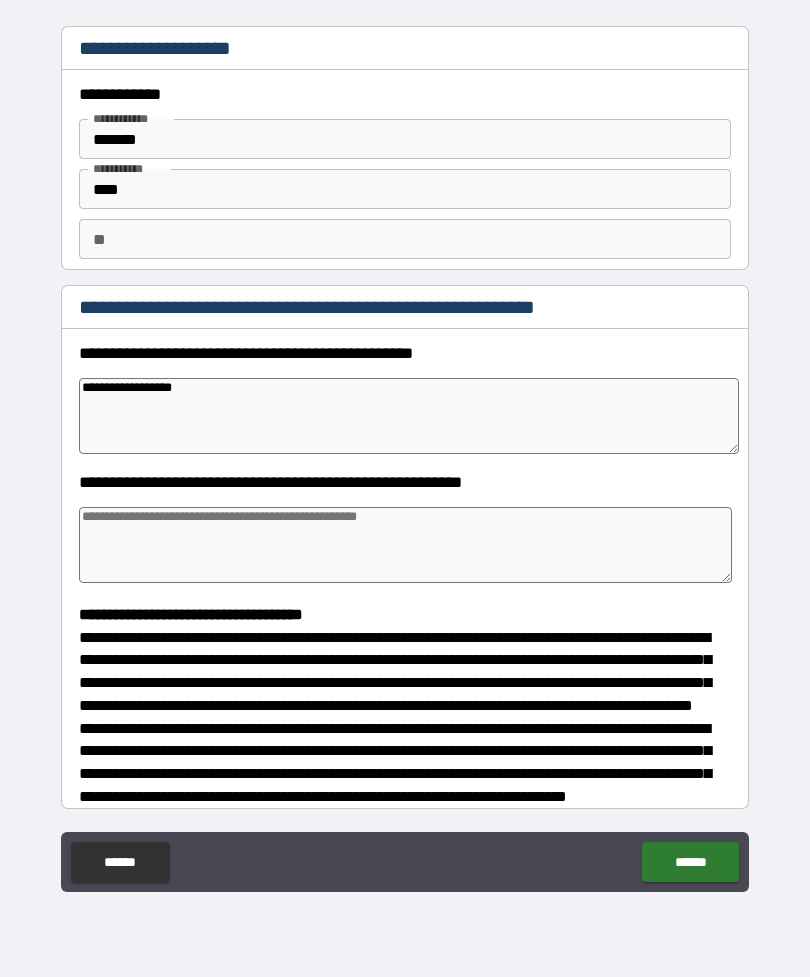 type on "*" 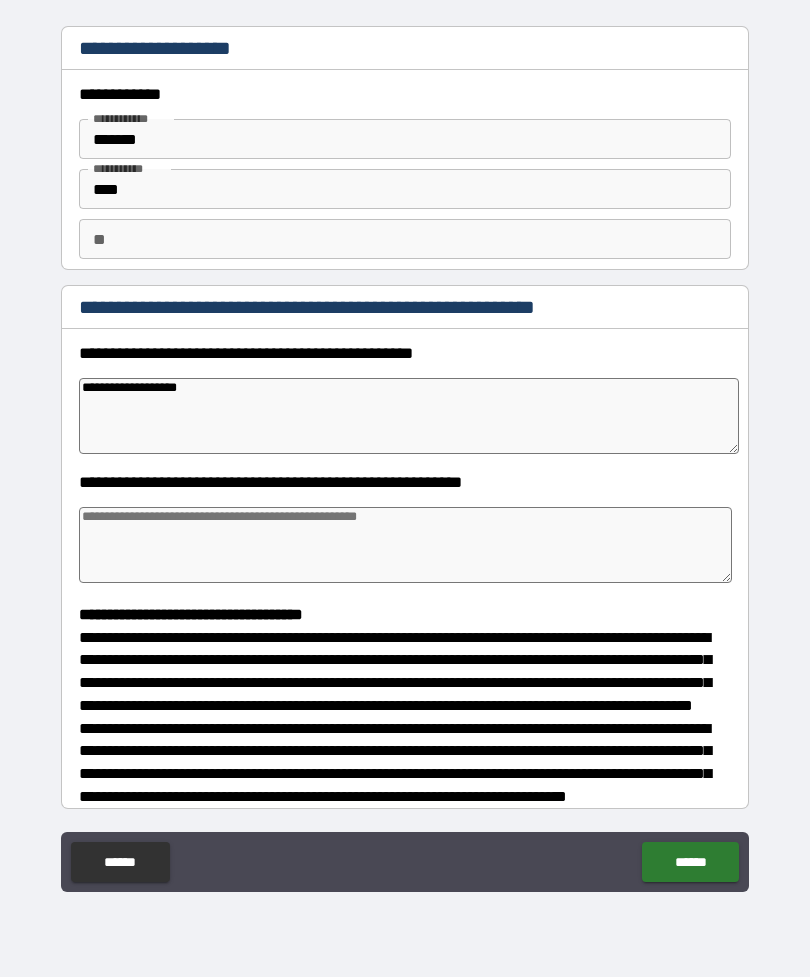 type on "*" 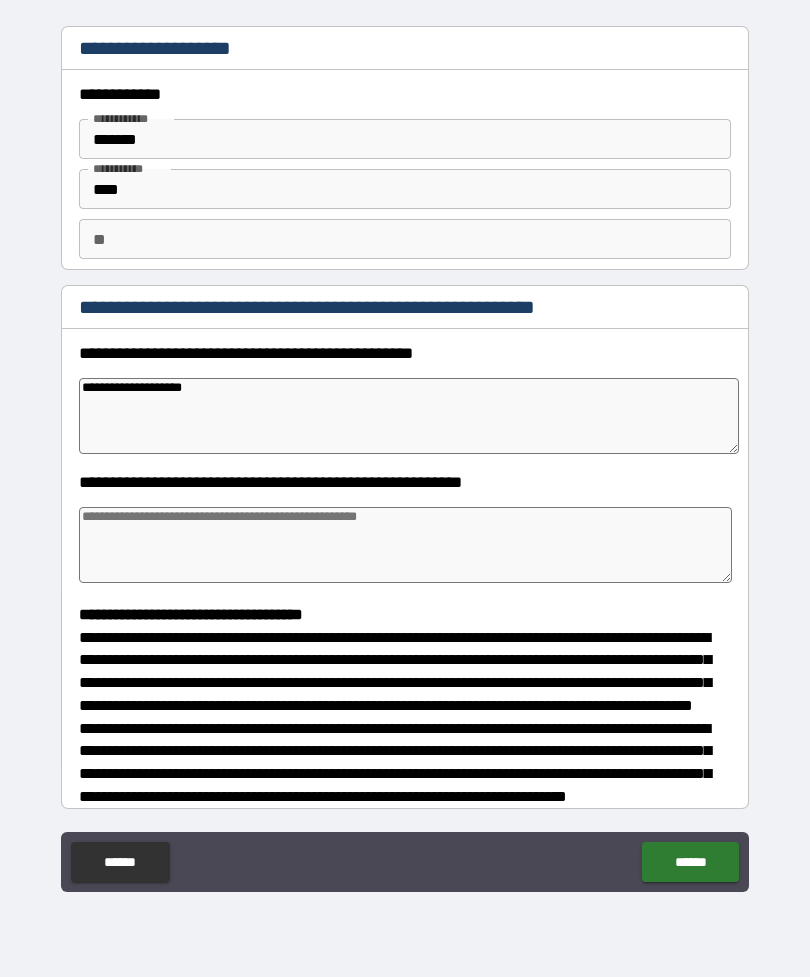 type on "*" 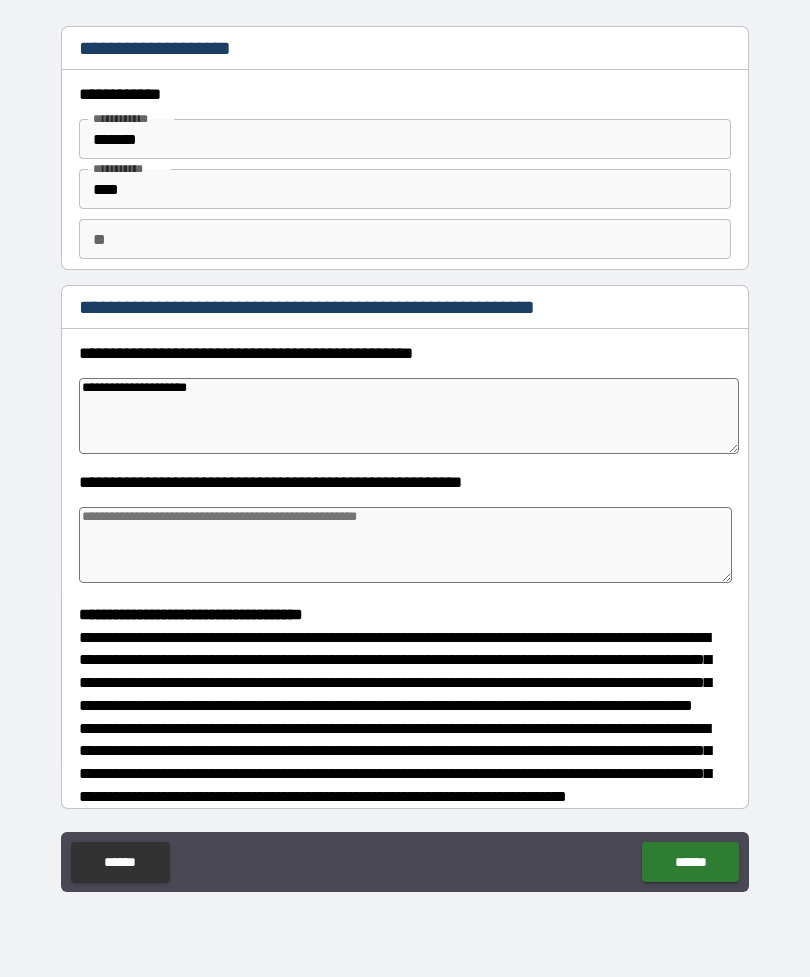 type on "*" 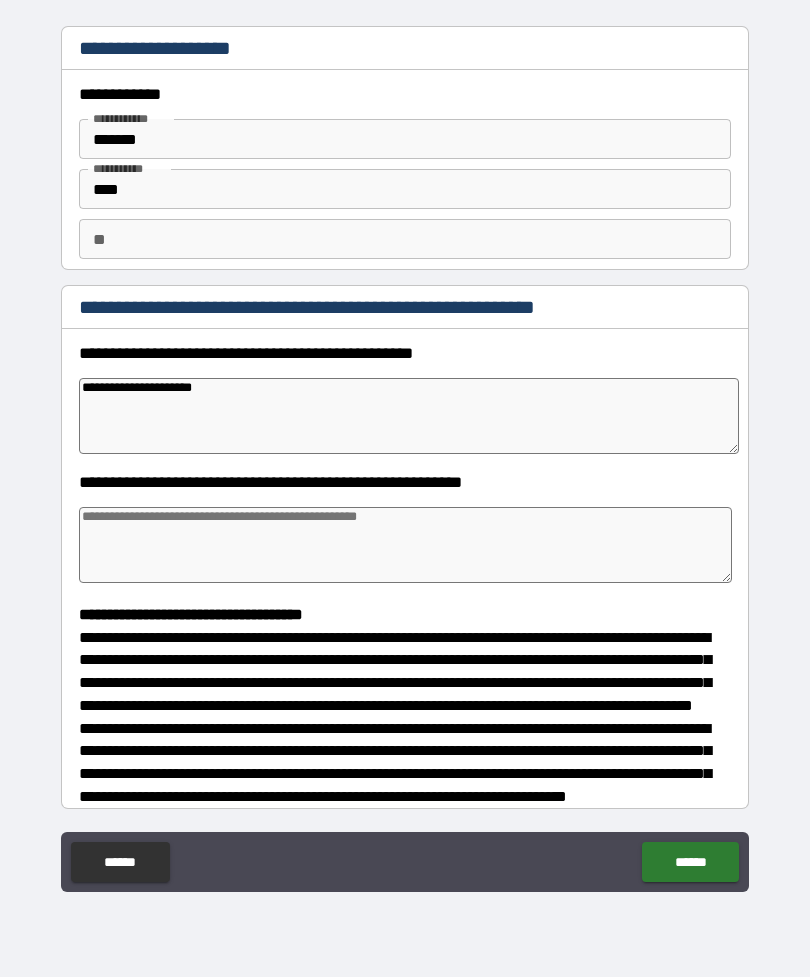 type on "*" 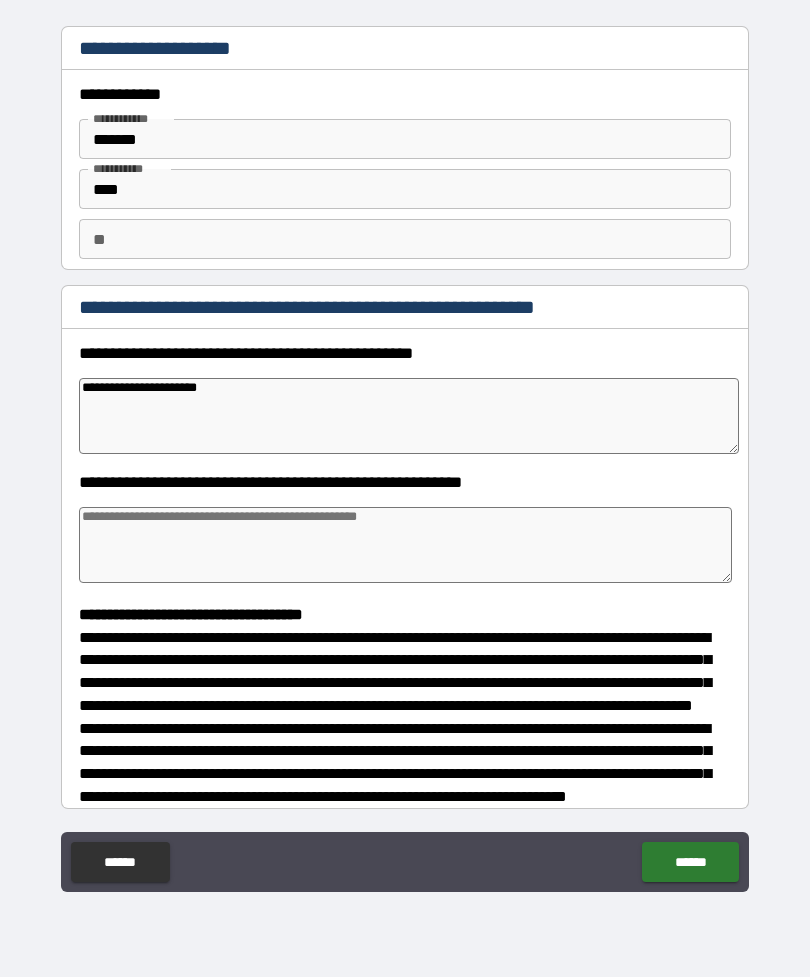 type on "*" 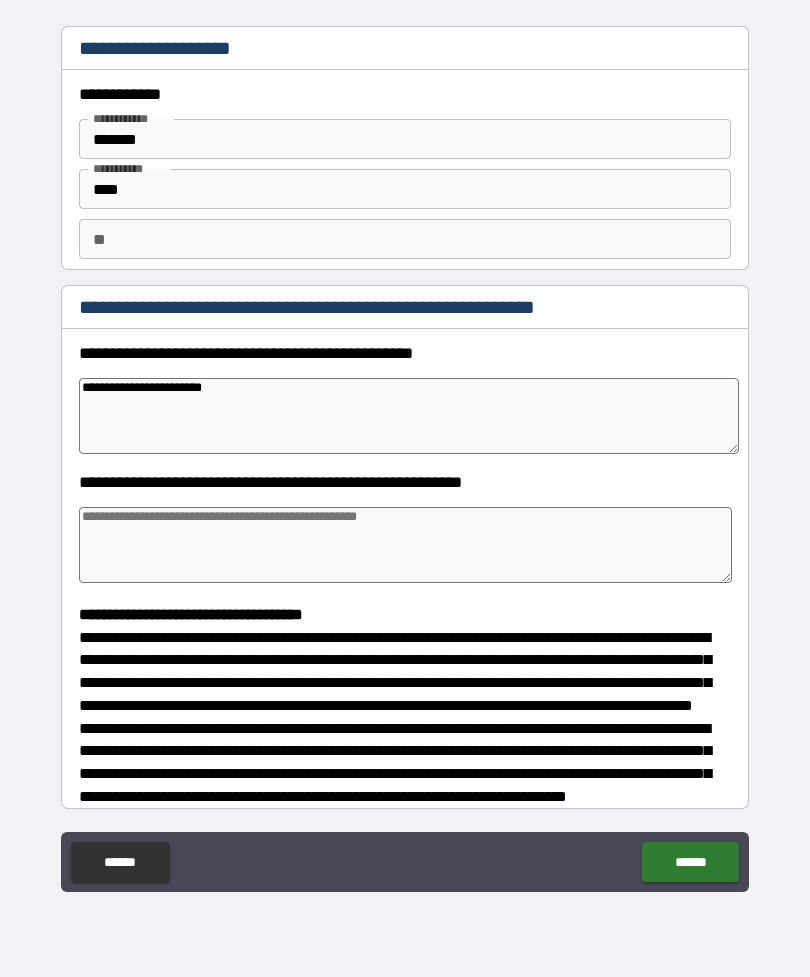 type on "*" 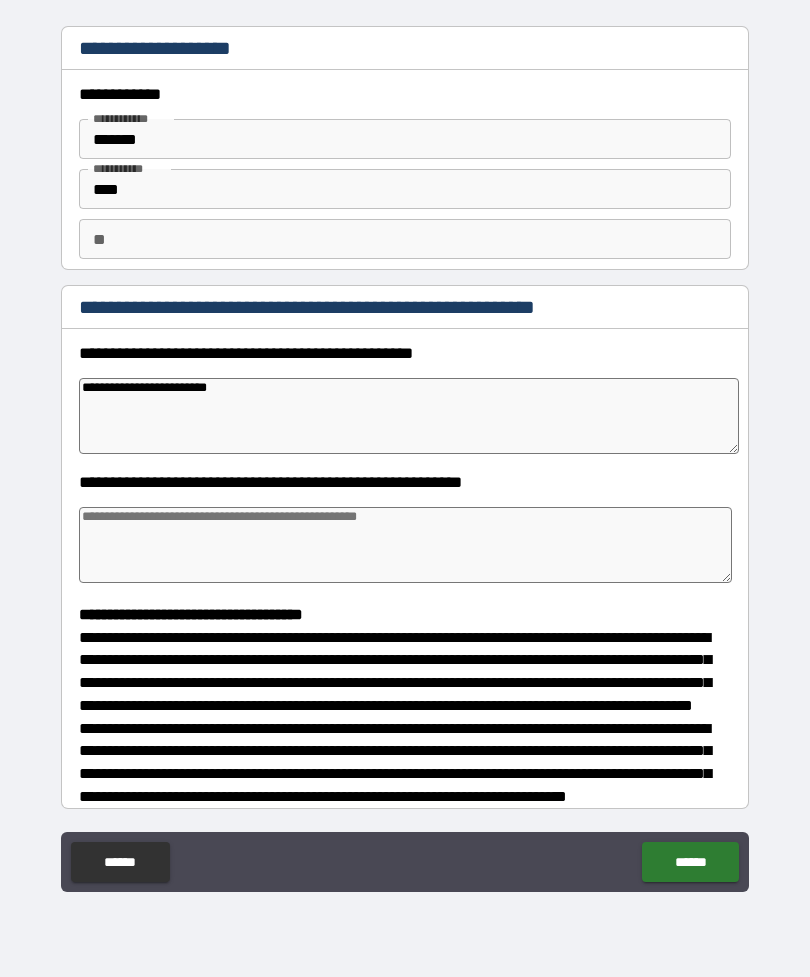 type on "*" 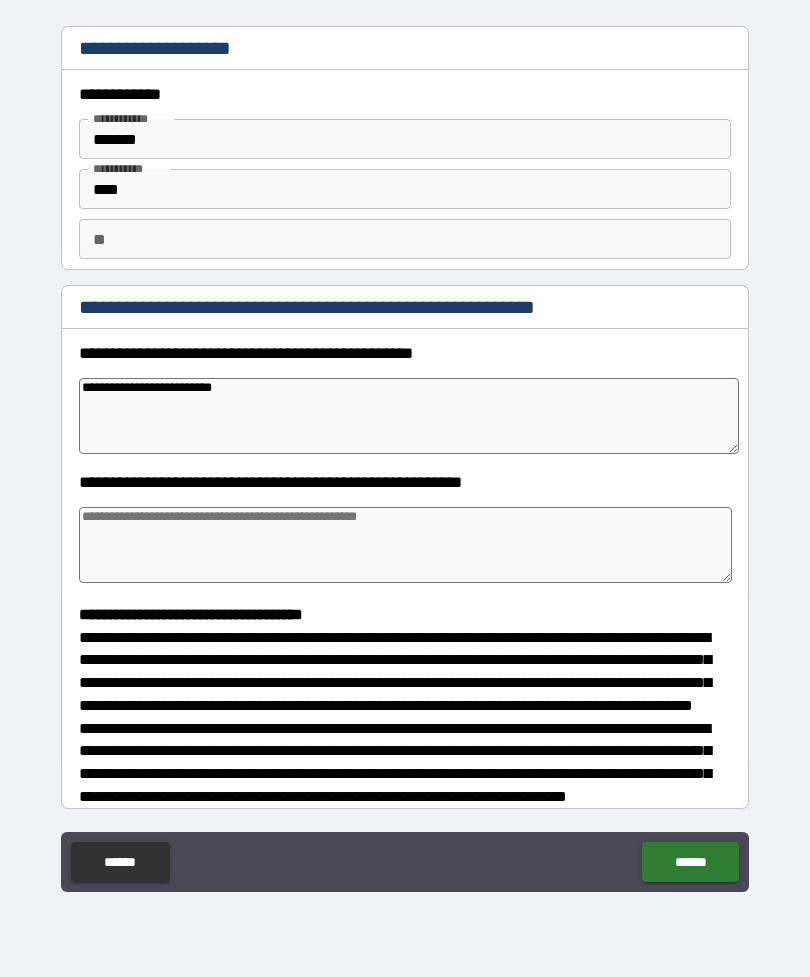 type on "*" 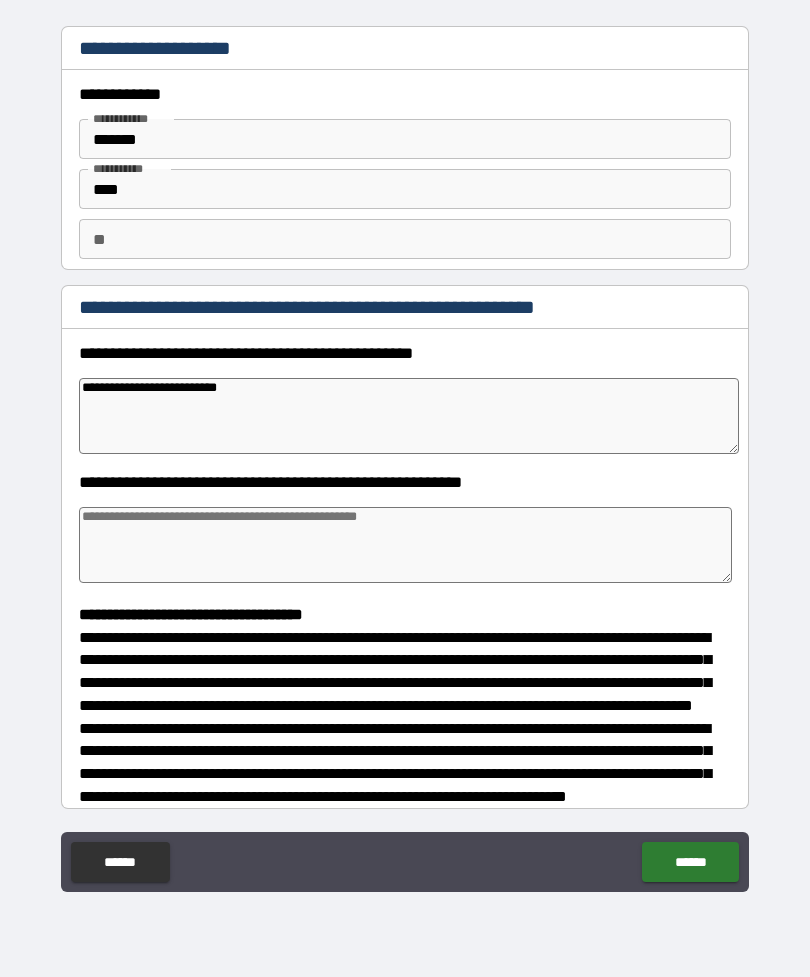 type on "*" 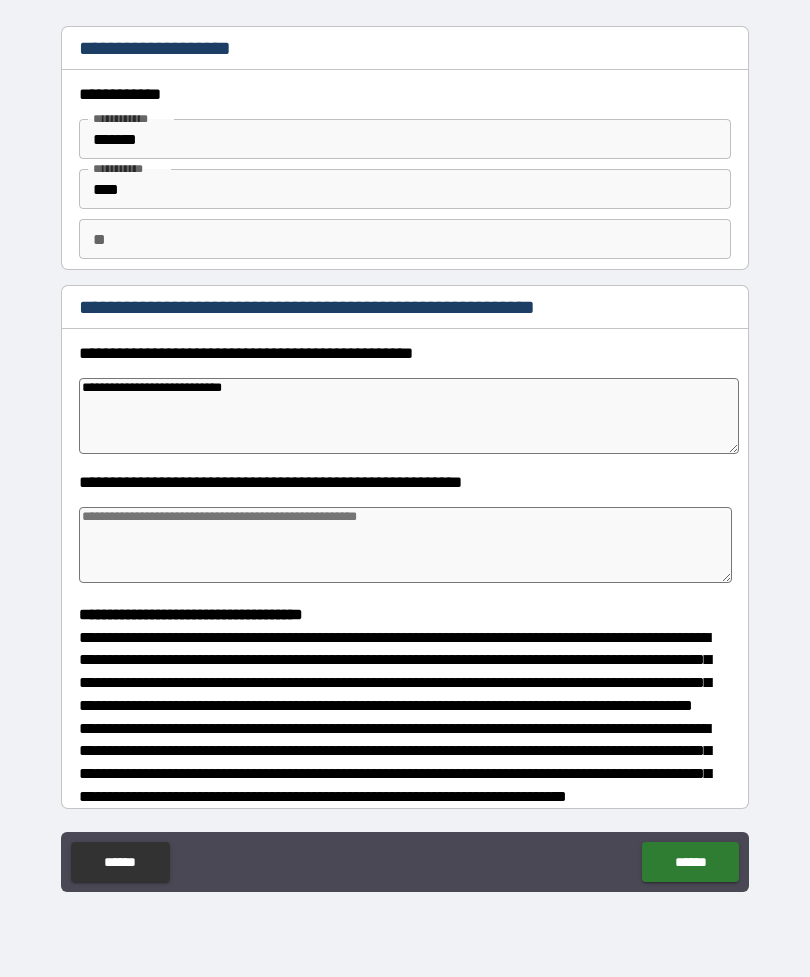 type on "*" 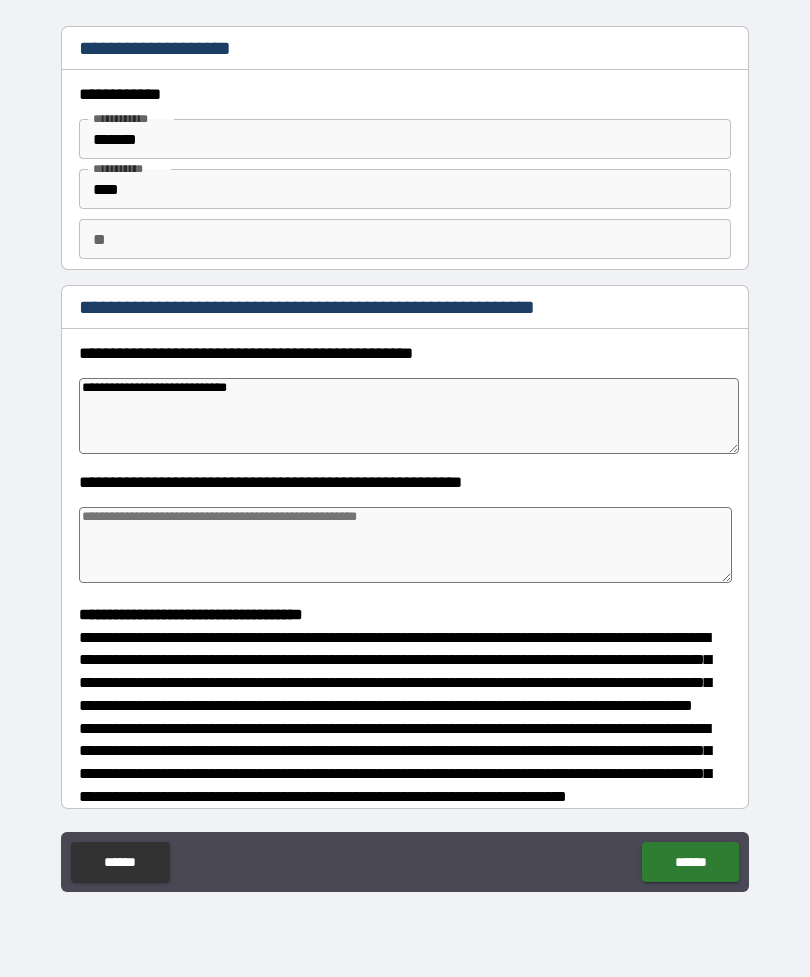type on "*" 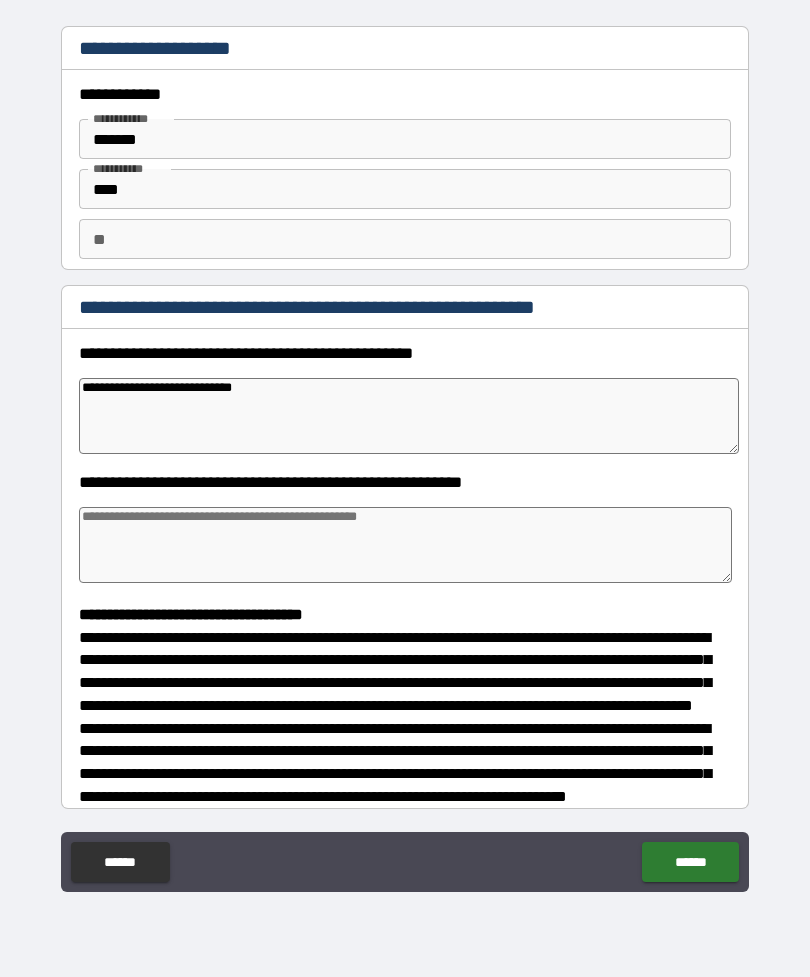 type on "*" 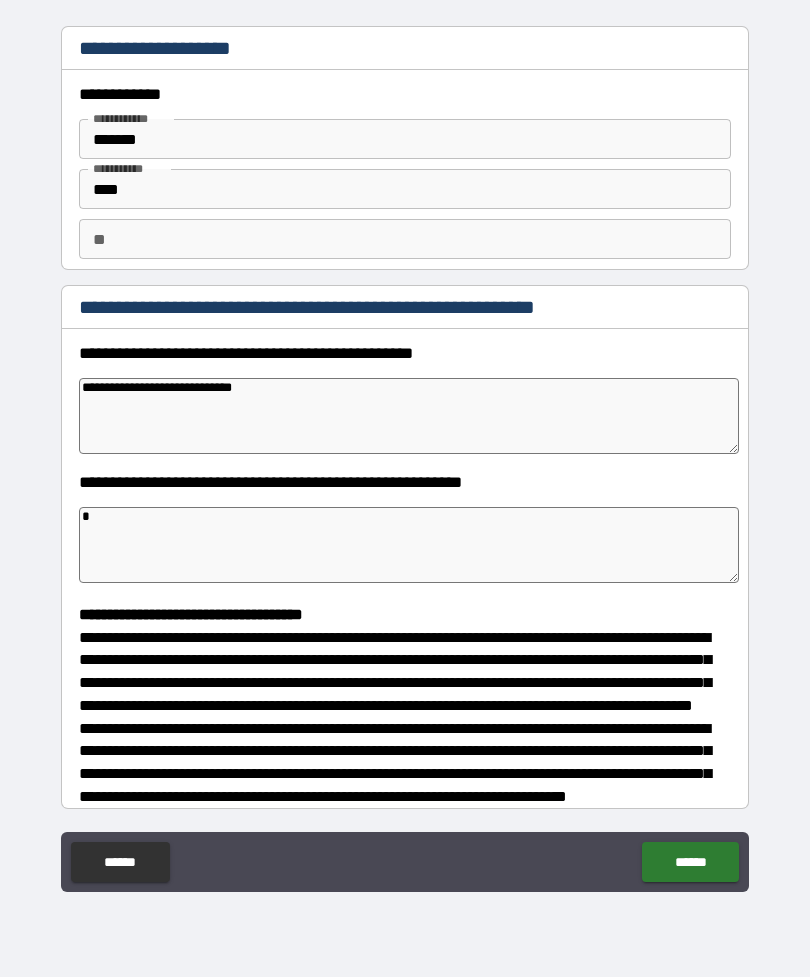 type on "*" 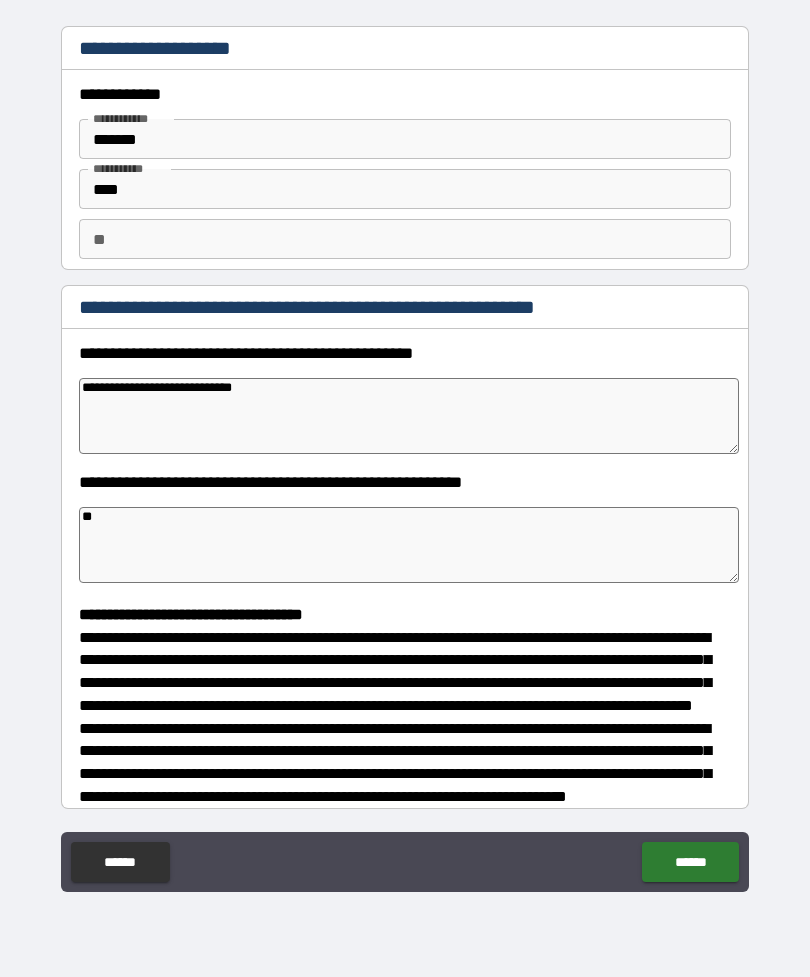 type on "*" 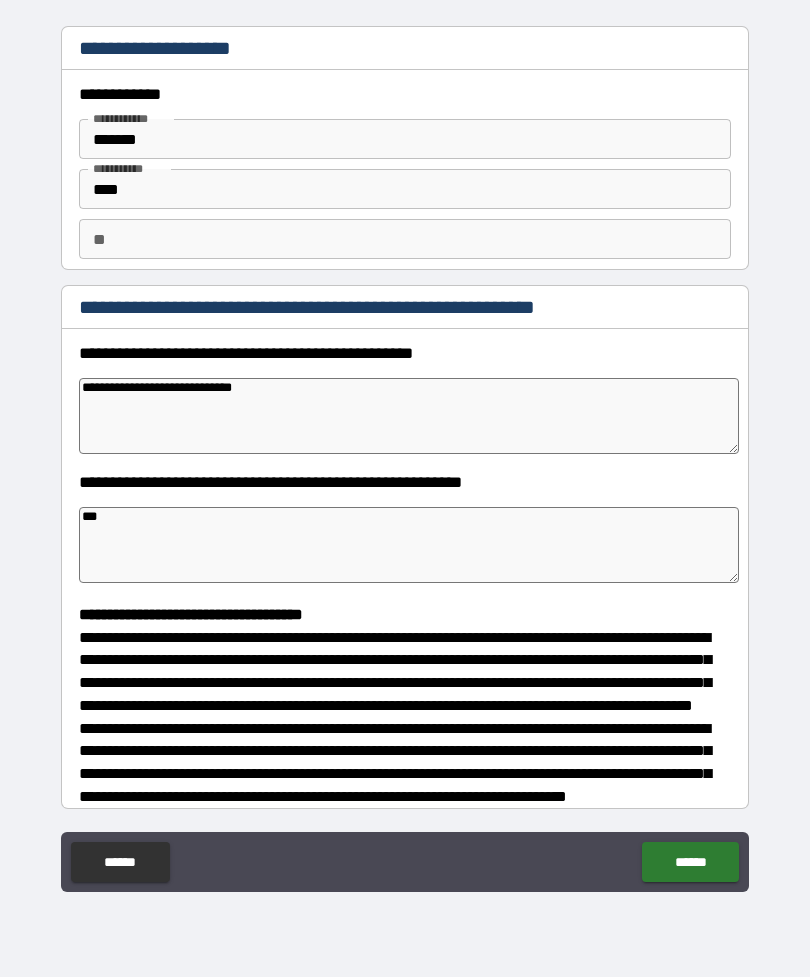 type on "*" 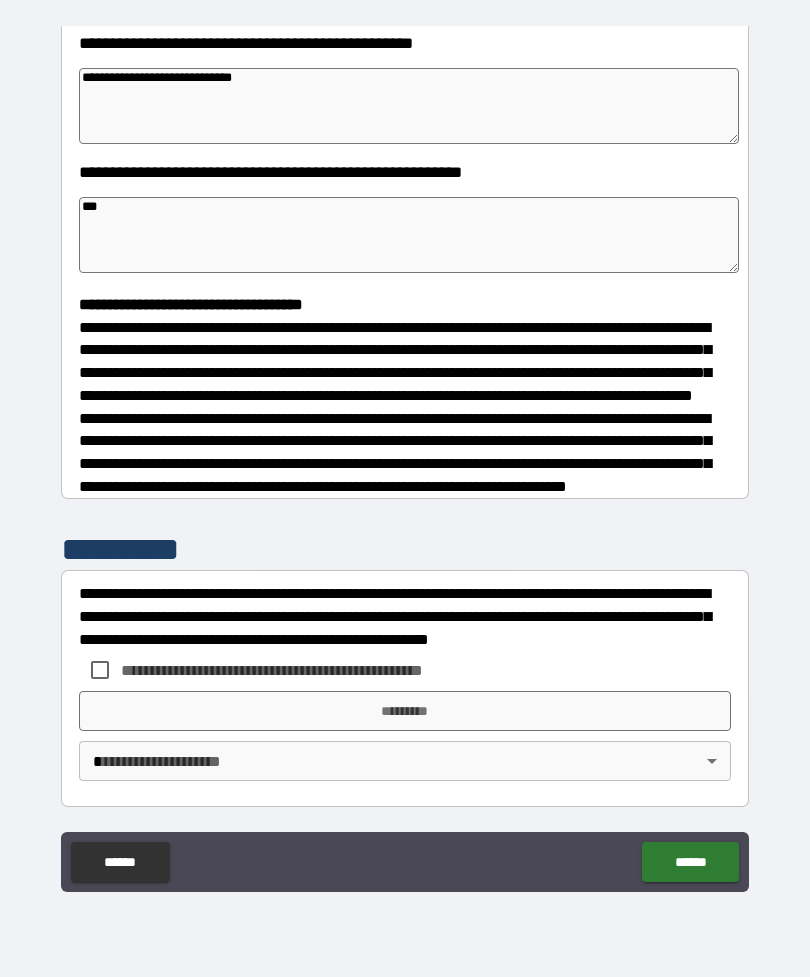 scroll, scrollTop: 348, scrollLeft: 0, axis: vertical 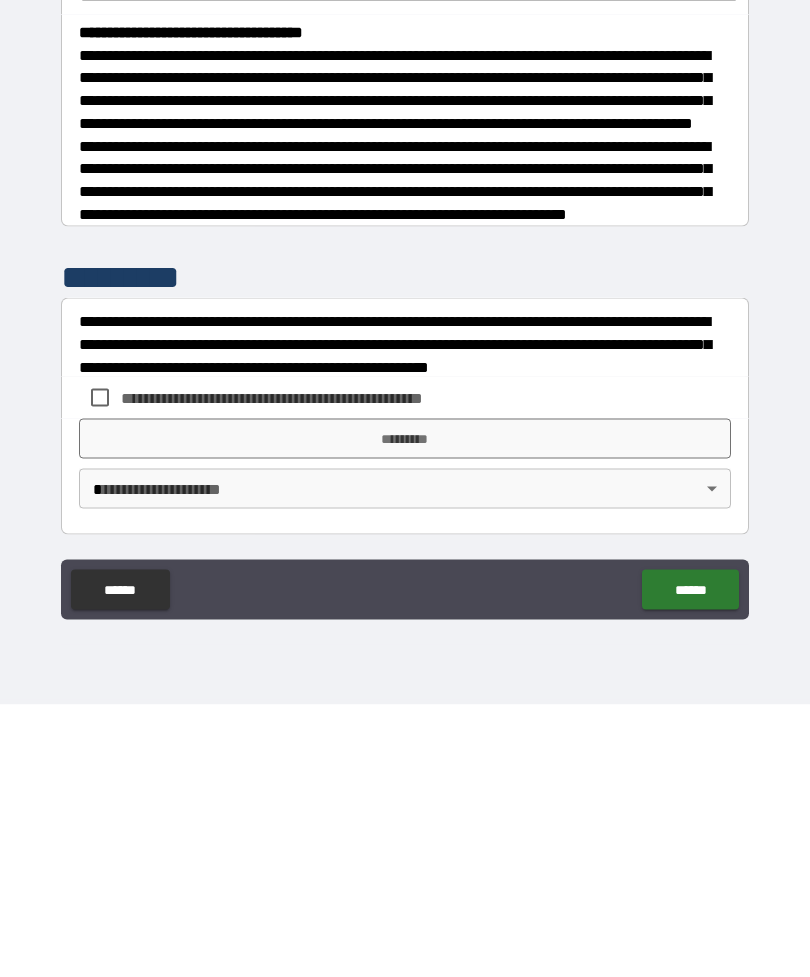 type on "***" 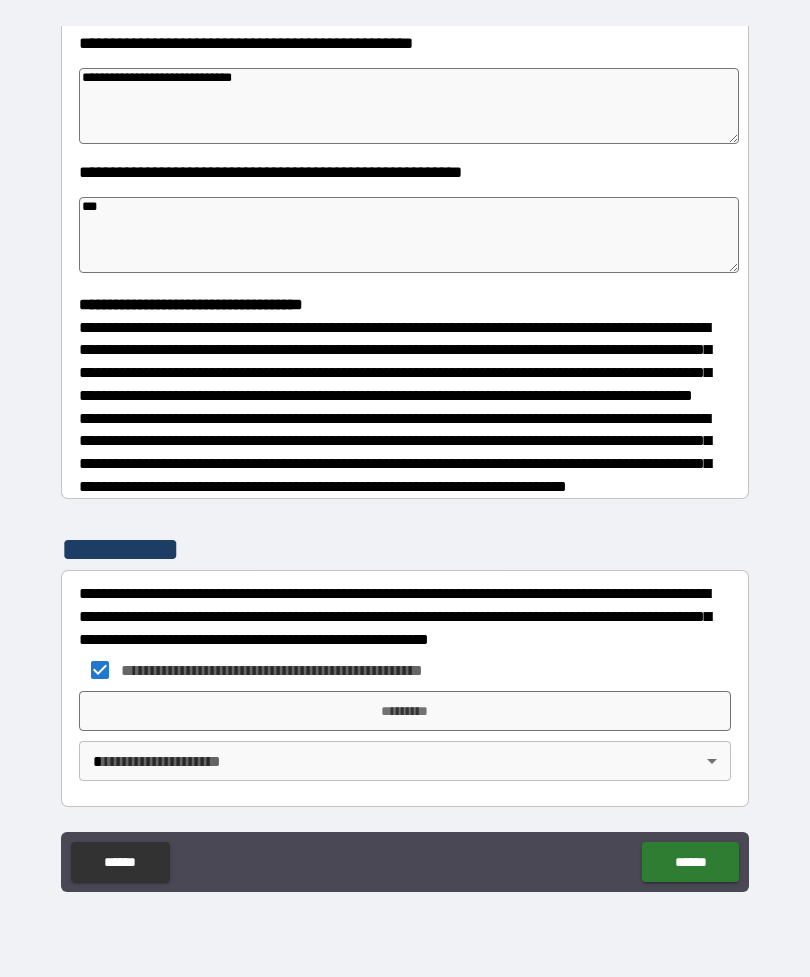 type on "*" 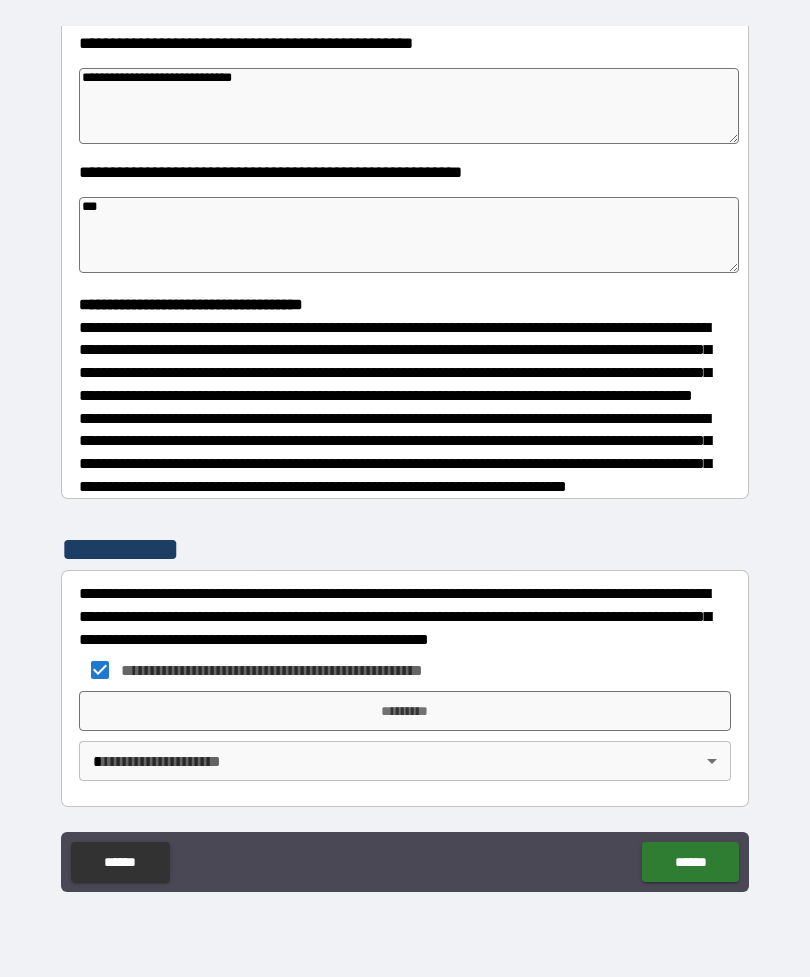 type on "*" 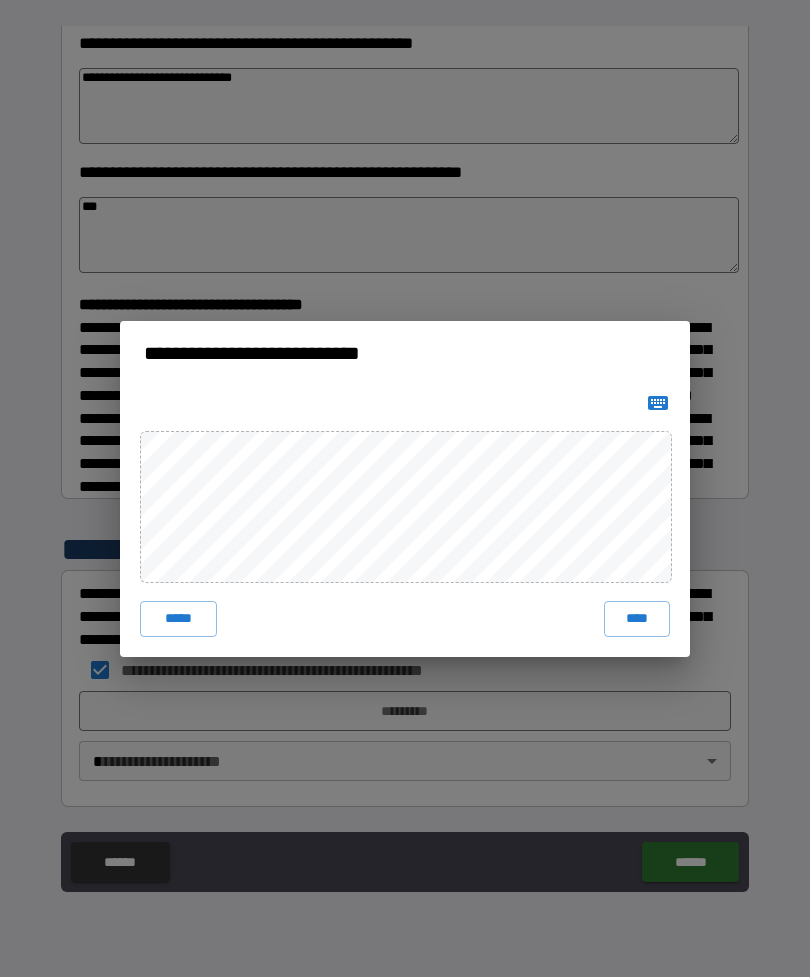 click on "****" at bounding box center [637, 619] 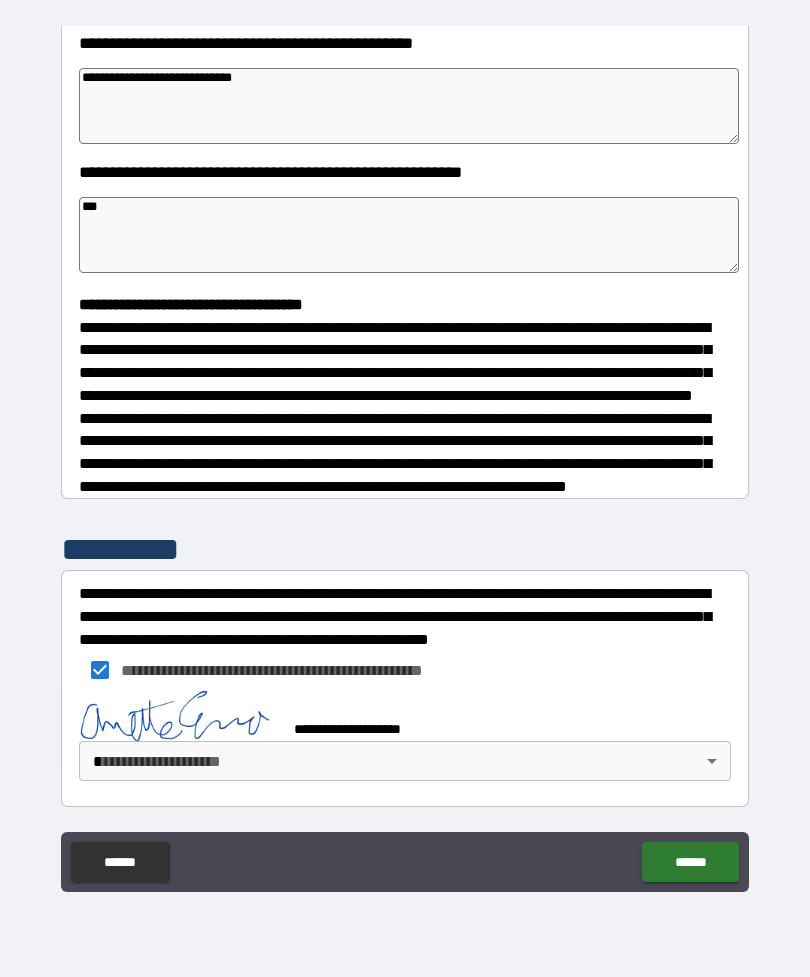 type on "*" 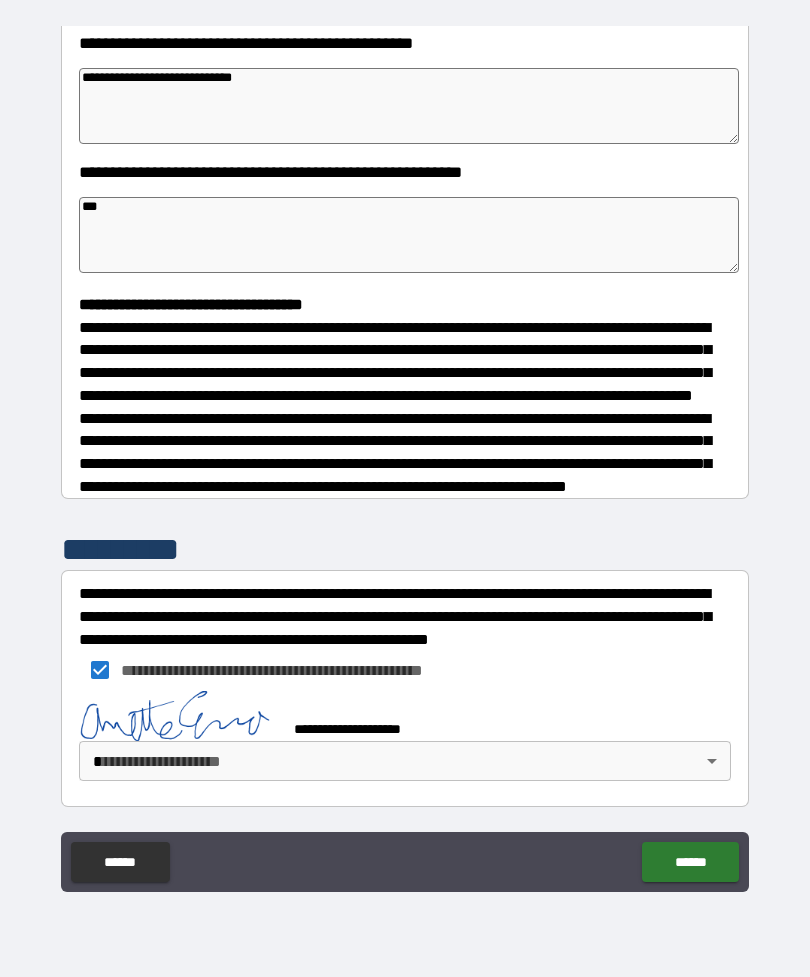 type on "*" 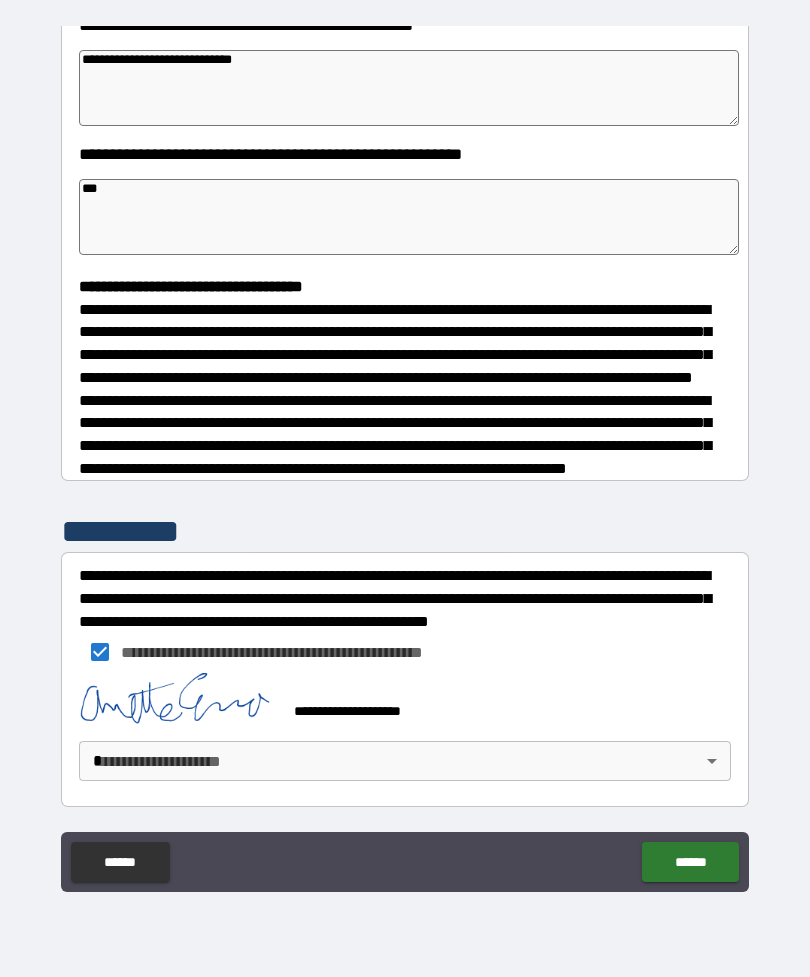 click on "**********" at bounding box center (405, 456) 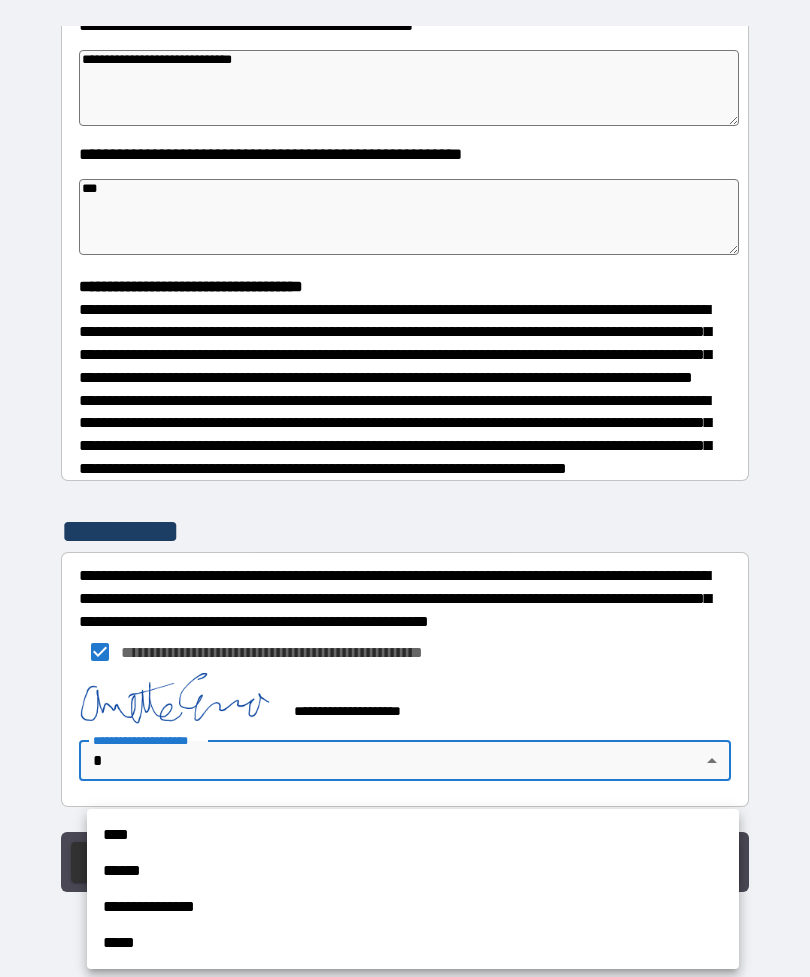 click on "****" at bounding box center [413, 835] 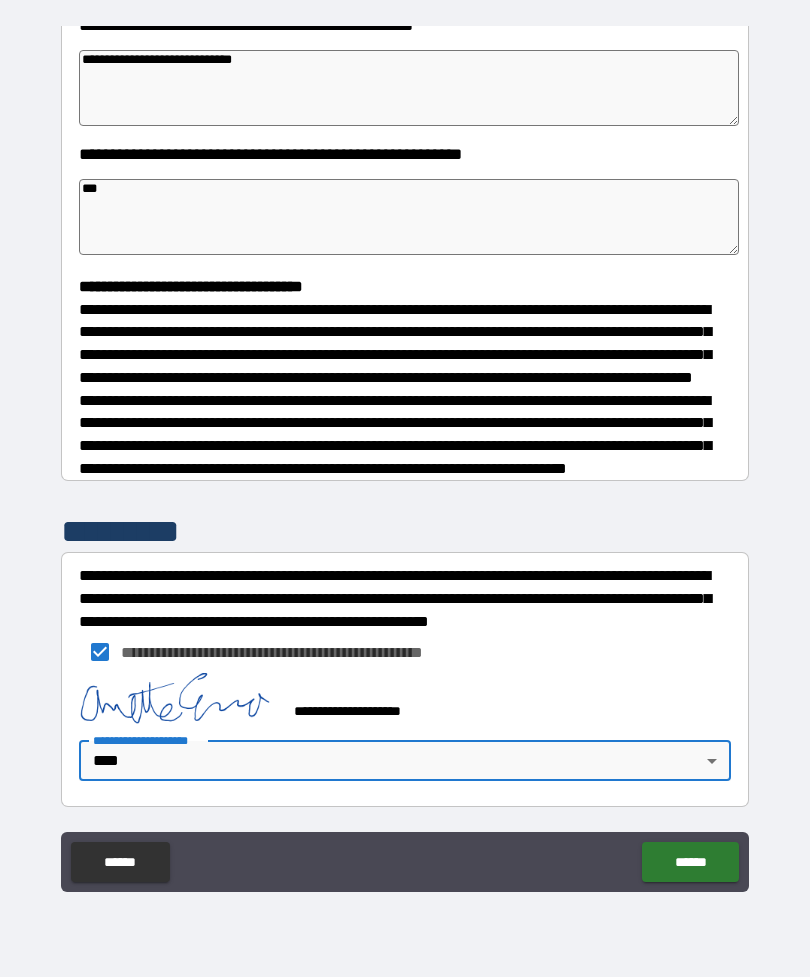 type on "*" 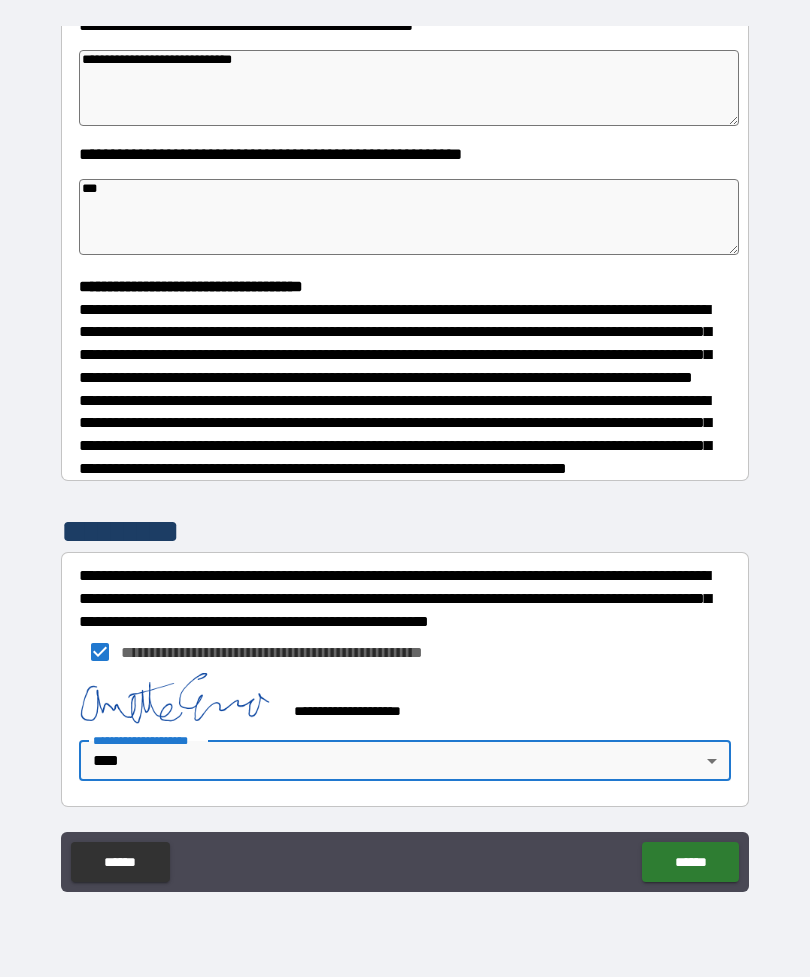 type on "*" 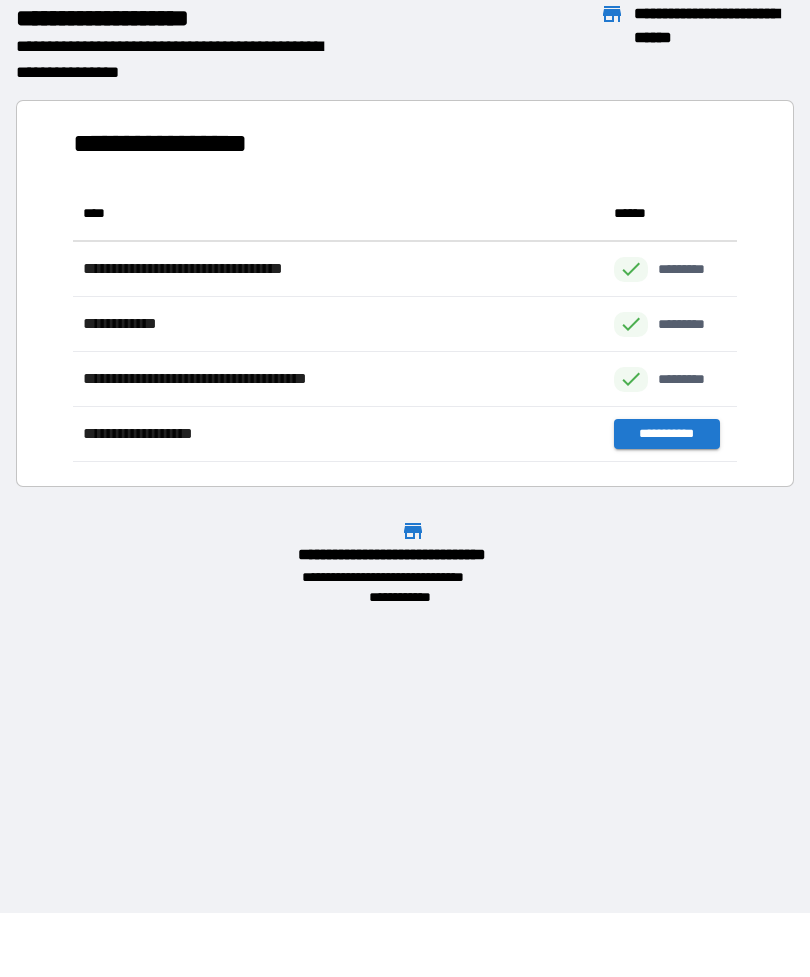 scroll, scrollTop: 1, scrollLeft: 1, axis: both 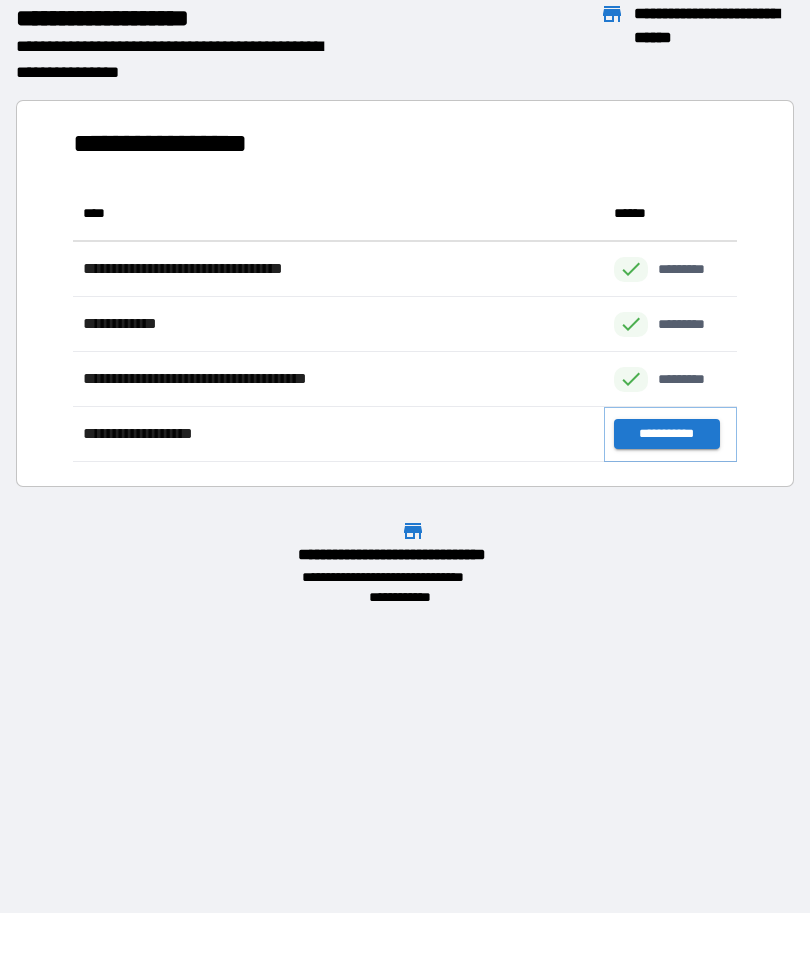click on "**********" at bounding box center [666, 434] 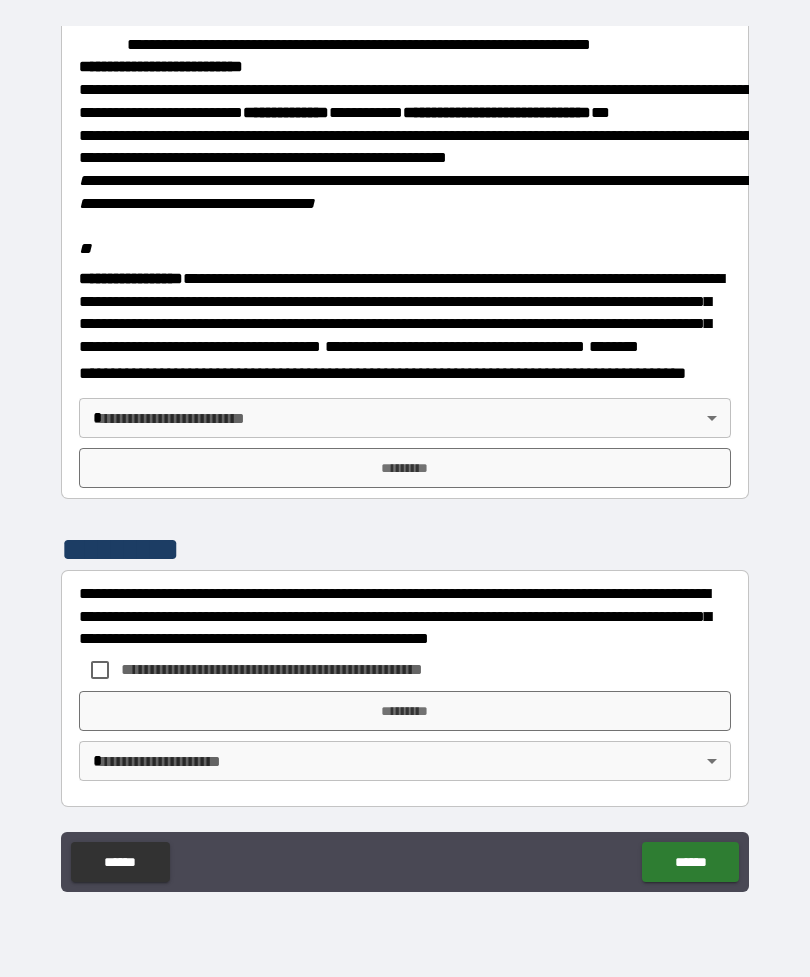 scroll, scrollTop: 2315, scrollLeft: 0, axis: vertical 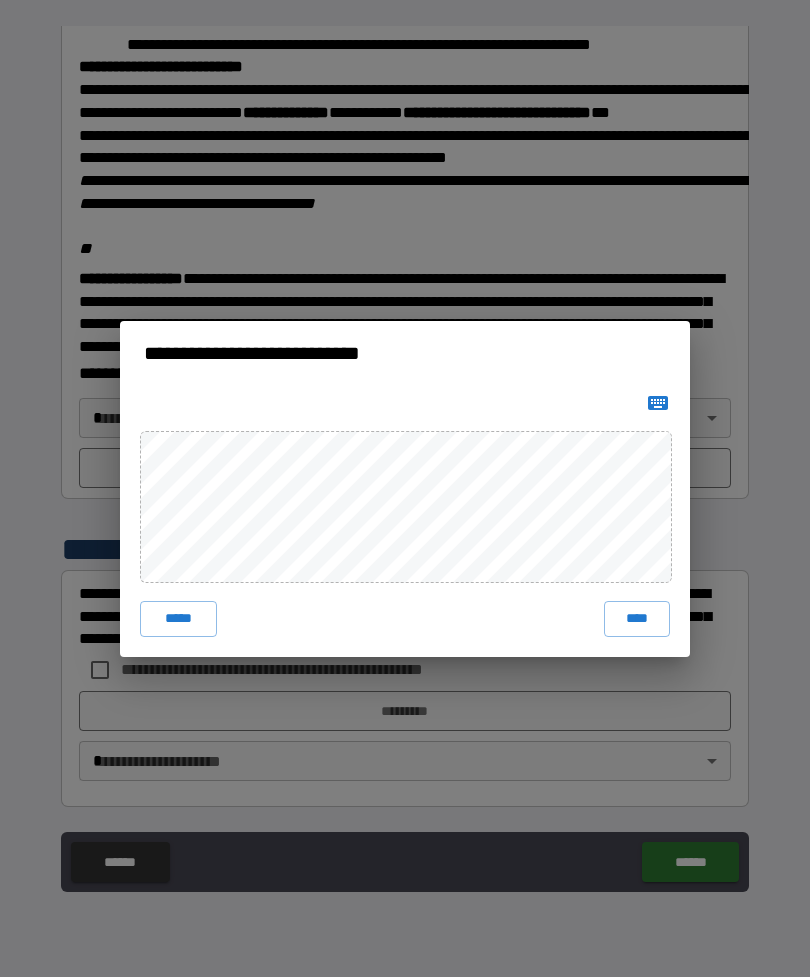 click on "****" at bounding box center [637, 619] 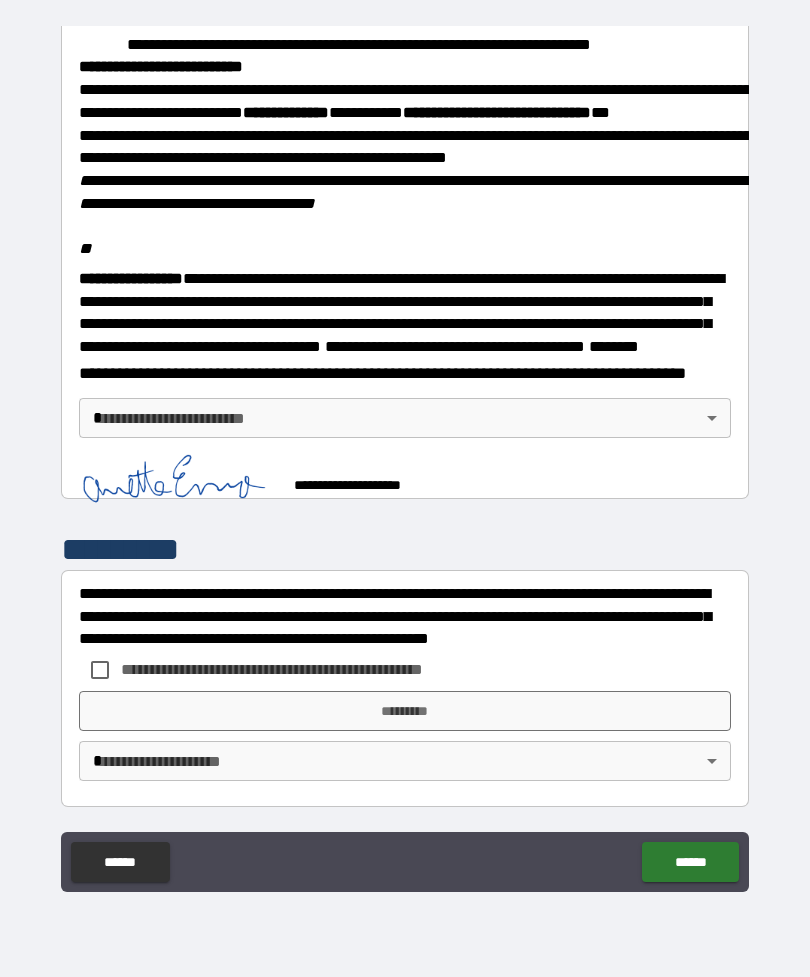 scroll, scrollTop: 2313, scrollLeft: 0, axis: vertical 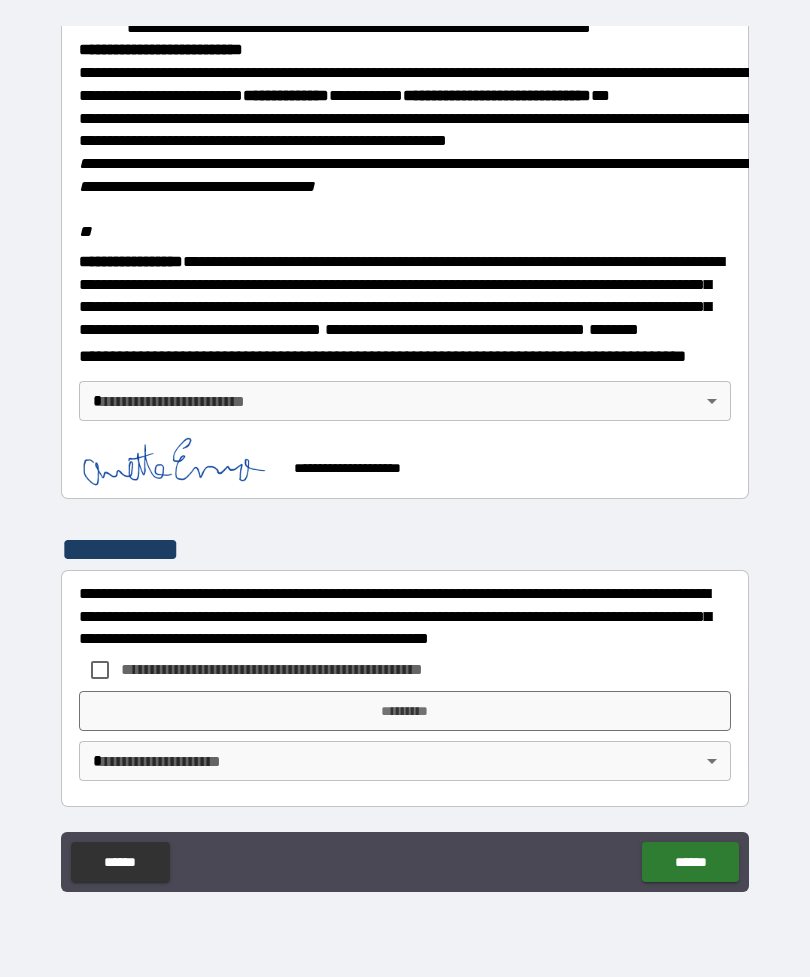 click on "**********" at bounding box center (405, 456) 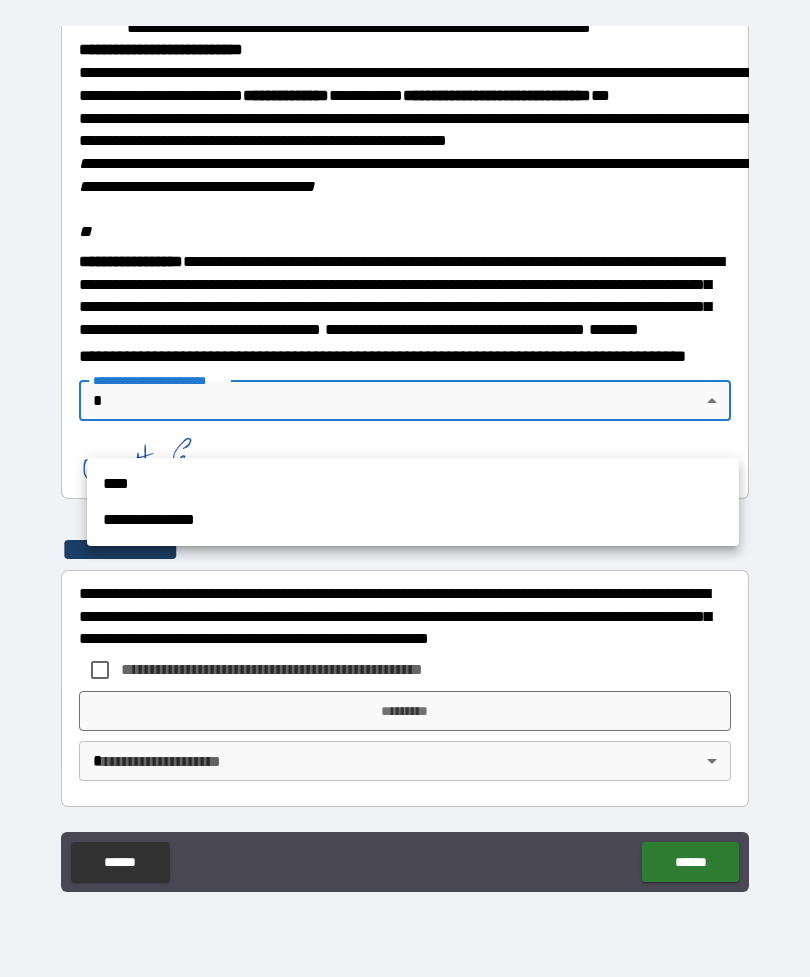 click on "****" at bounding box center (413, 484) 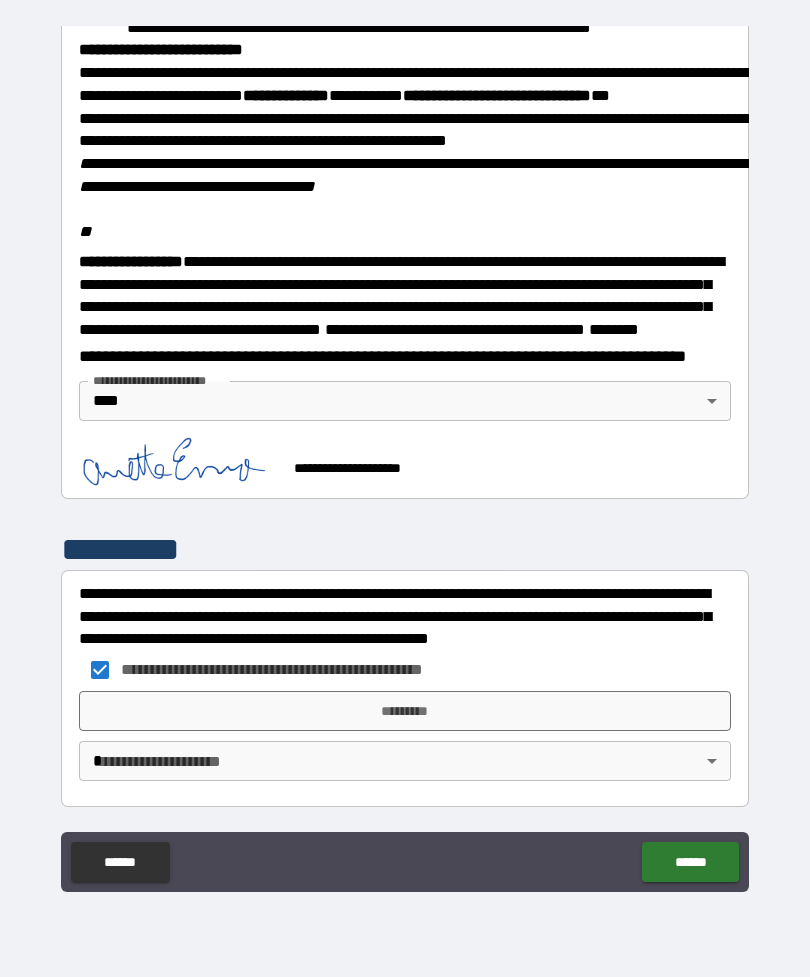 click on "*********" at bounding box center (405, 711) 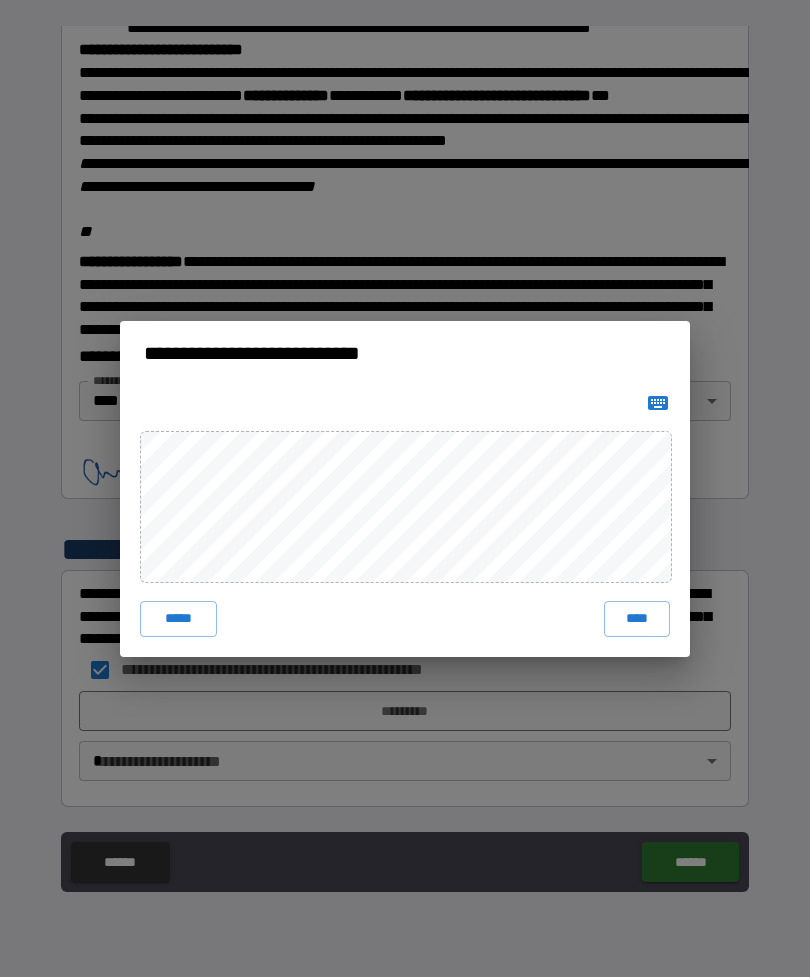 click on "****" at bounding box center (637, 619) 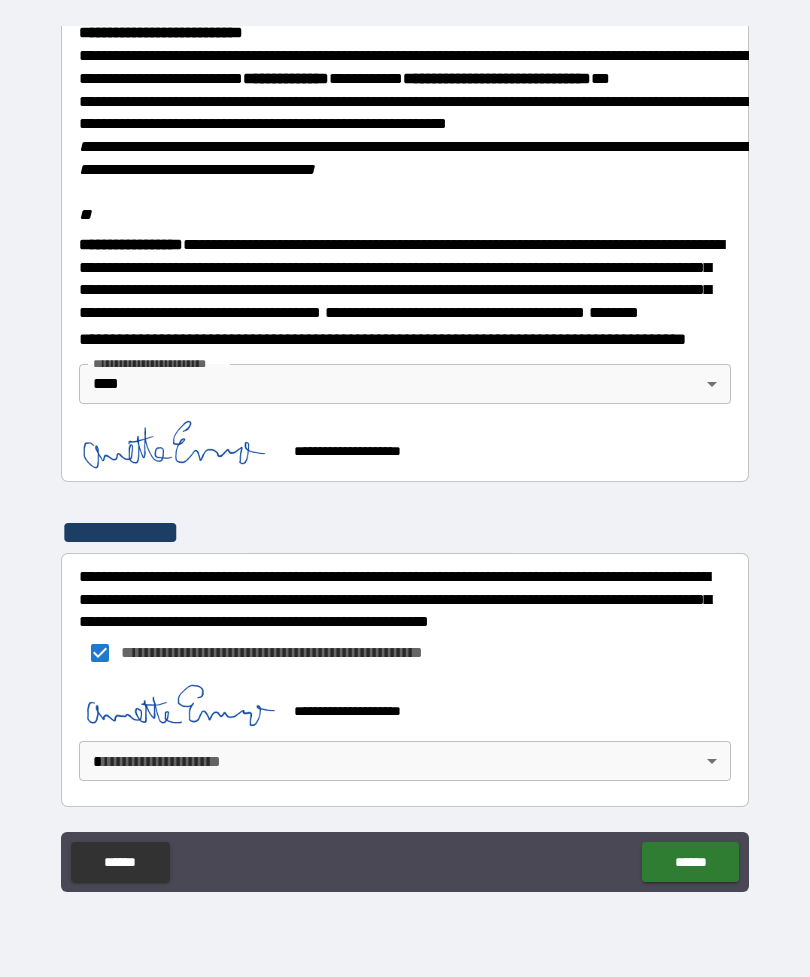 scroll, scrollTop: 2357, scrollLeft: 0, axis: vertical 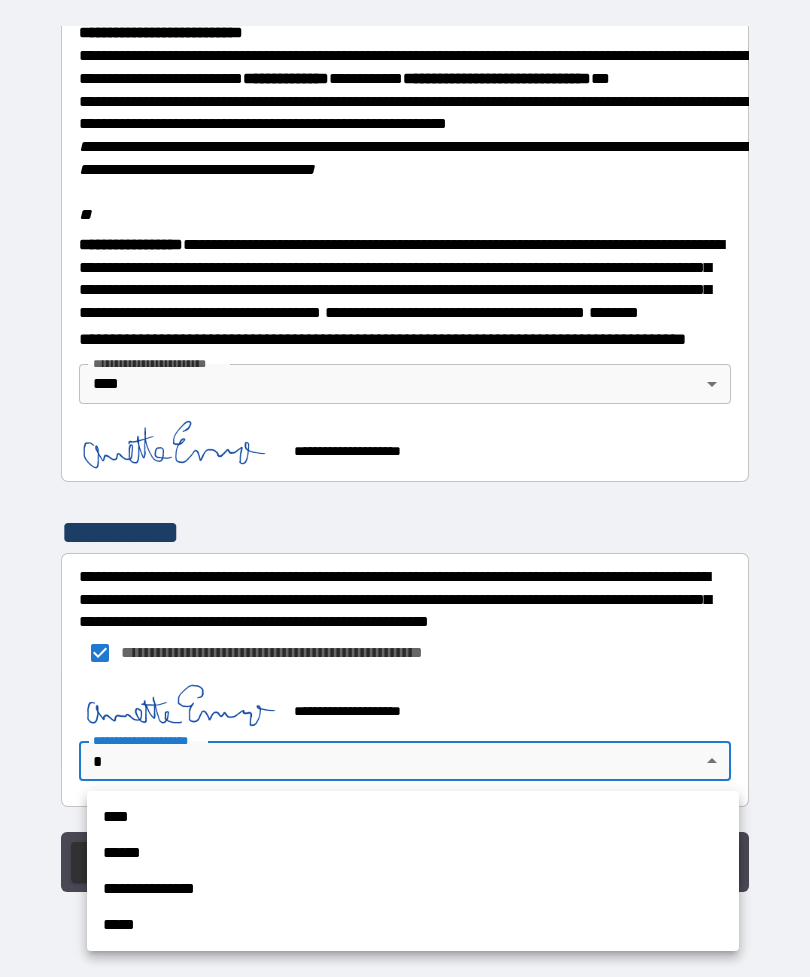 click on "****" at bounding box center (413, 817) 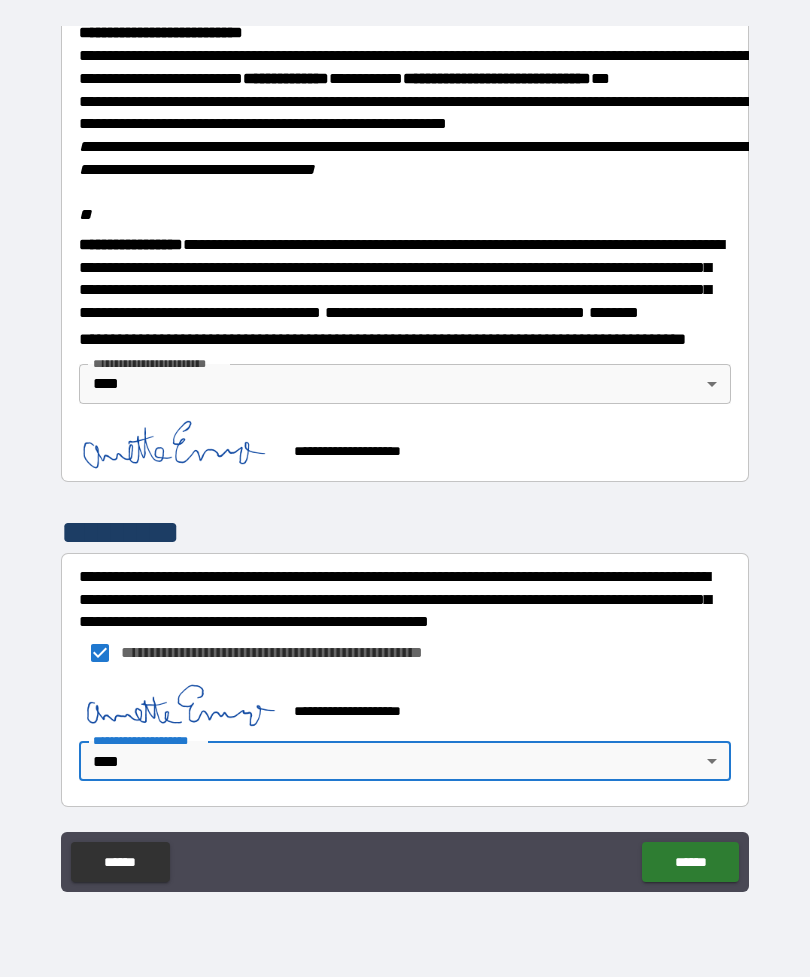 click on "******" at bounding box center [690, 862] 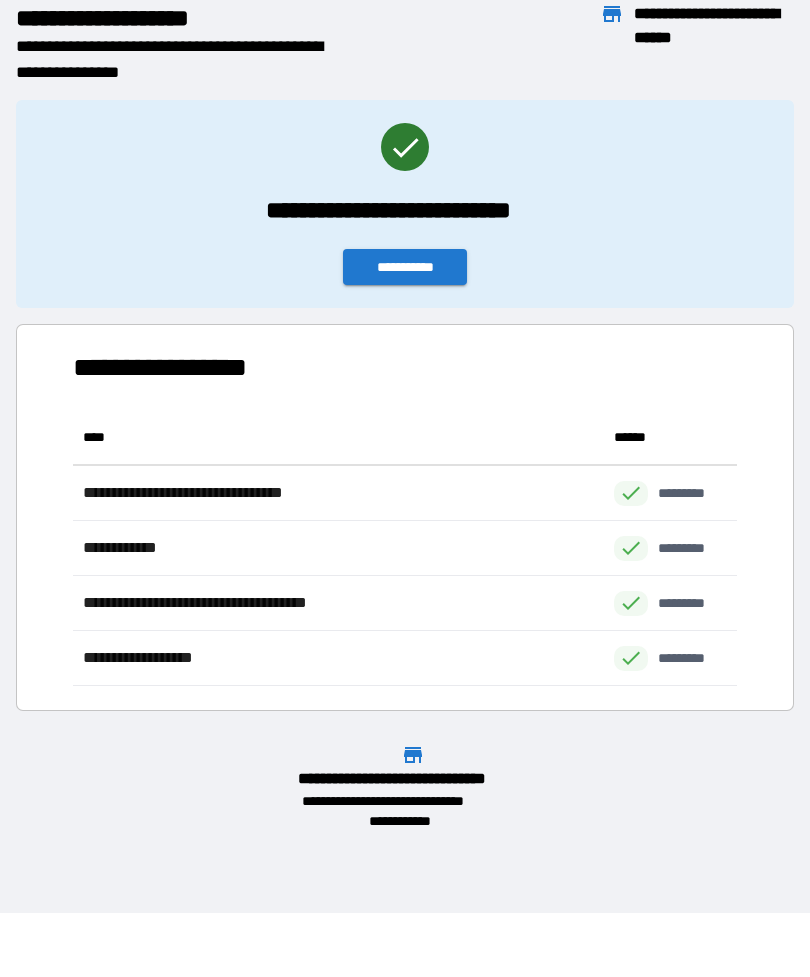 scroll, scrollTop: 1, scrollLeft: 1, axis: both 